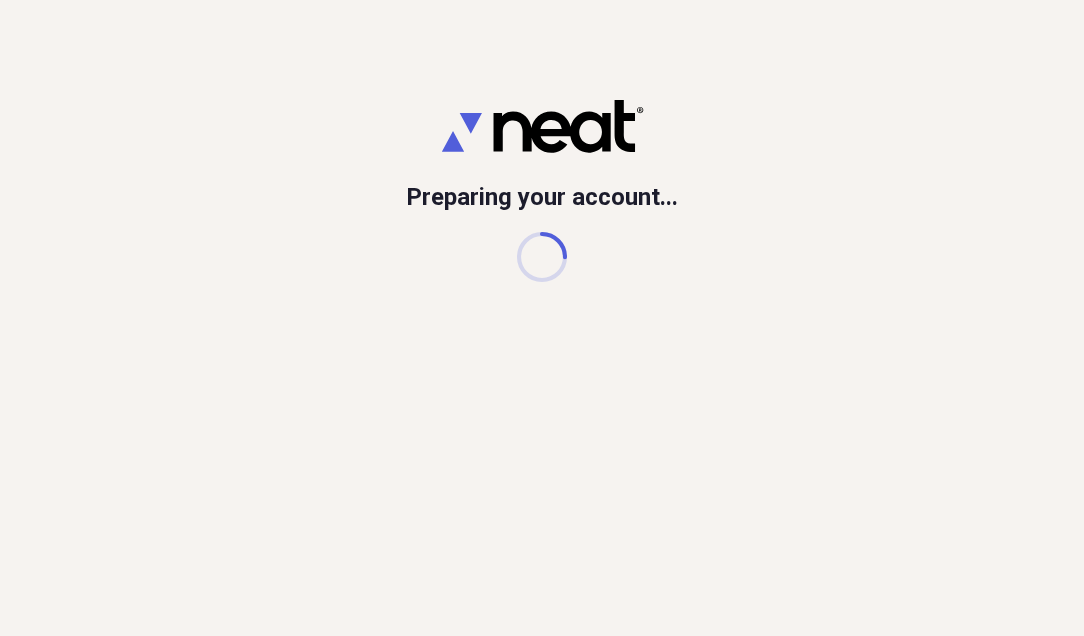 scroll, scrollTop: 0, scrollLeft: 0, axis: both 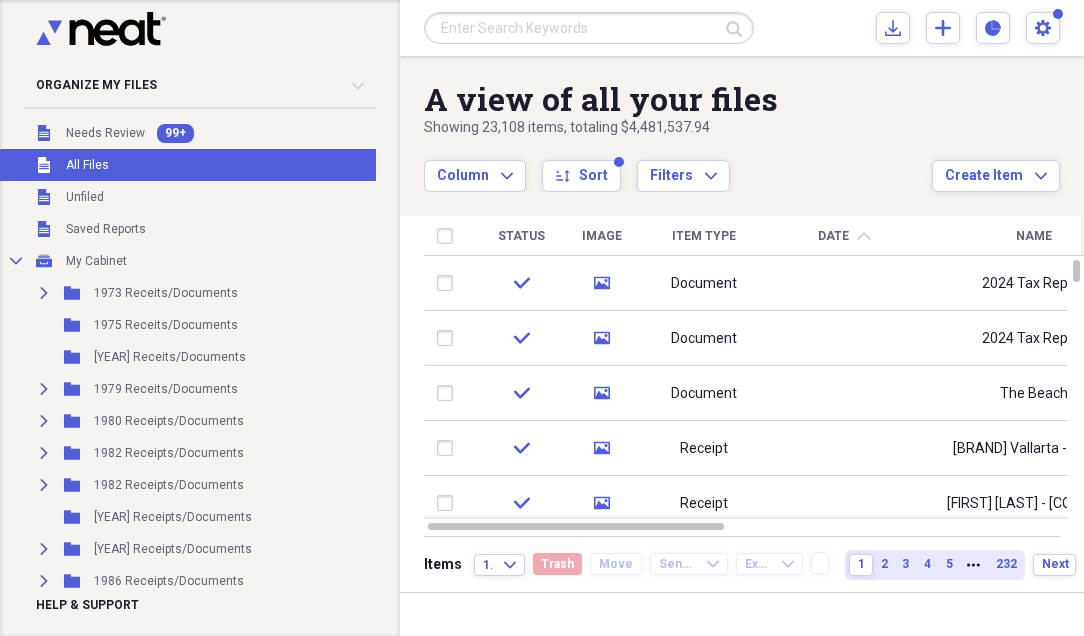click at bounding box center (194, 32) 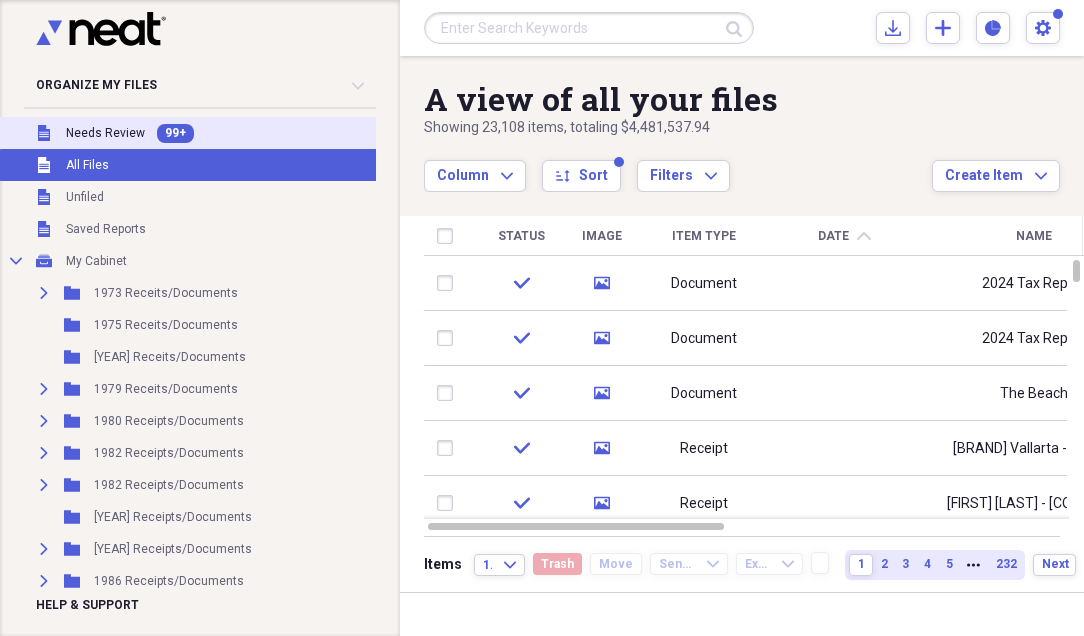 drag, startPoint x: 96, startPoint y: 134, endPoint x: 292, endPoint y: 122, distance: 196.367 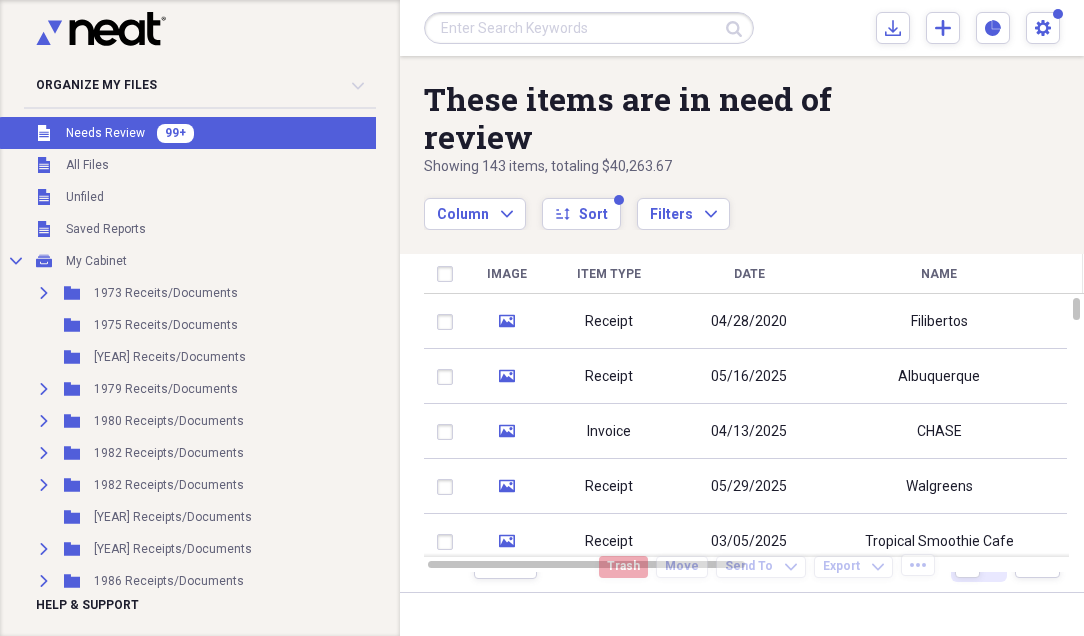 click at bounding box center (194, 32) 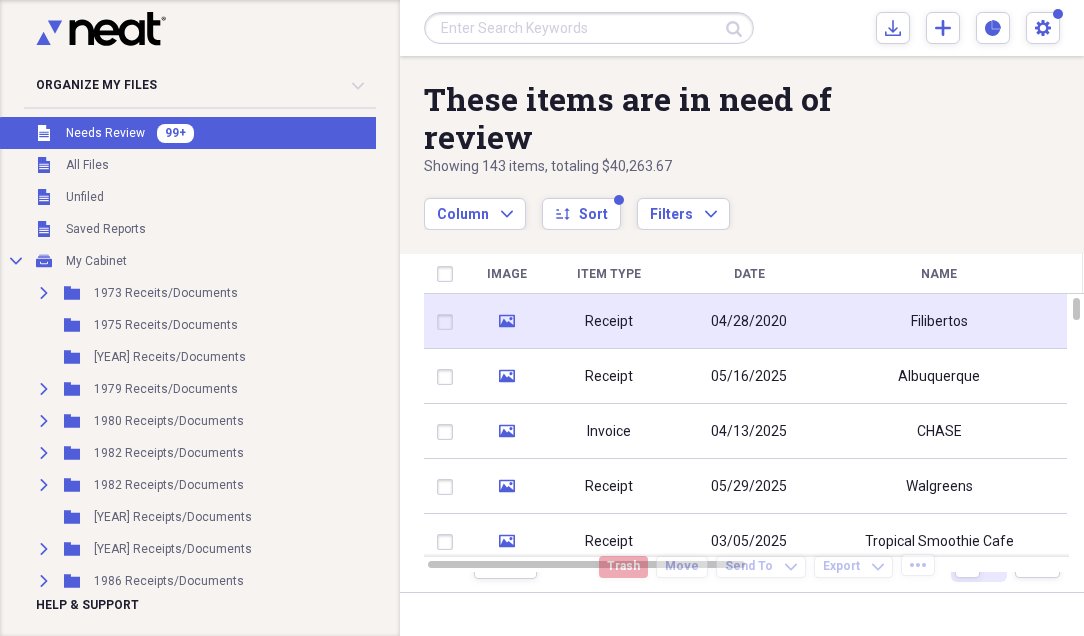 click on "Receipt" at bounding box center (609, 321) 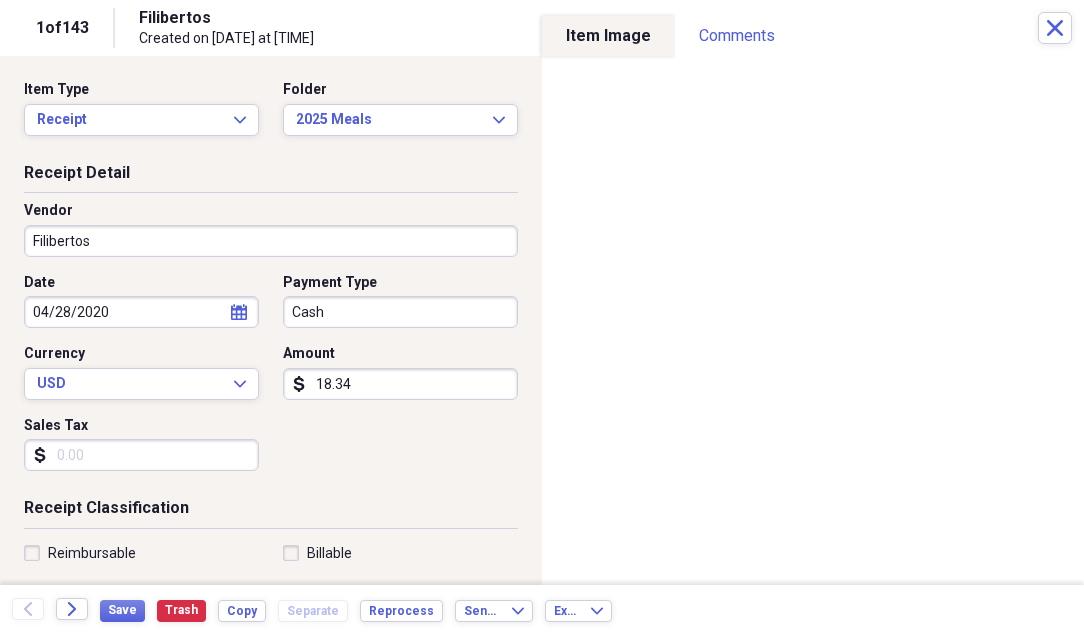 select on "3" 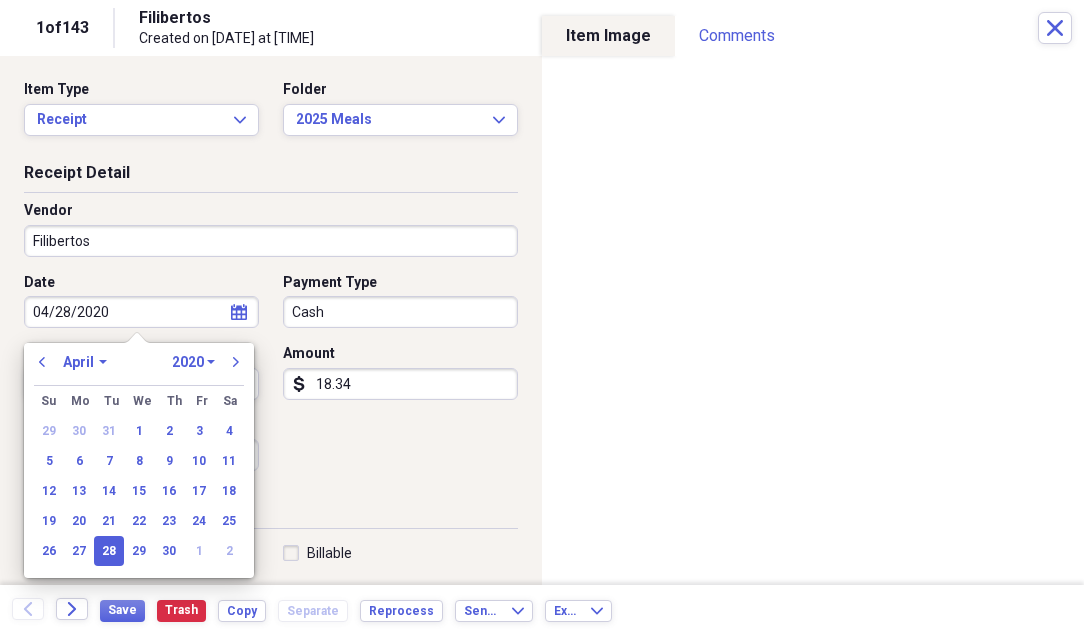 click on "04/28/2020" at bounding box center (141, 312) 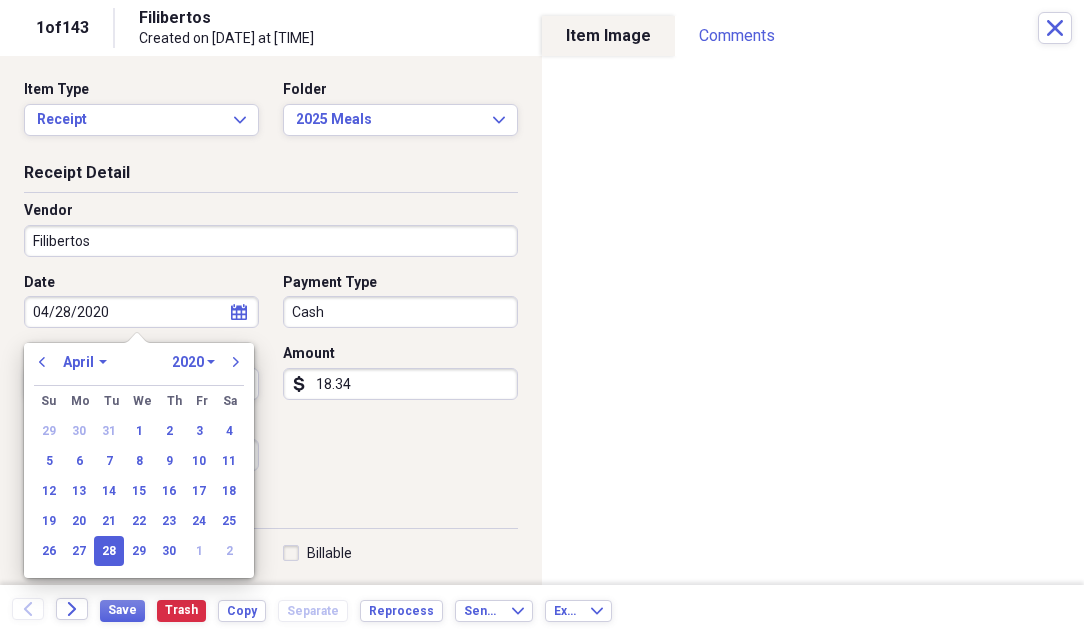 drag, startPoint x: 111, startPoint y: 308, endPoint x: 103, endPoint y: 317, distance: 12.0415945 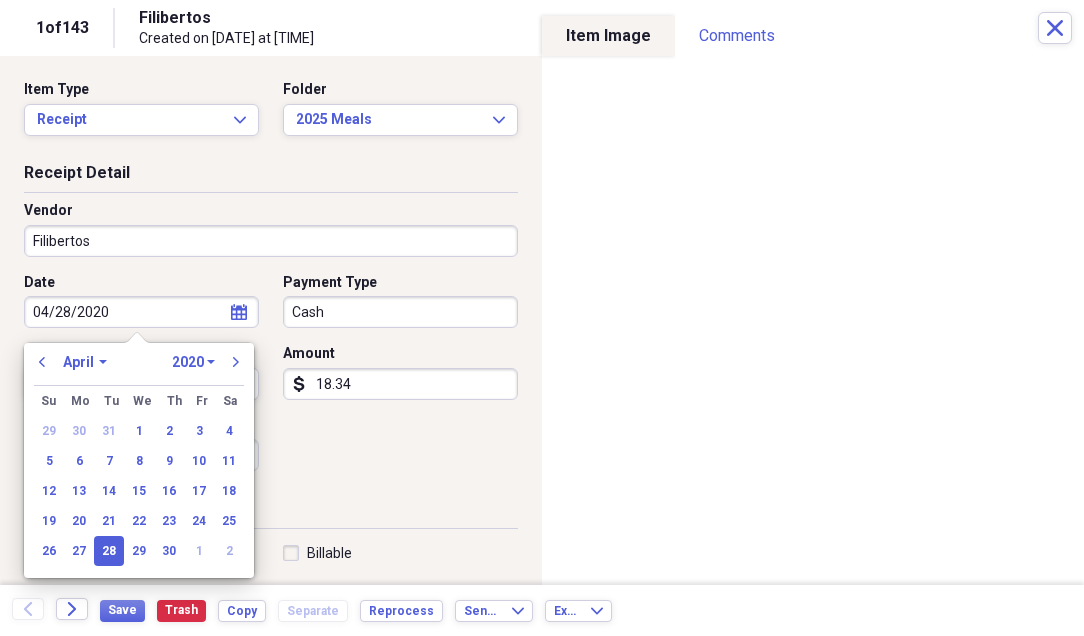type on "04/28/2025" 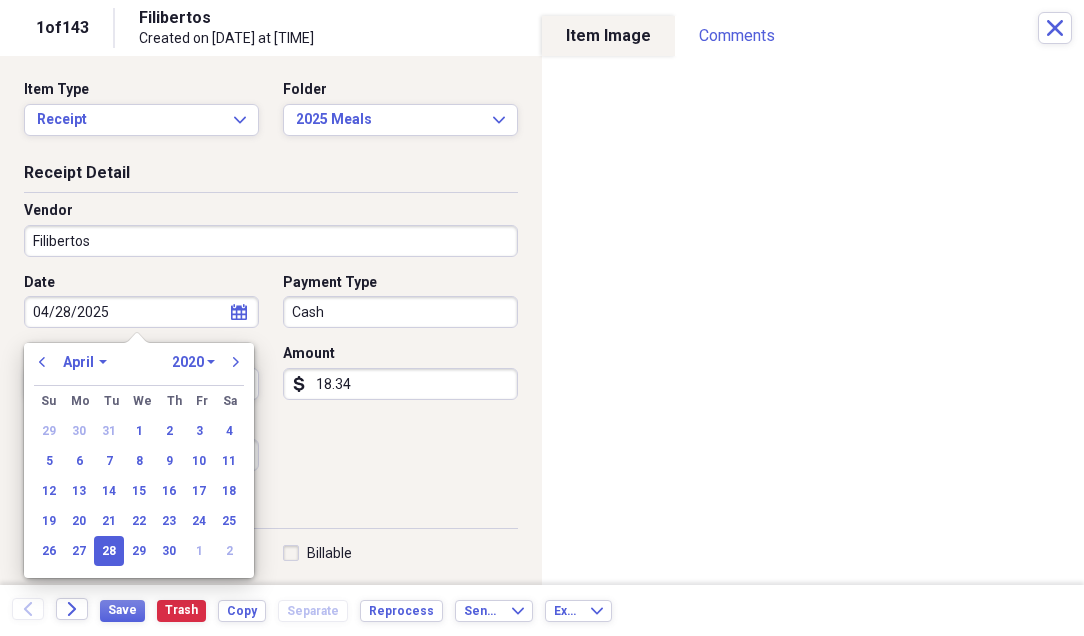 select on "2025" 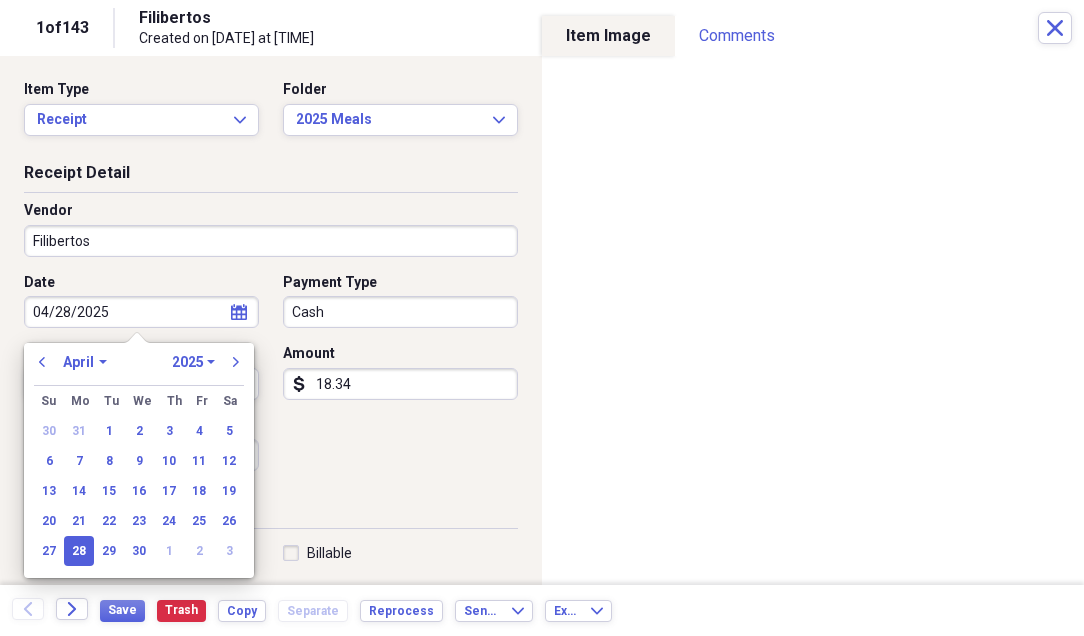 type on "04/28/2025" 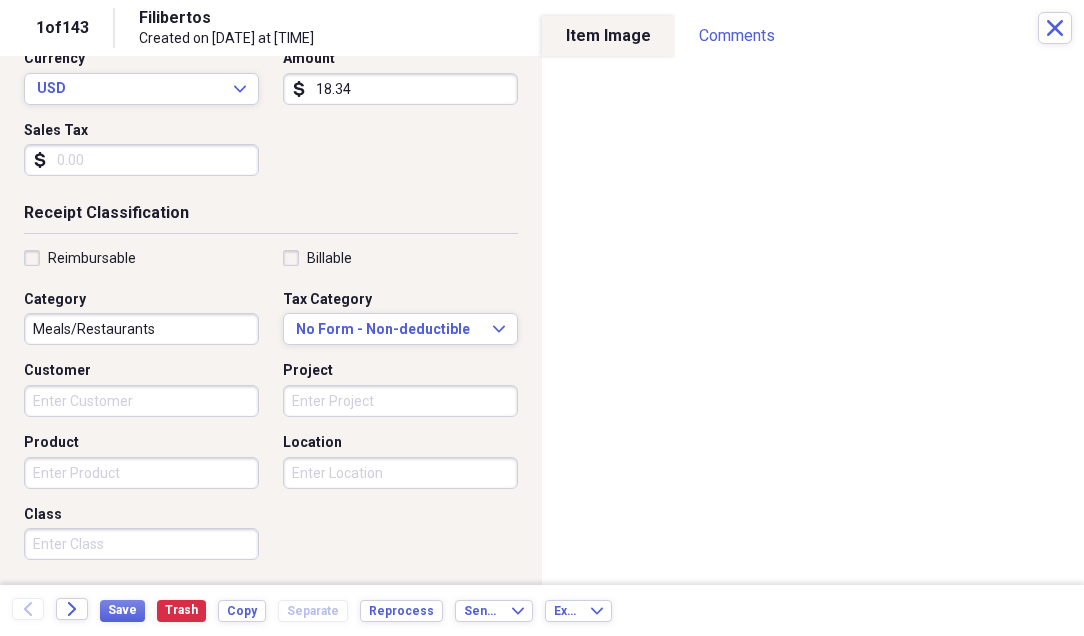 scroll, scrollTop: 300, scrollLeft: 0, axis: vertical 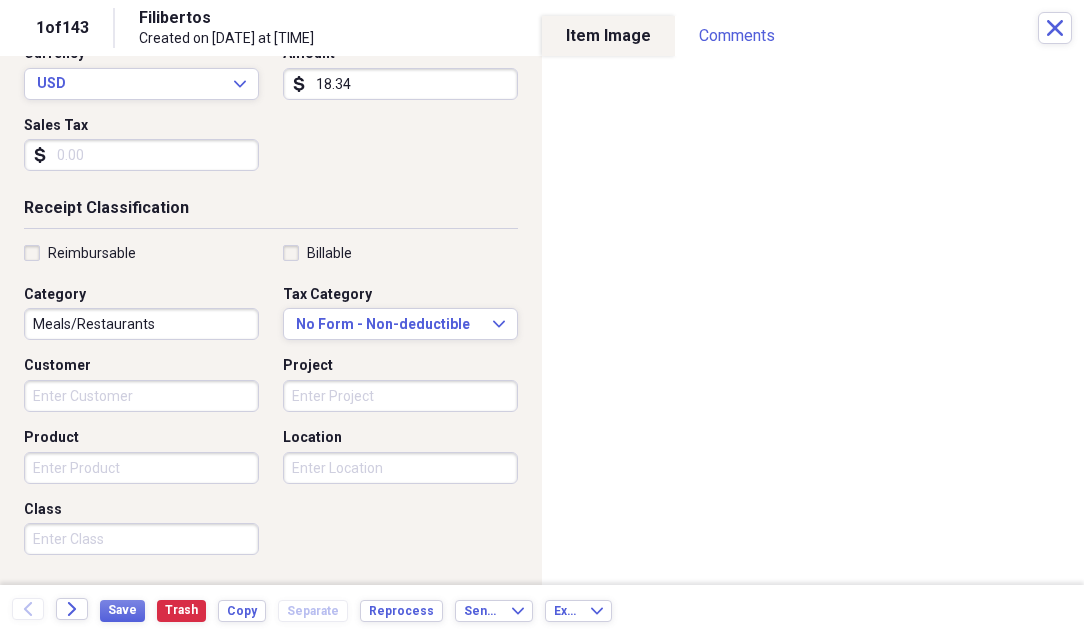 click on "Reimbursable" at bounding box center [141, 253] 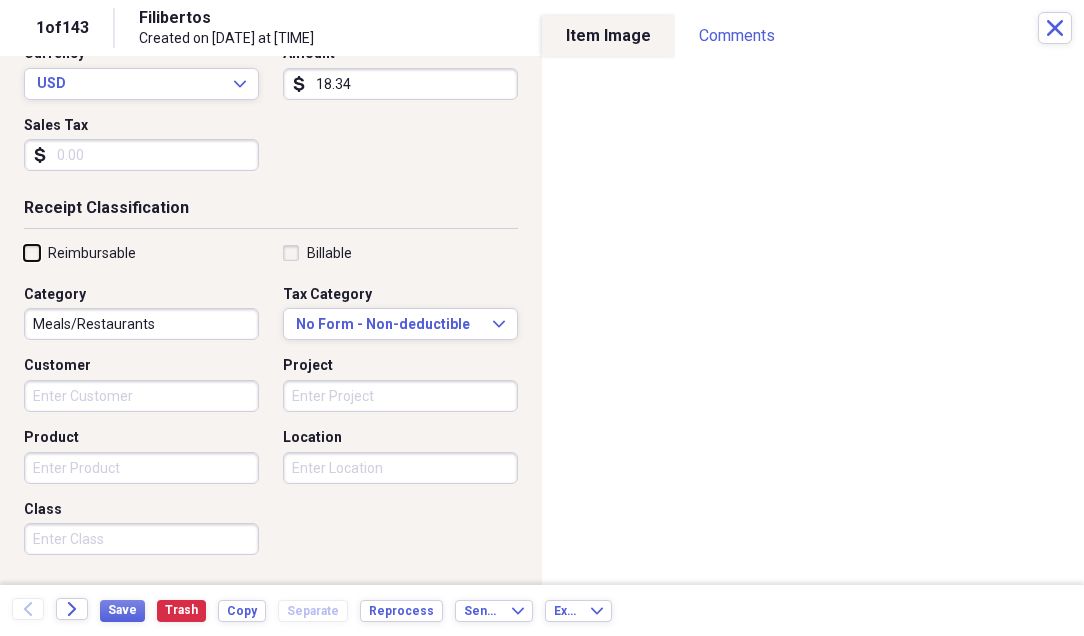 click on "Reimbursable" at bounding box center [24, 252] 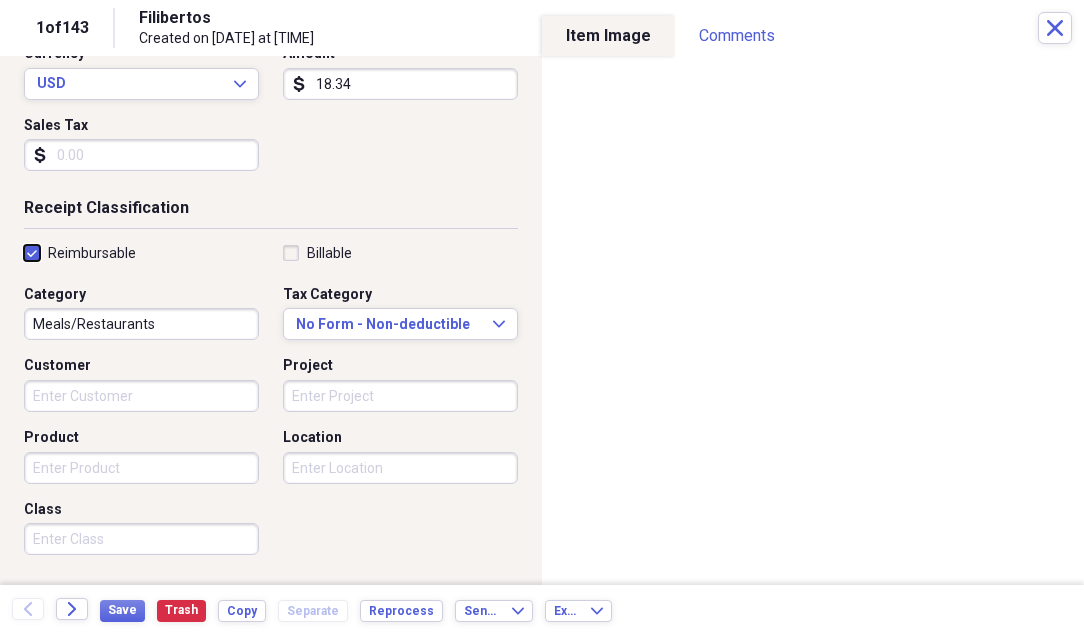 checkbox on "true" 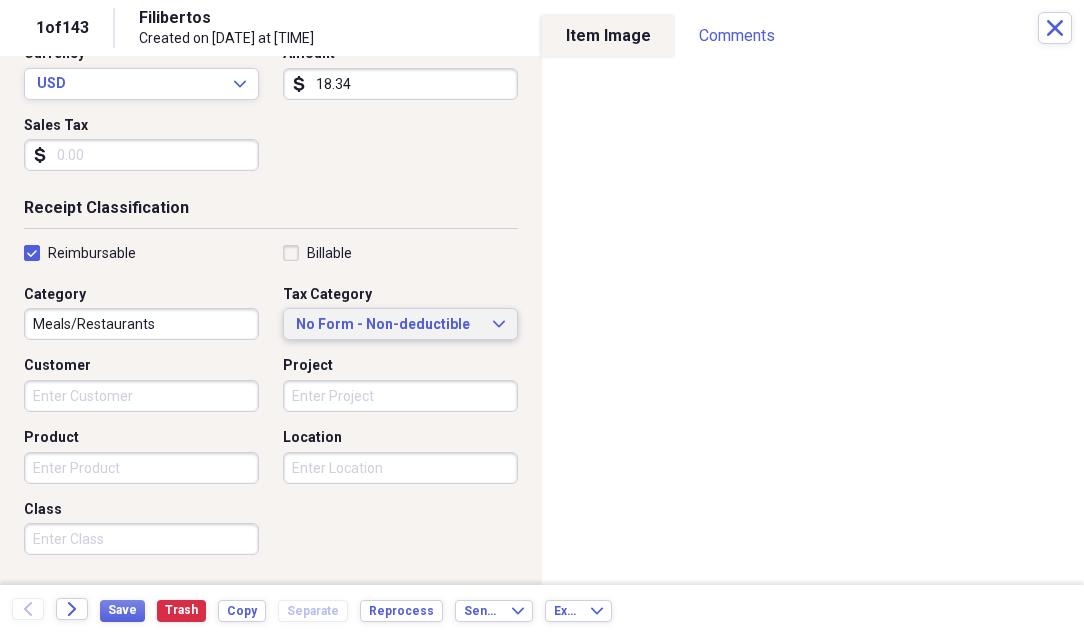 click on "No Form - Non-deductible" at bounding box center (388, 325) 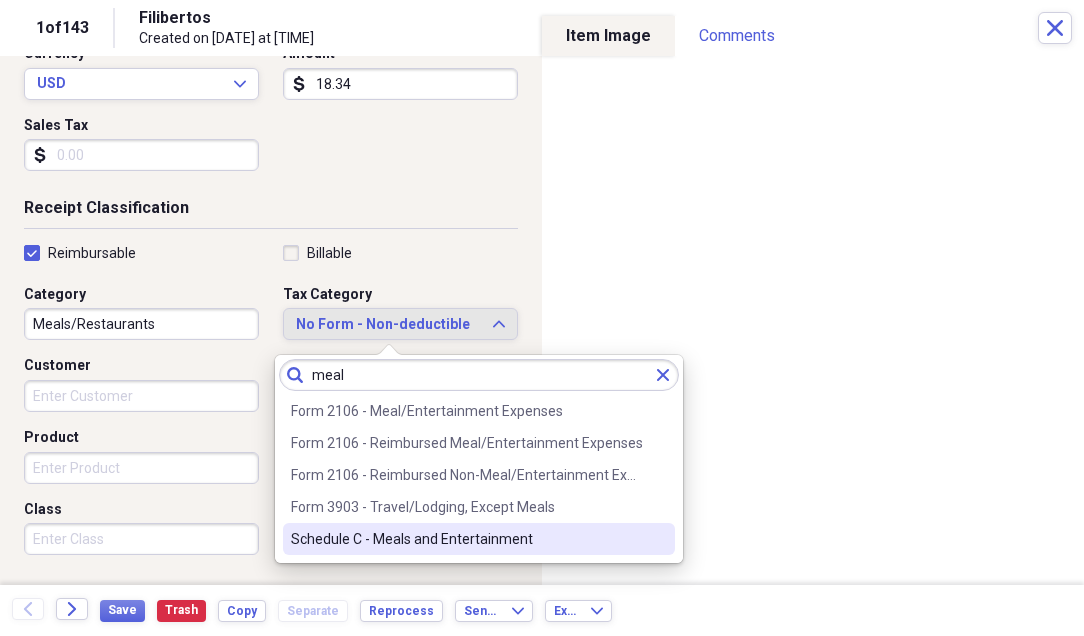 type on "meal" 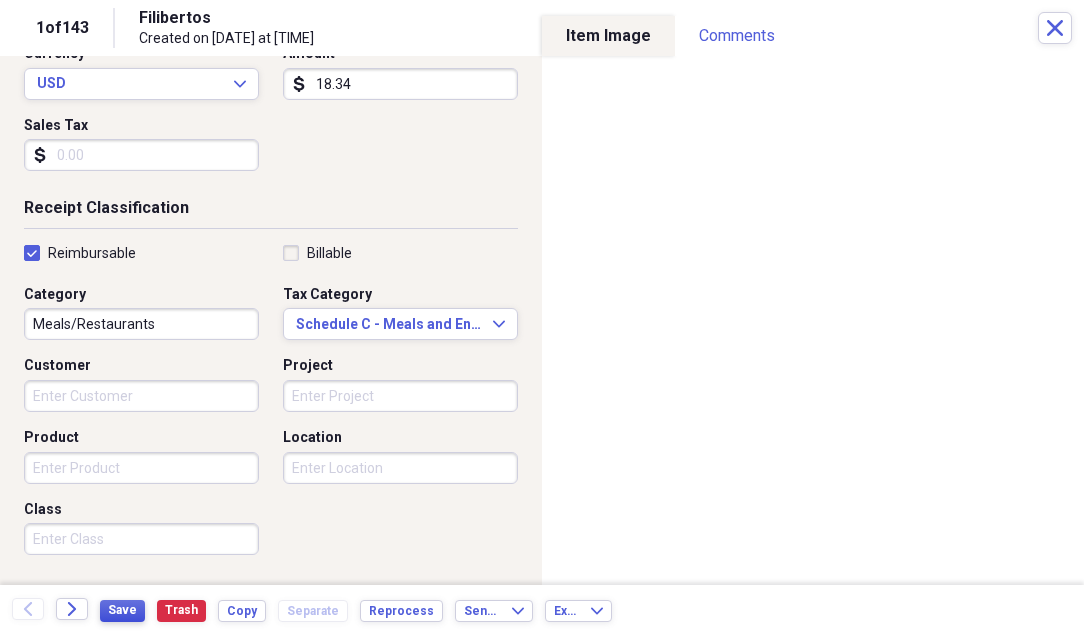 click on "Save" at bounding box center (122, 610) 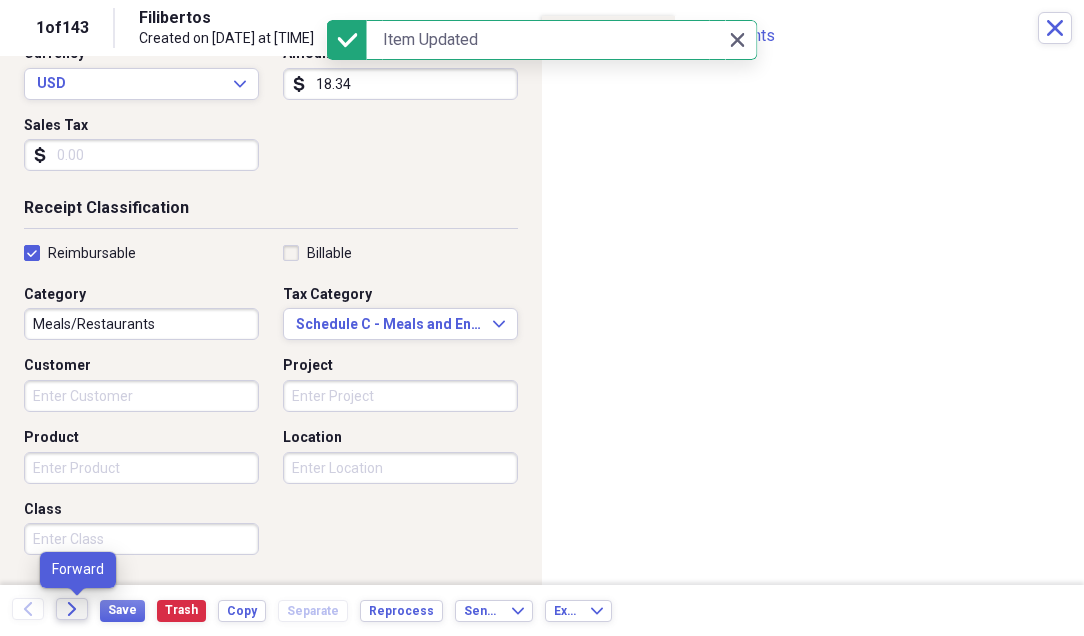click on "Forward" 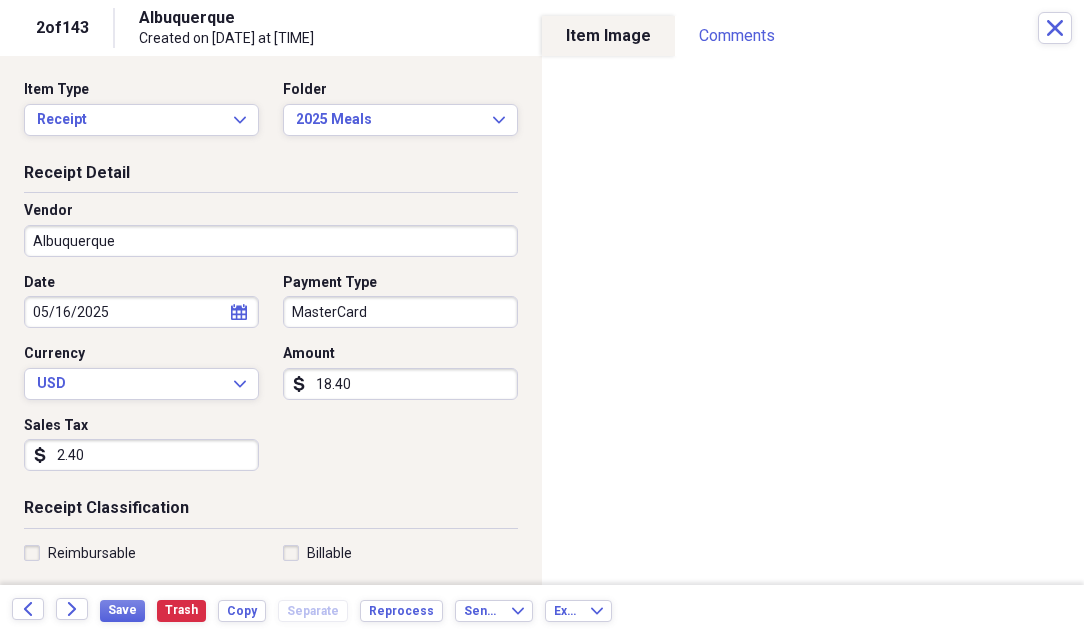 drag, startPoint x: 131, startPoint y: 243, endPoint x: 121, endPoint y: 235, distance: 12.806249 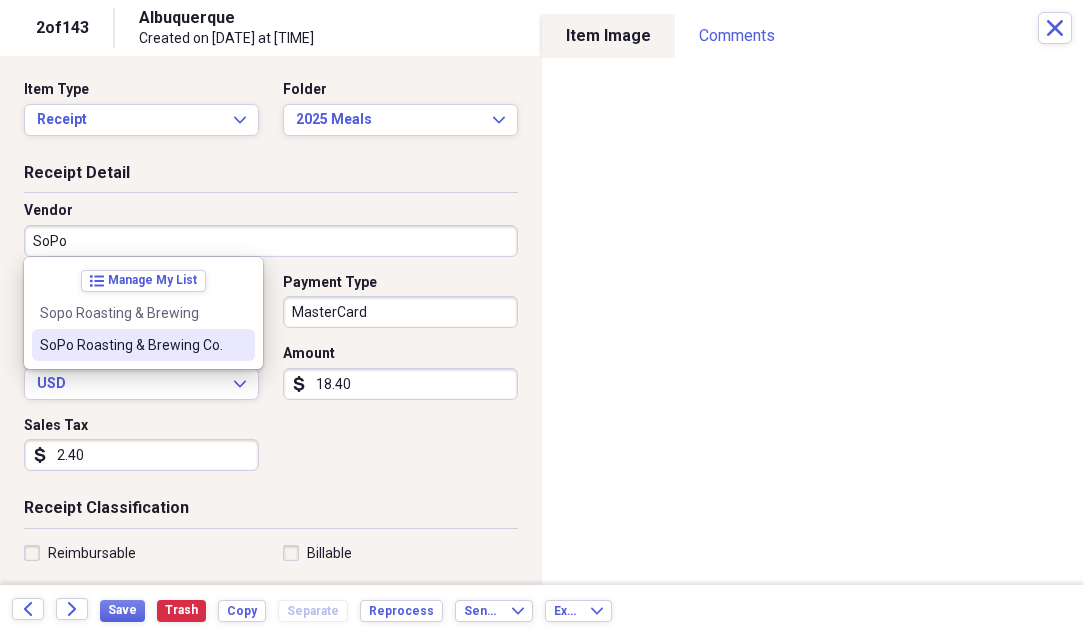 click on "SoPo Roasting & Brewing Co." at bounding box center [143, 345] 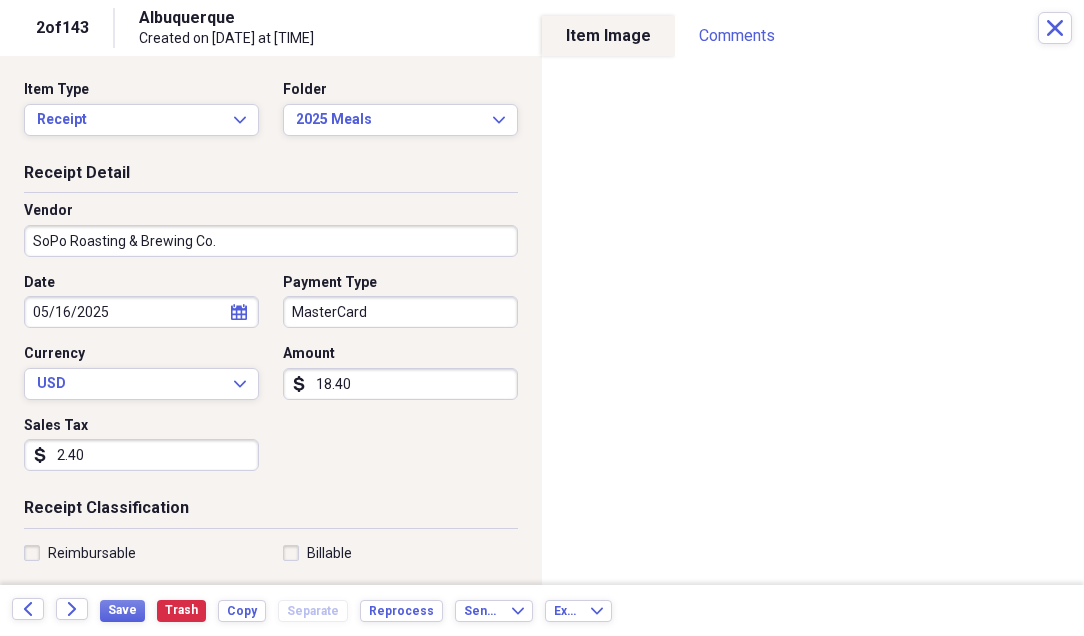 type on "Meals/Restaurants" 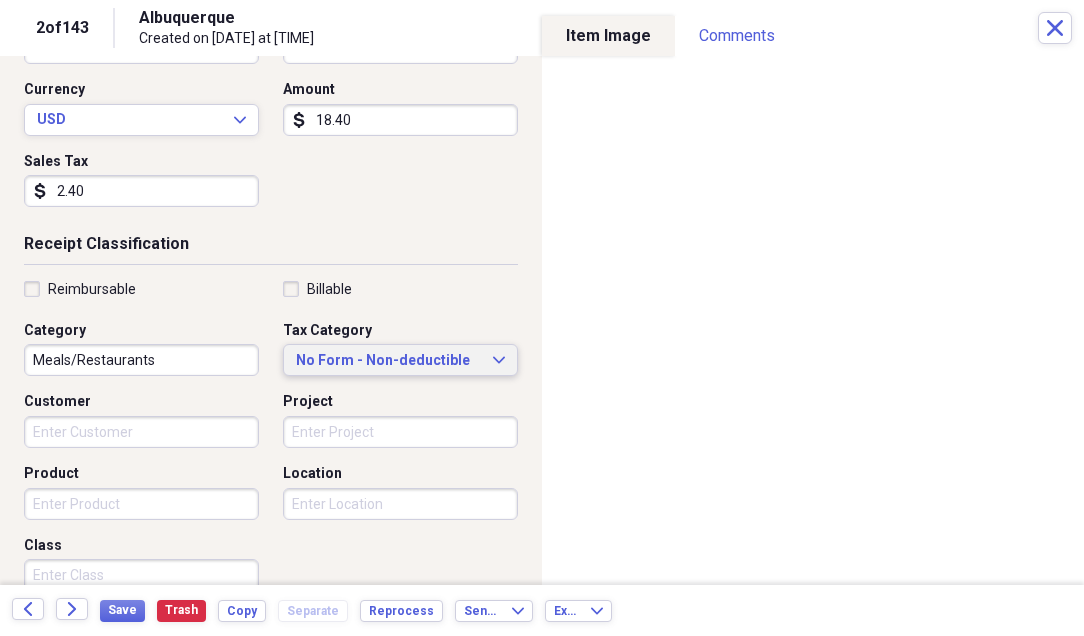 scroll, scrollTop: 300, scrollLeft: 0, axis: vertical 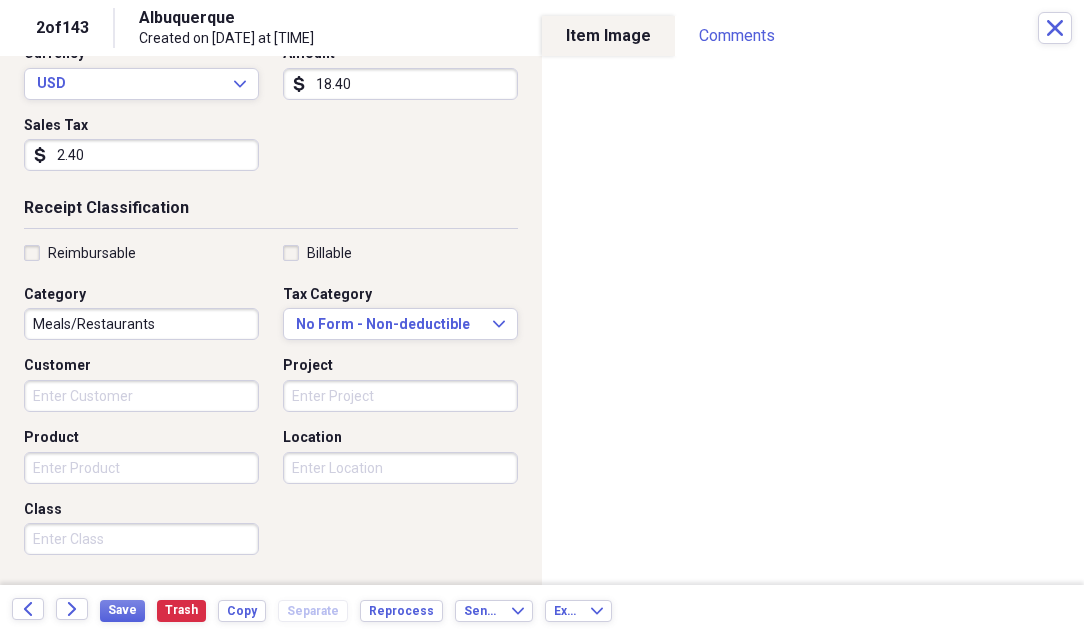 click on "Reimbursable" at bounding box center [80, 253] 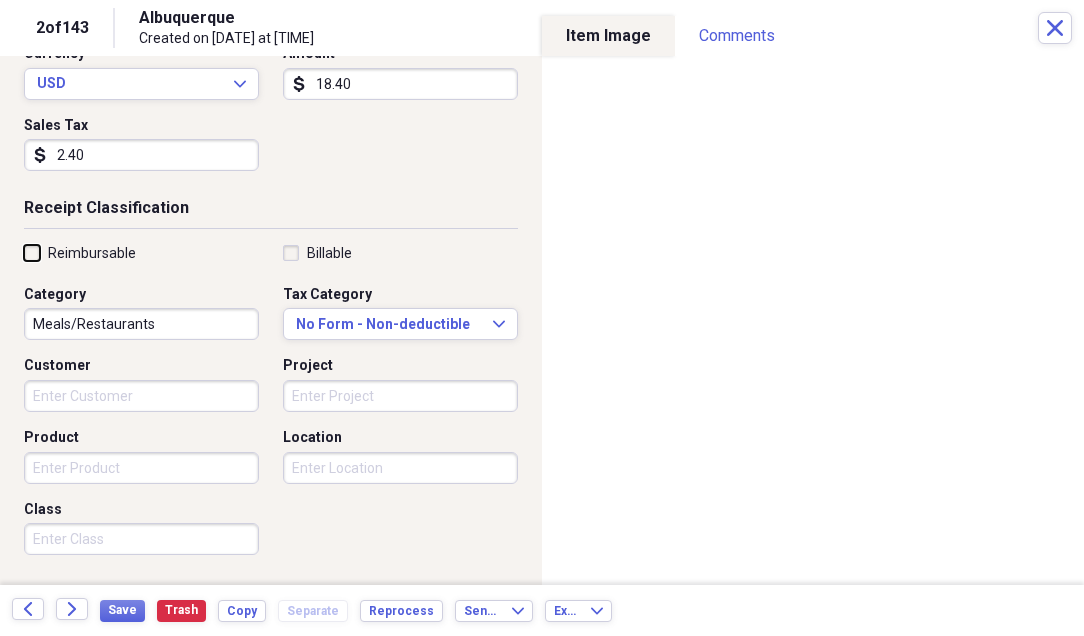 click on "Reimbursable" at bounding box center (24, 252) 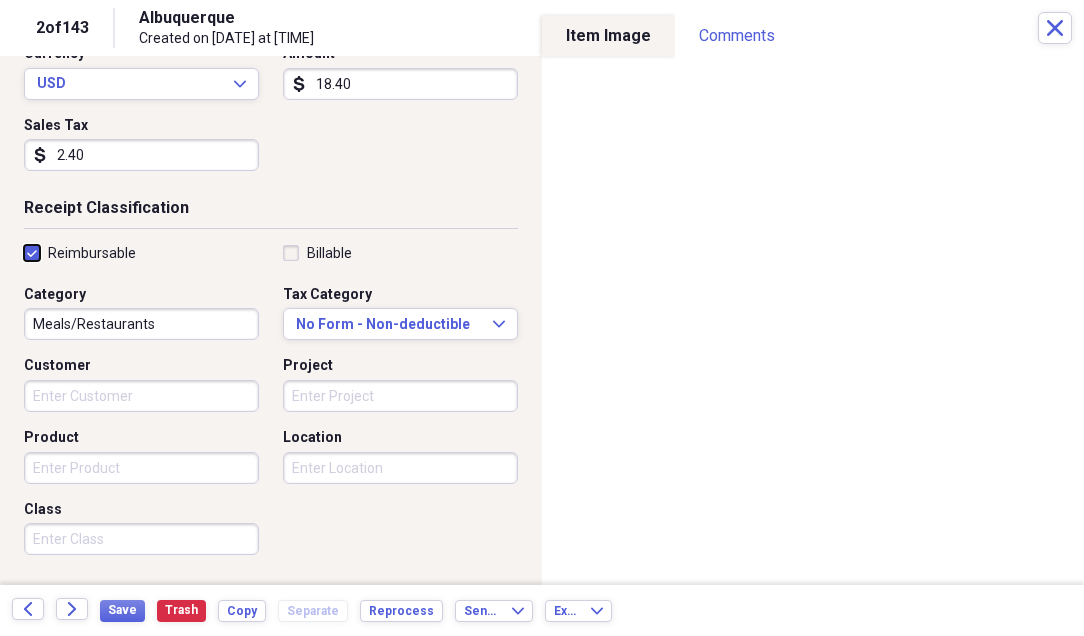 checkbox on "true" 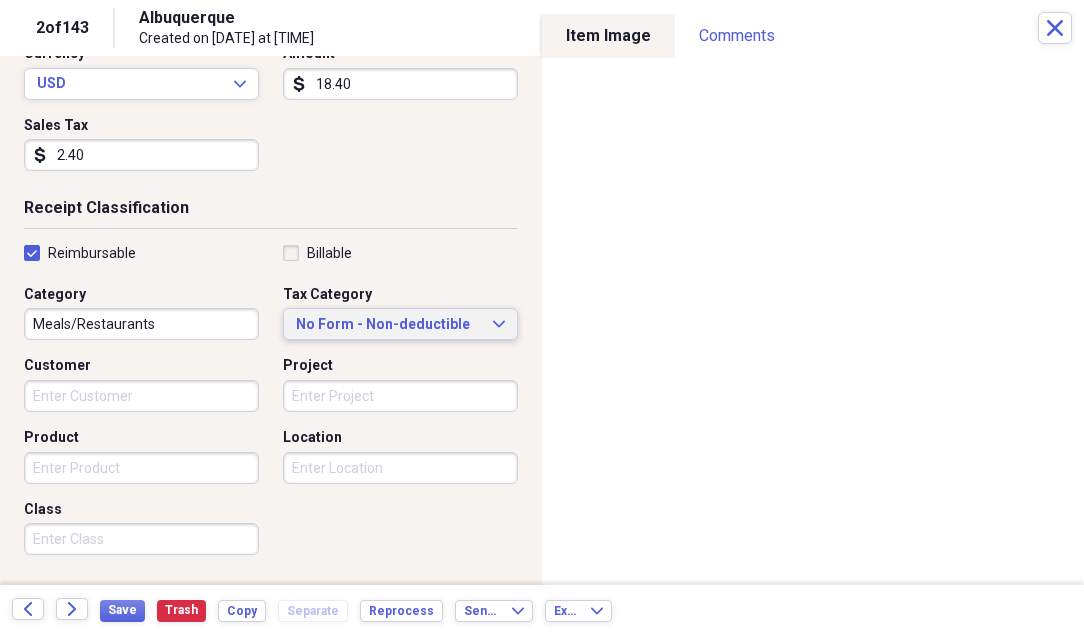 click on "No Form - Non-deductible" at bounding box center [388, 325] 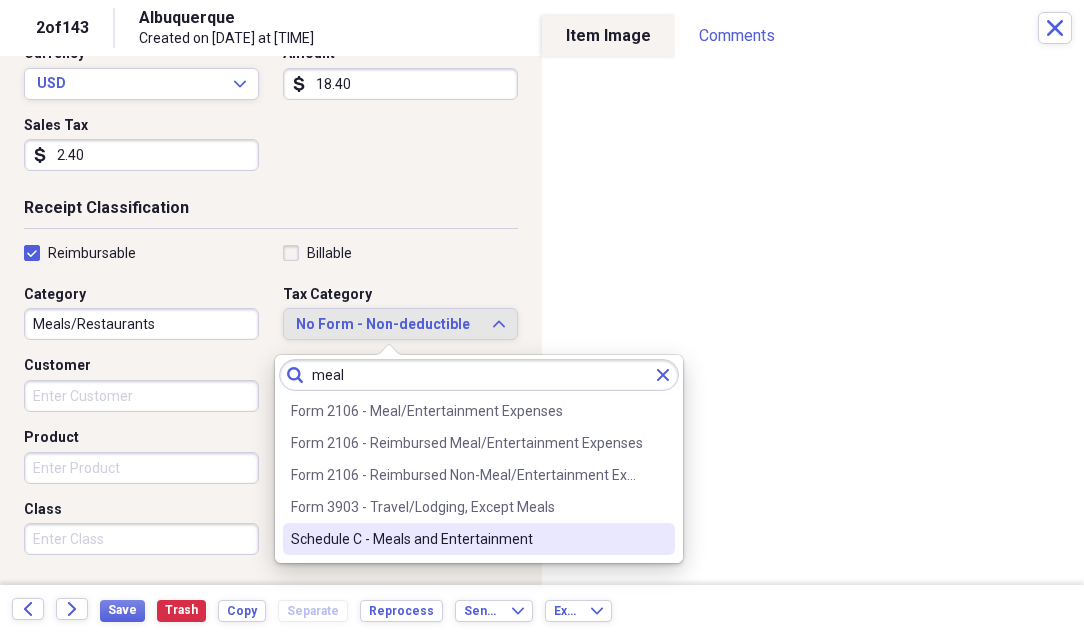 type on "meal" 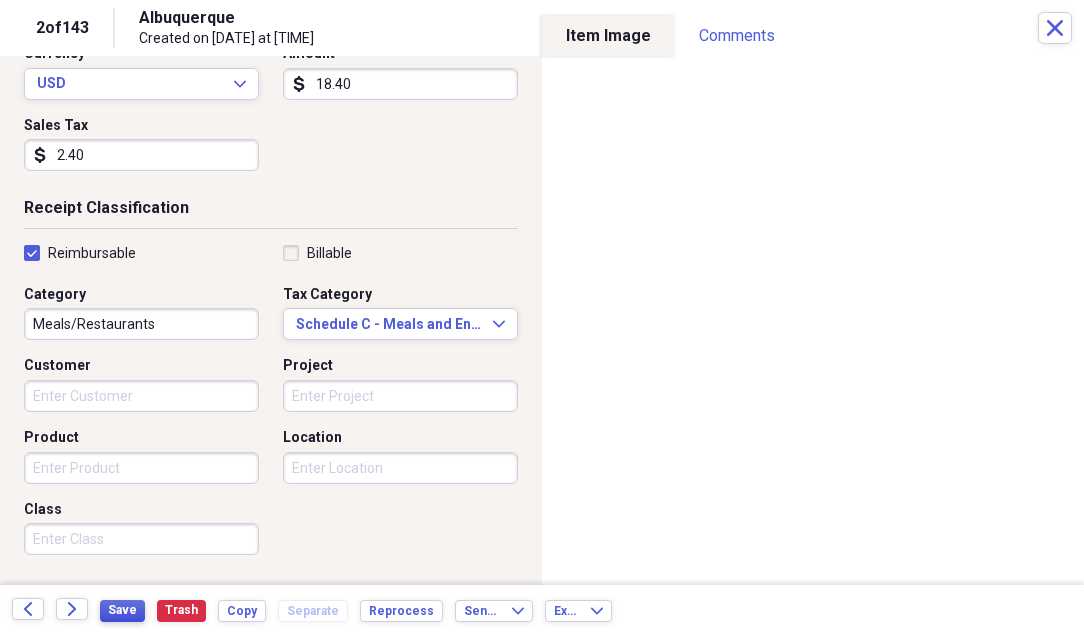 click on "Save" at bounding box center [122, 610] 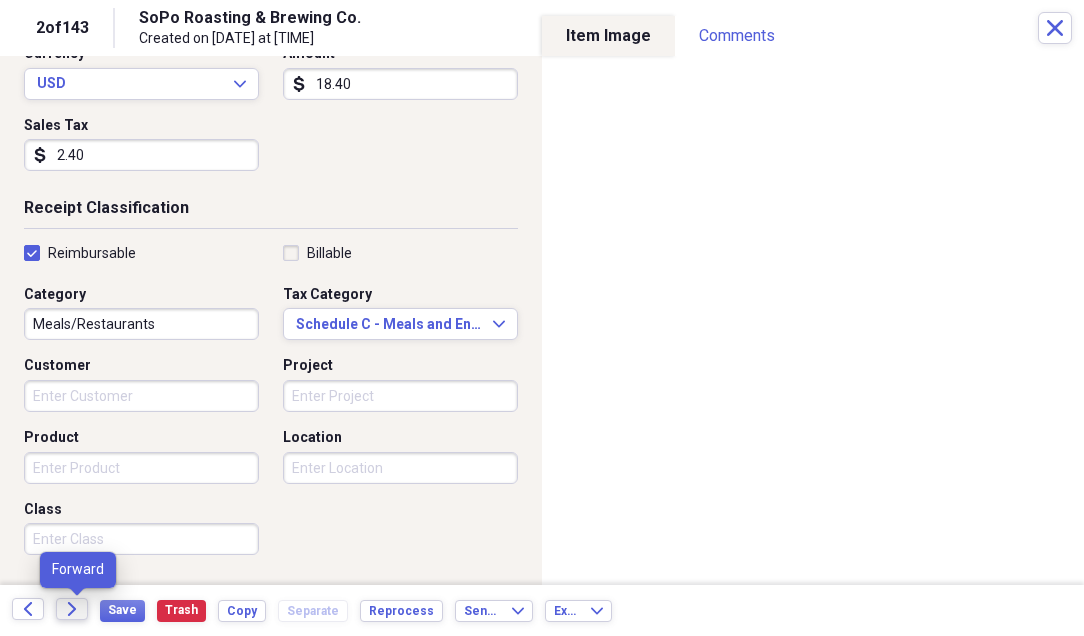 click on "Forward" 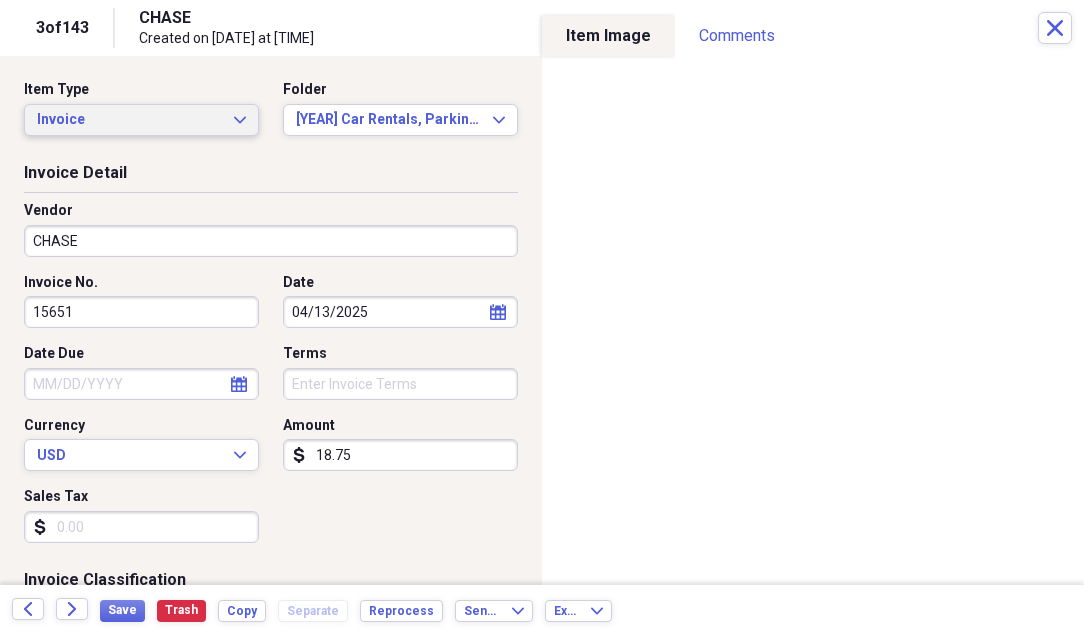 click on "Expand" 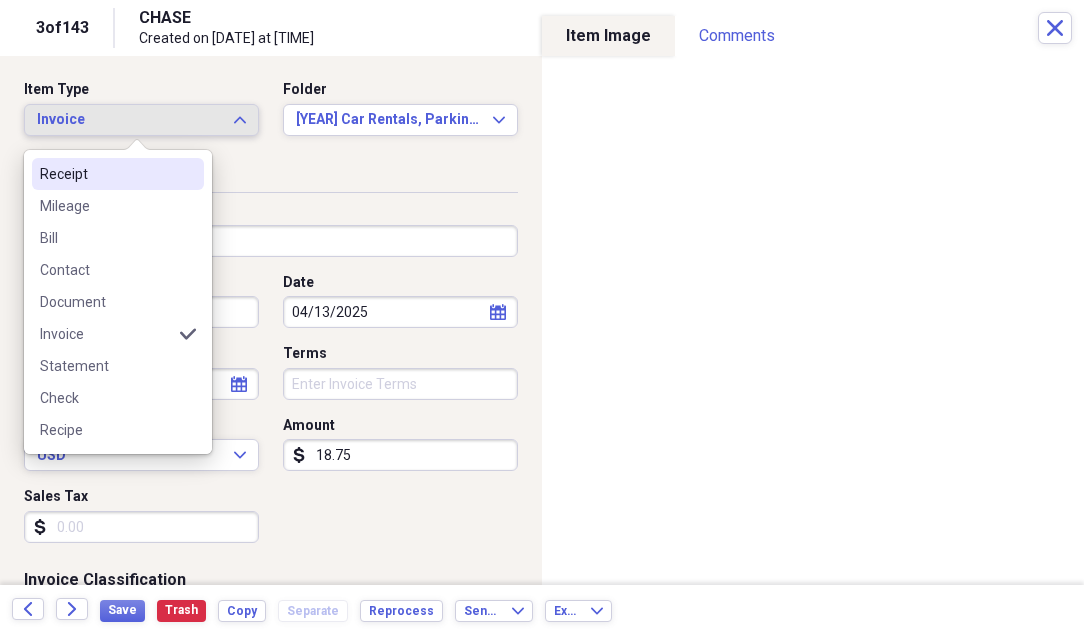 click on "Receipt" at bounding box center (106, 174) 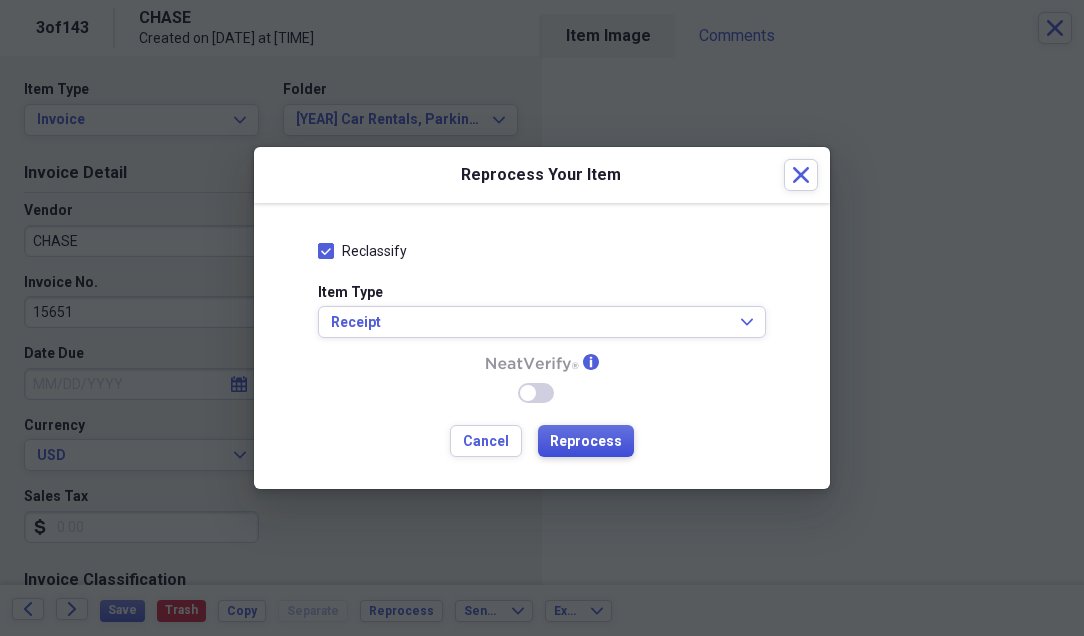 click on "Reprocess" at bounding box center (586, 442) 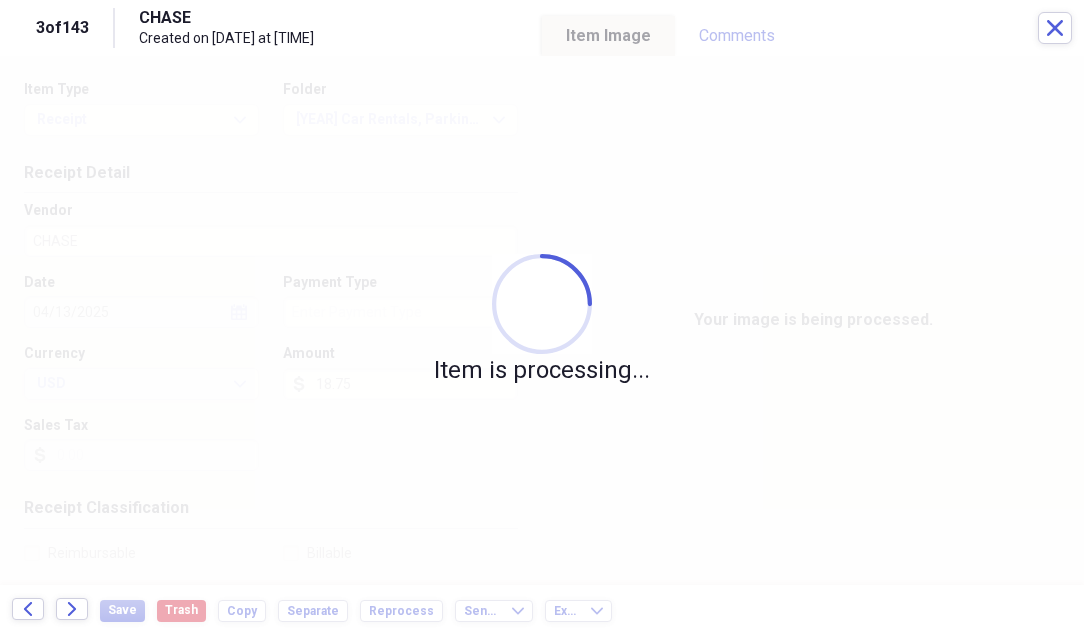 type on "Visa" 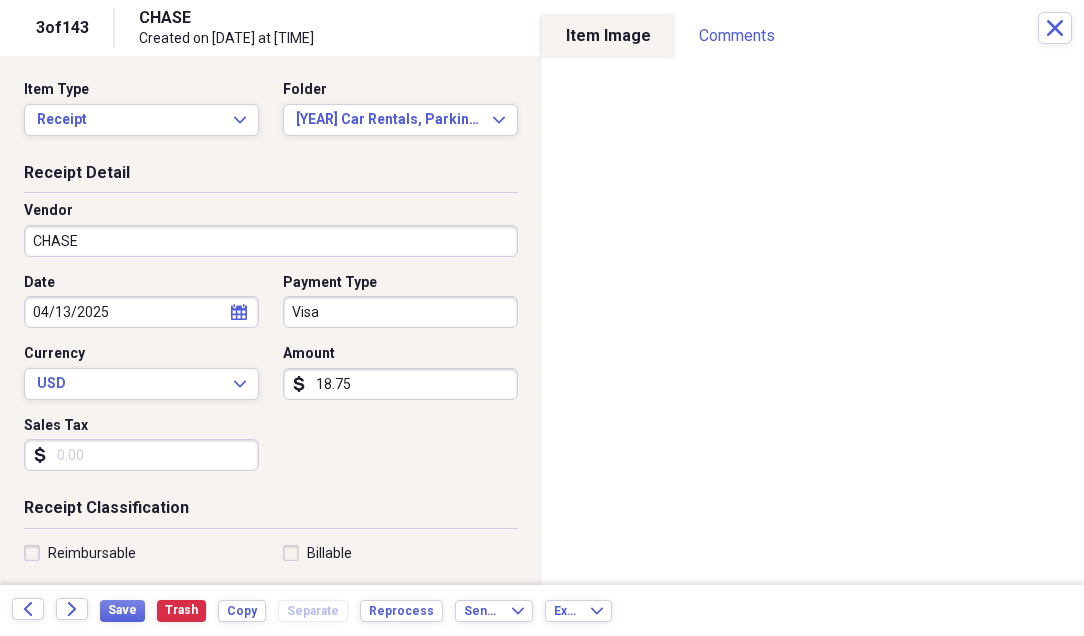 click on "CHASE" at bounding box center [271, 241] 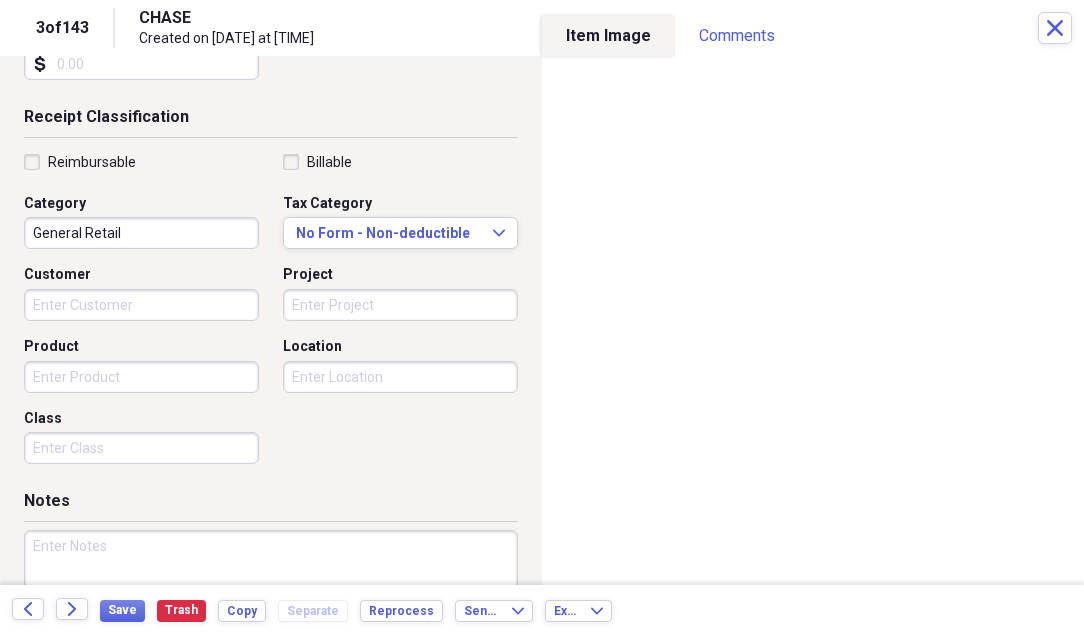 scroll, scrollTop: 400, scrollLeft: 0, axis: vertical 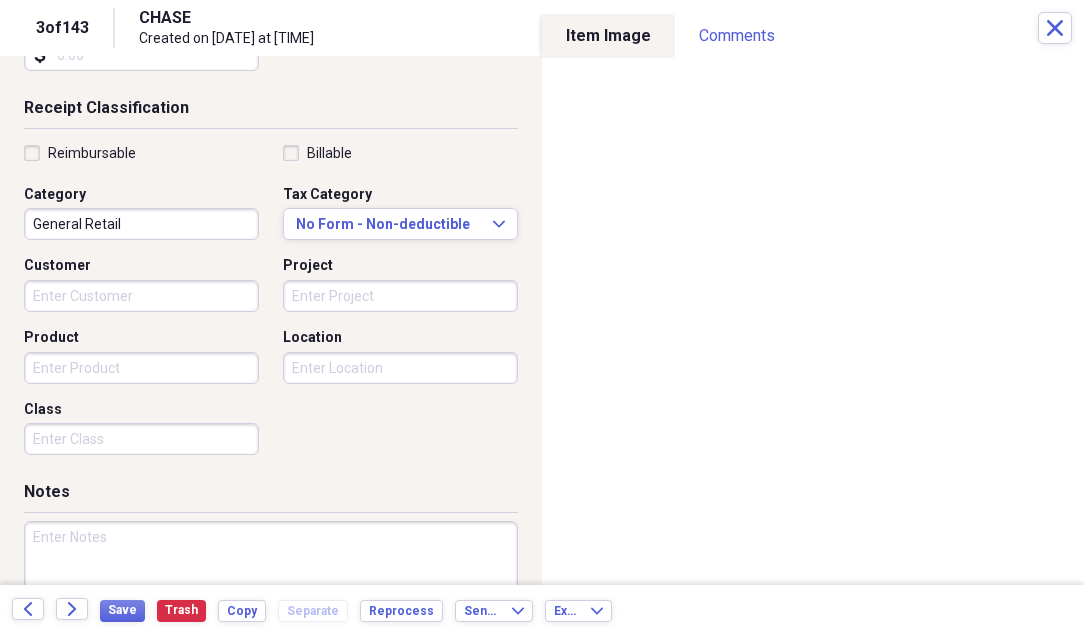 type on "Olon" 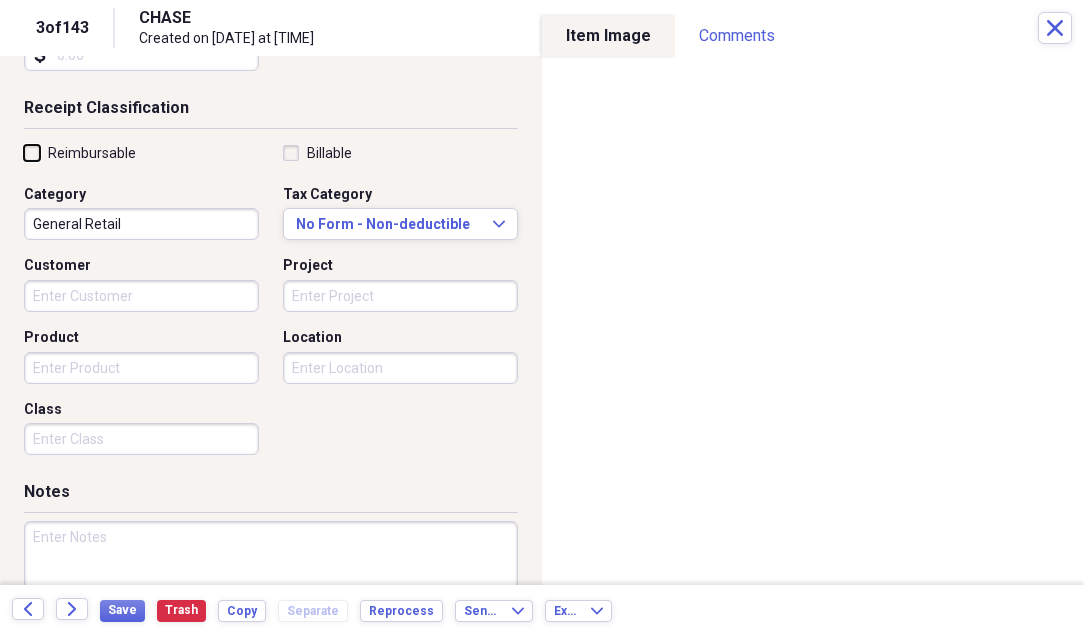 click on "Reimbursable" at bounding box center (24, 152) 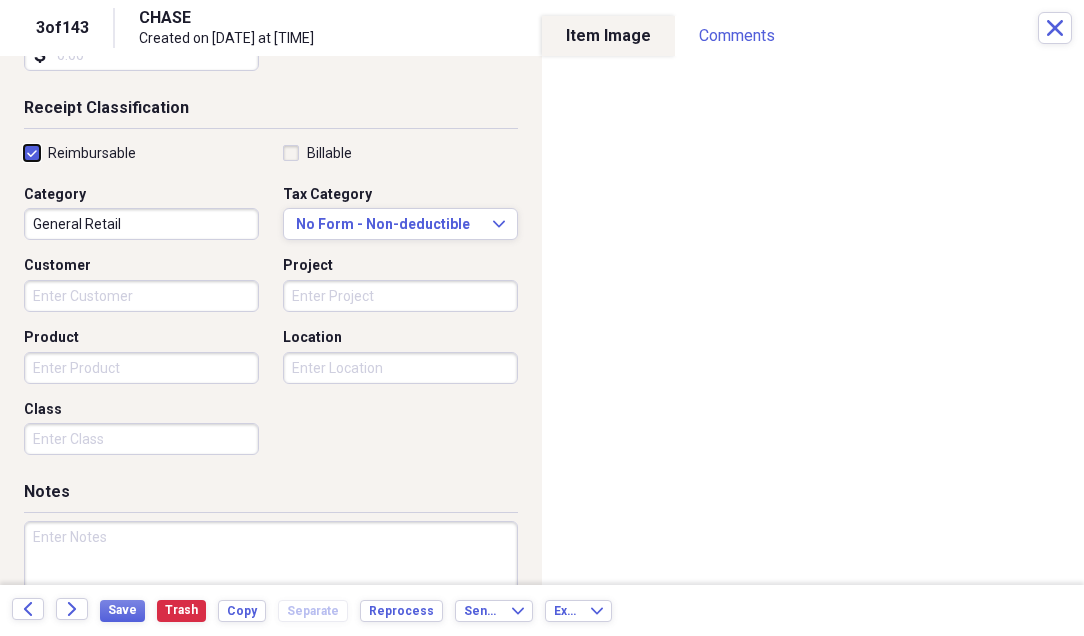 checkbox on "true" 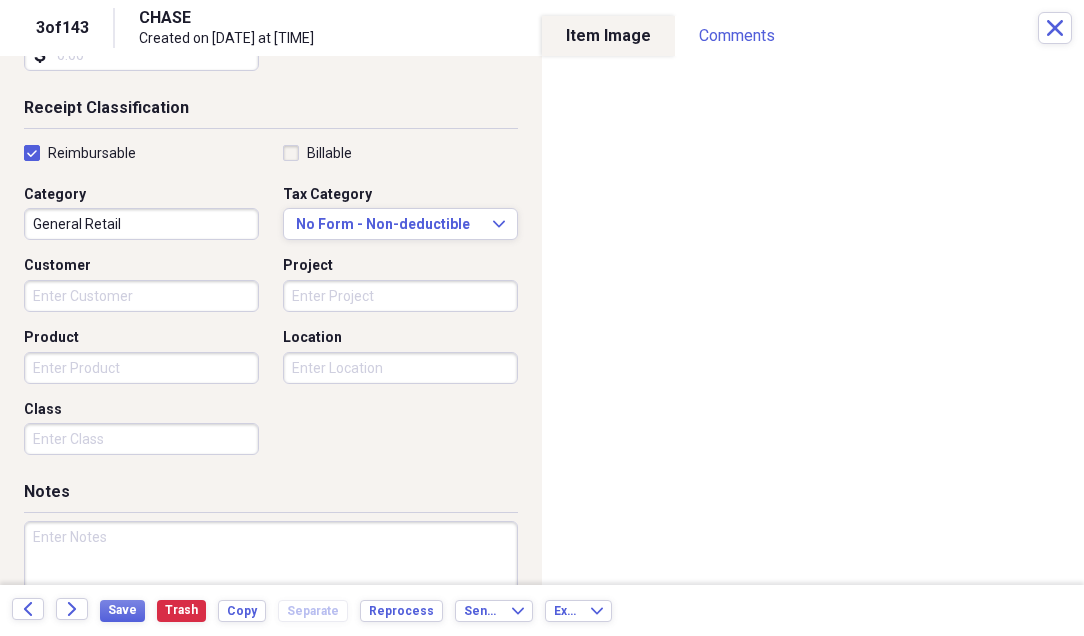 click on "General Retail" at bounding box center [141, 224] 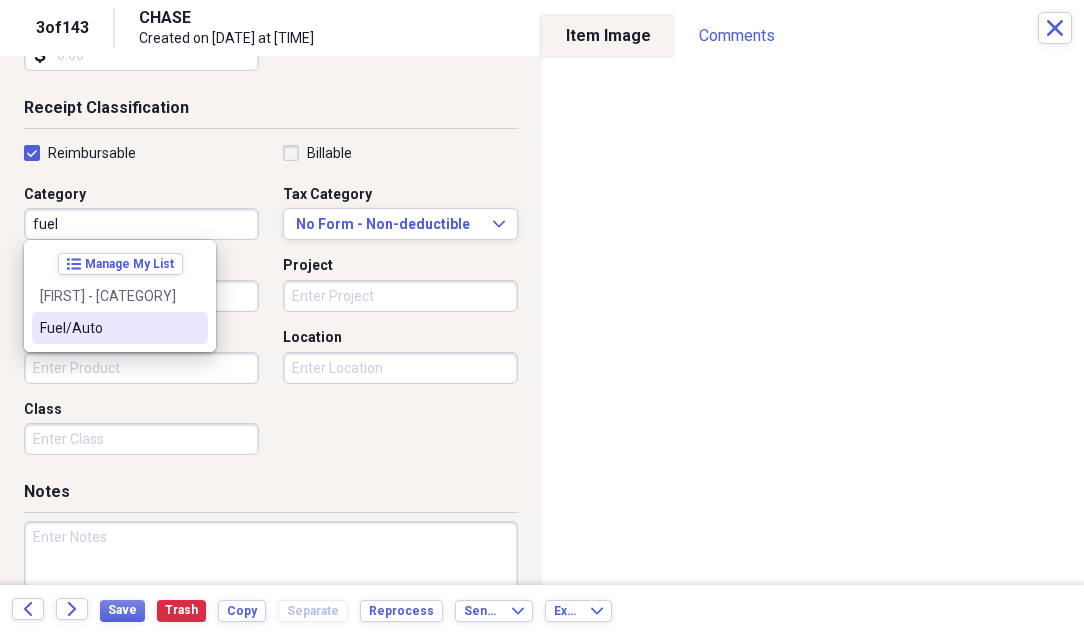 click on "Fuel/Auto" at bounding box center [120, 328] 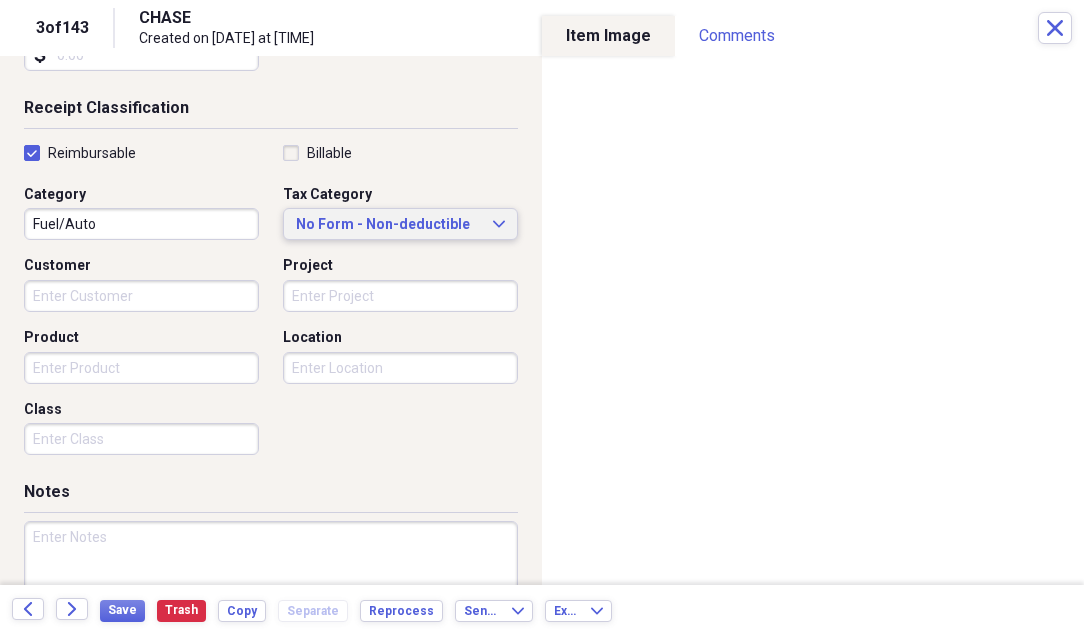 click on "No Form - Non-deductible" at bounding box center (388, 225) 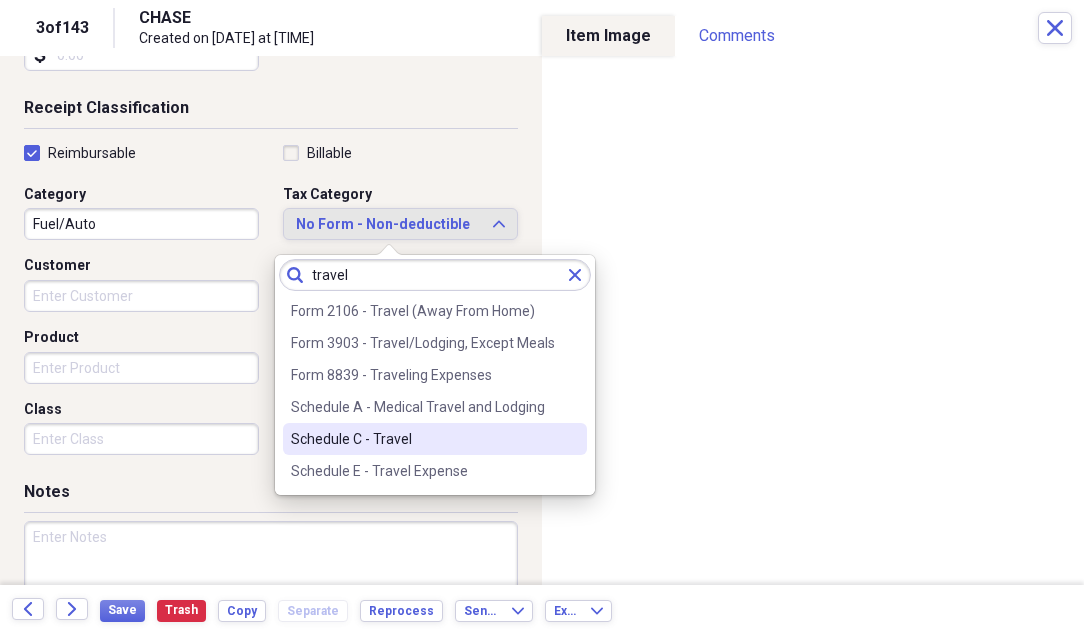 type on "travel" 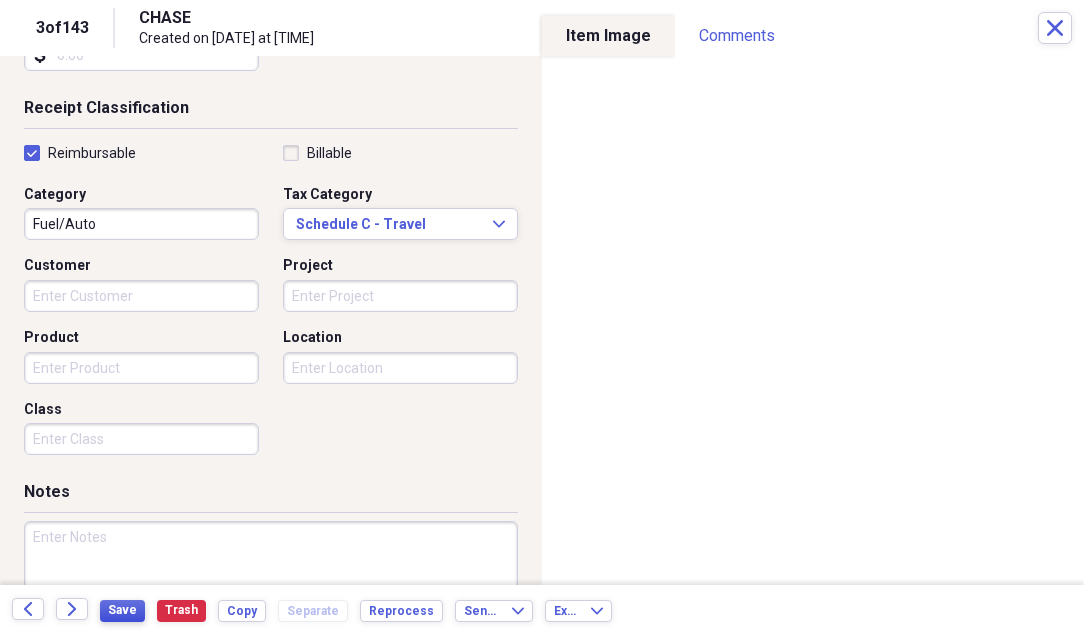 click on "Save" at bounding box center [122, 610] 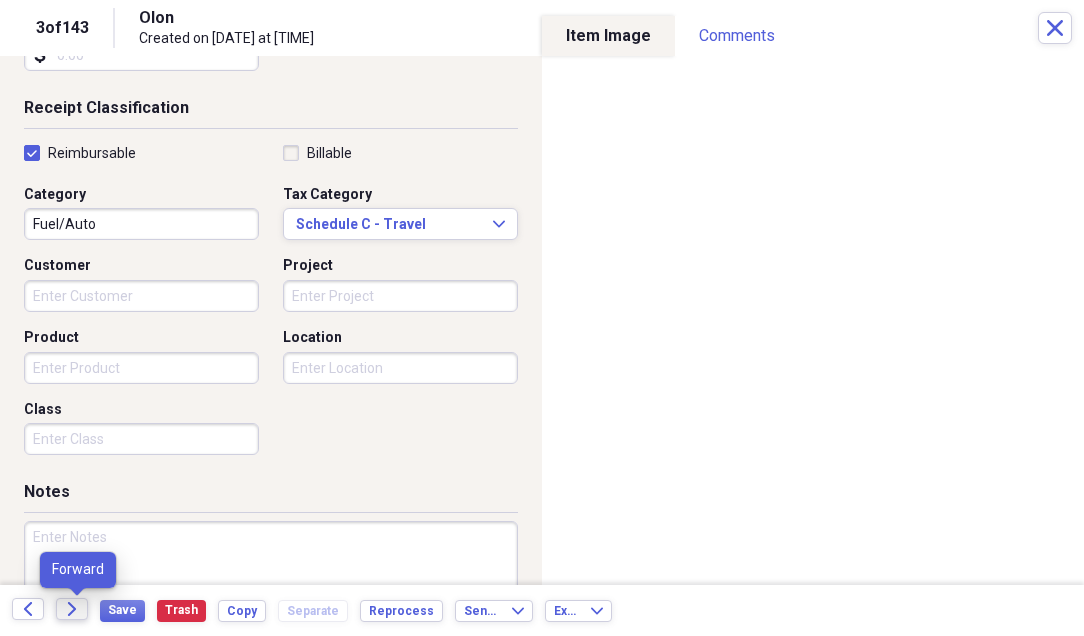 click on "Forward" 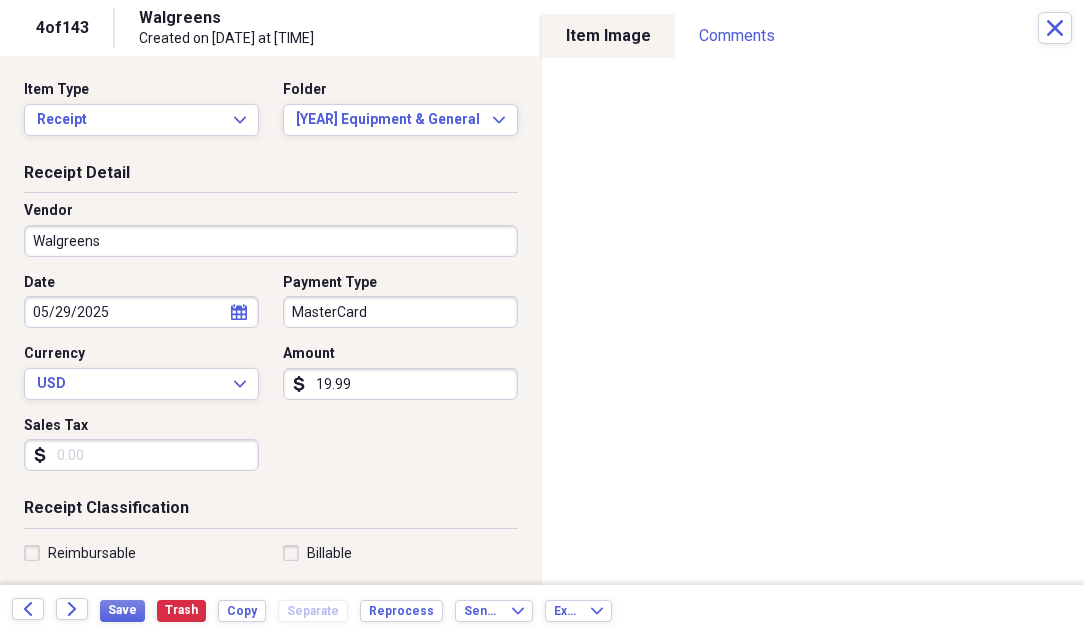 click on "19.99" at bounding box center (400, 384) 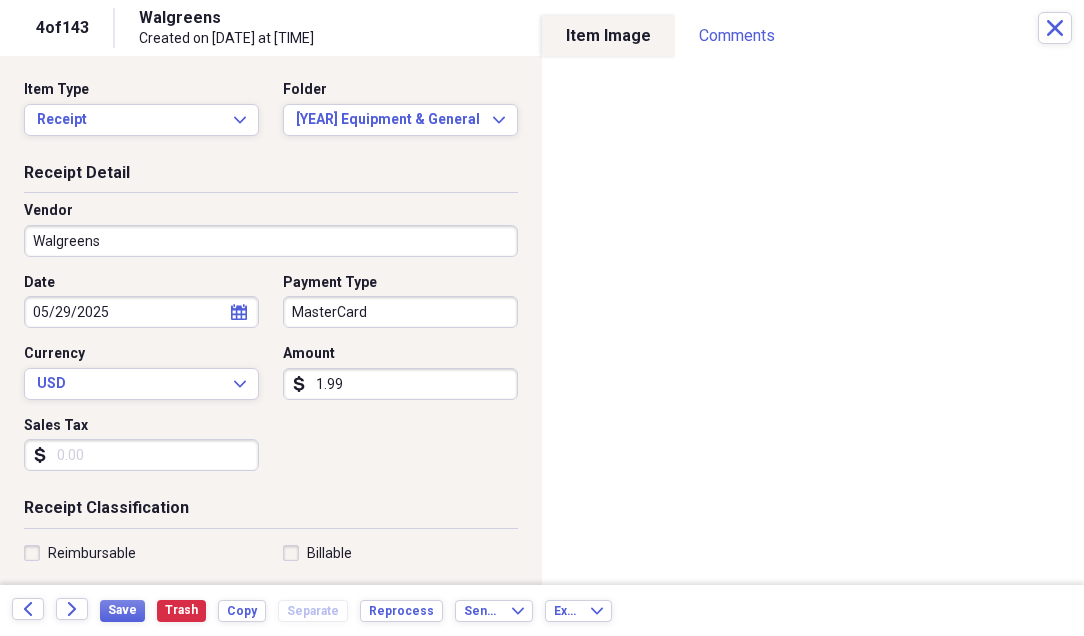 scroll, scrollTop: 40, scrollLeft: 0, axis: vertical 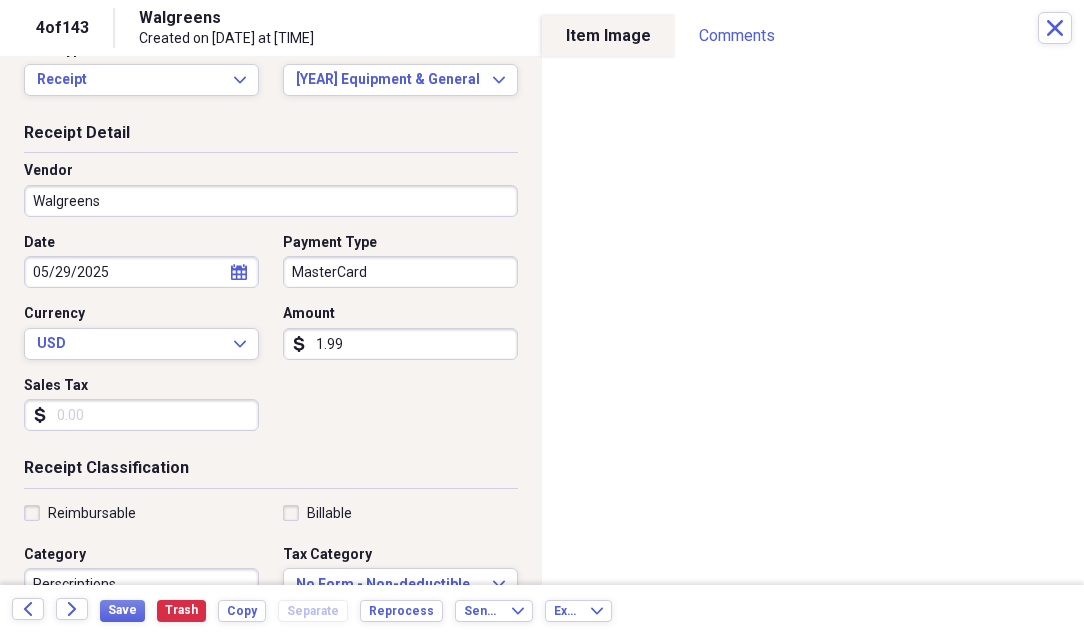 click on "Sales Tax" at bounding box center (141, 415) 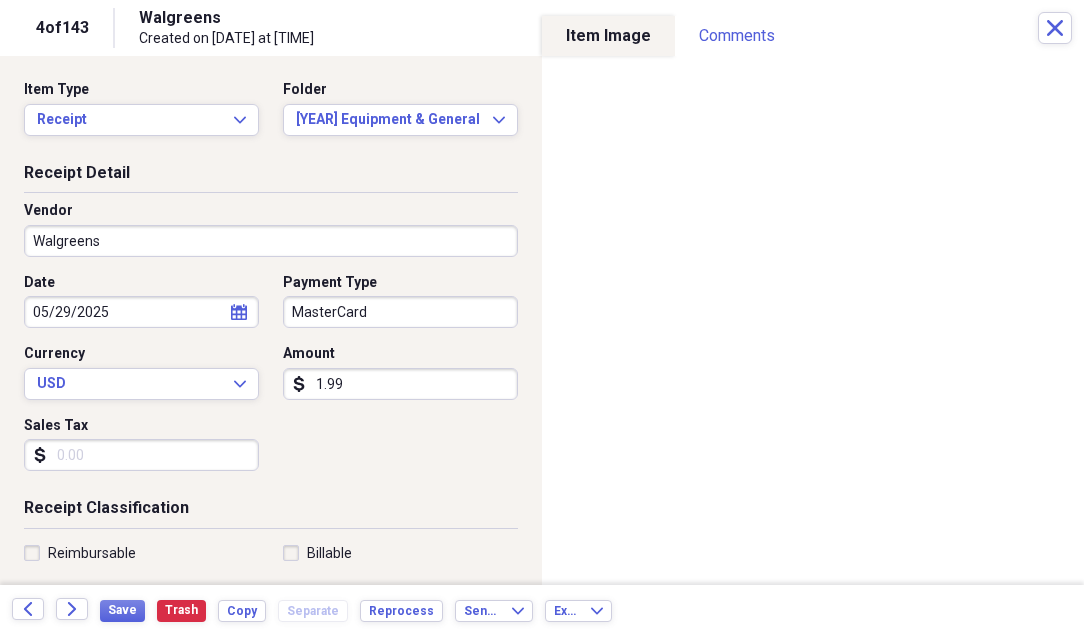 type on "0.19" 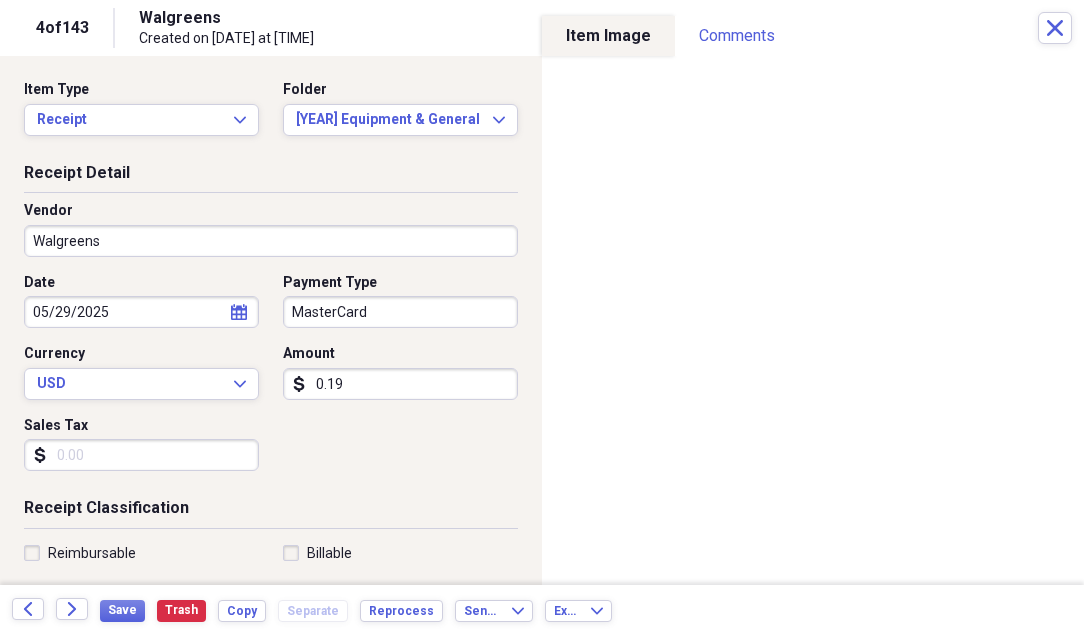scroll, scrollTop: 40, scrollLeft: 0, axis: vertical 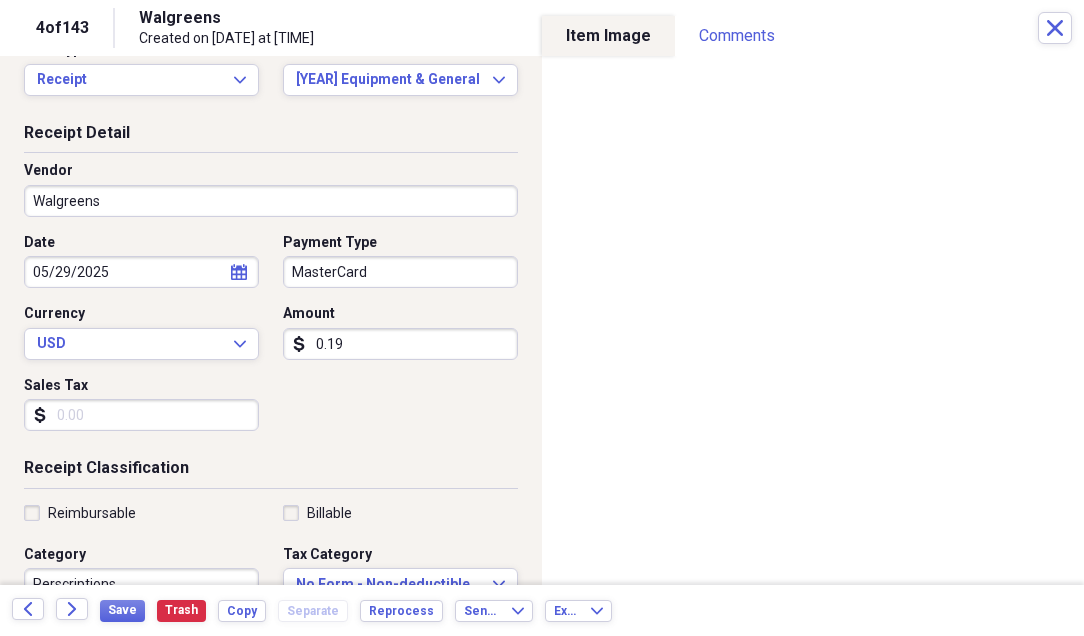 drag, startPoint x: 346, startPoint y: 343, endPoint x: 278, endPoint y: 357, distance: 69.426216 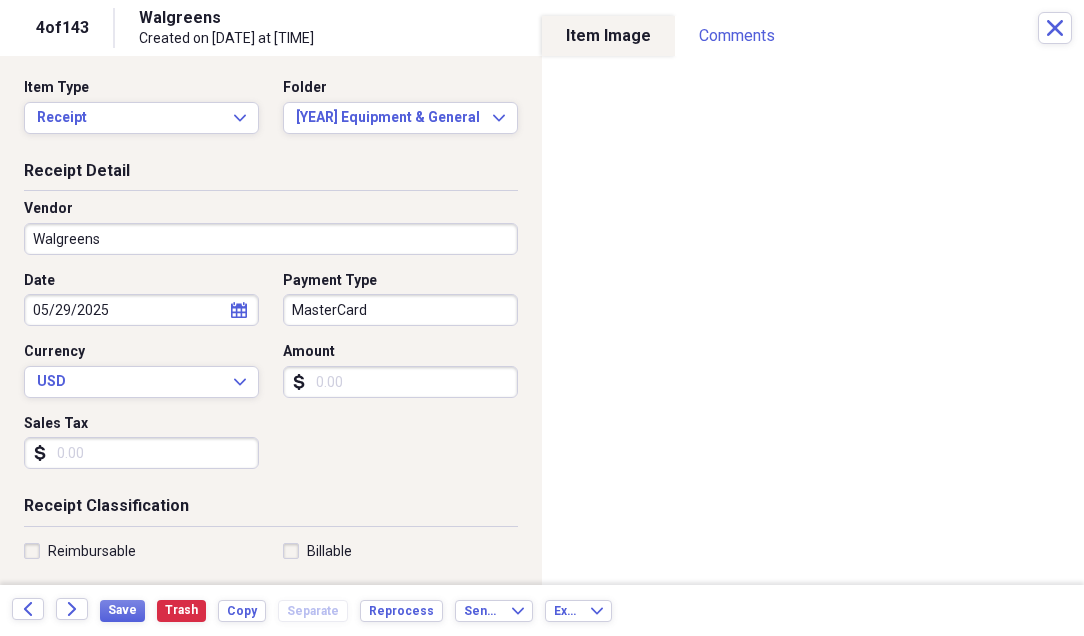 scroll, scrollTop: 0, scrollLeft: 0, axis: both 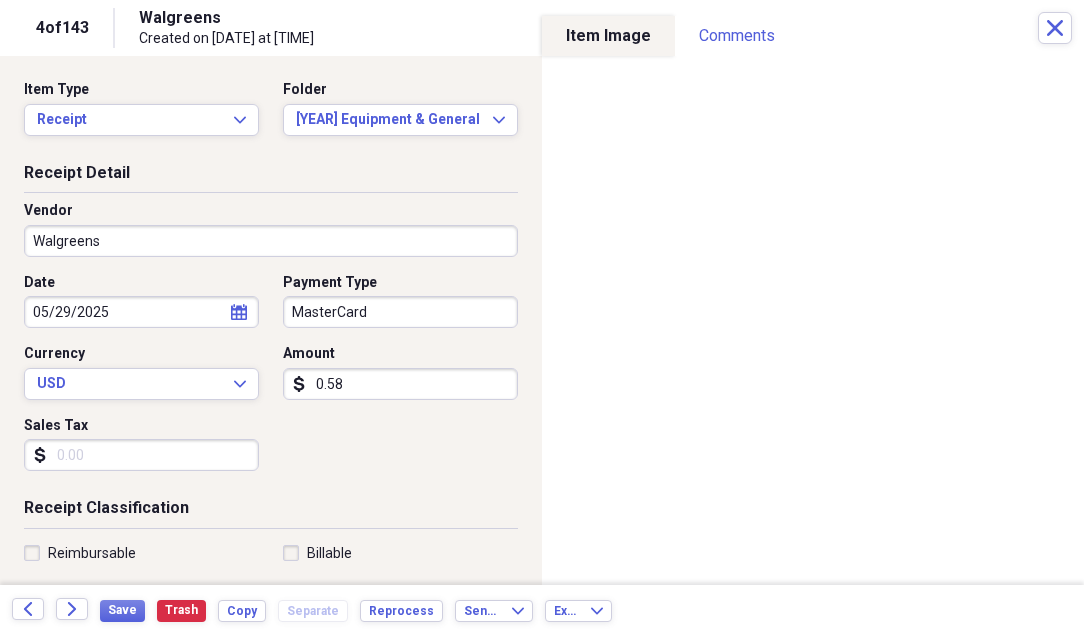 type on "0.05" 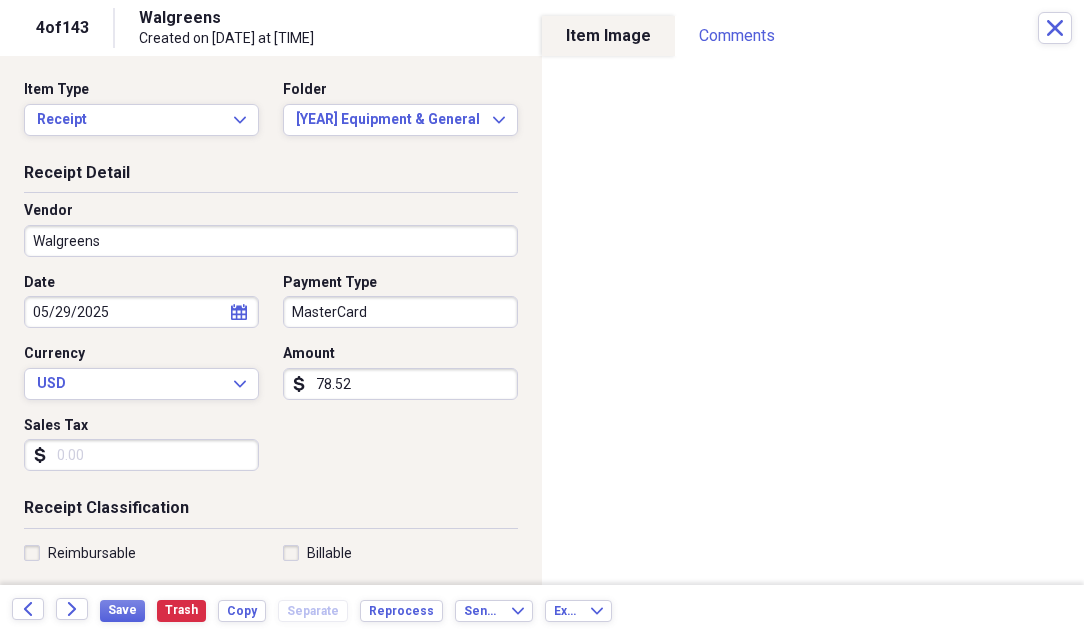 type on "78.52" 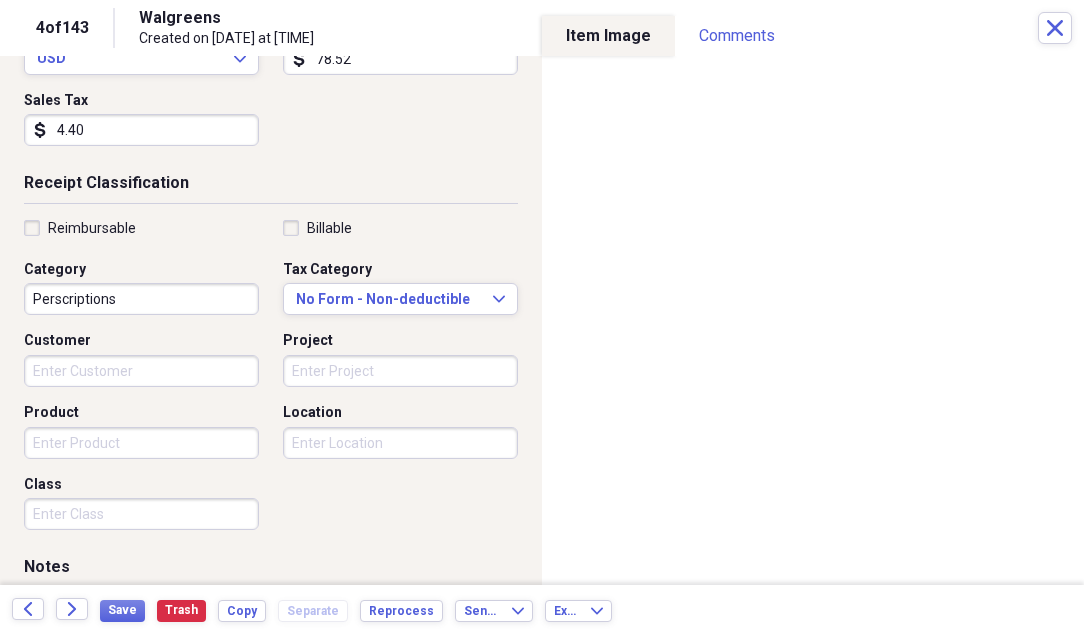 scroll, scrollTop: 400, scrollLeft: 0, axis: vertical 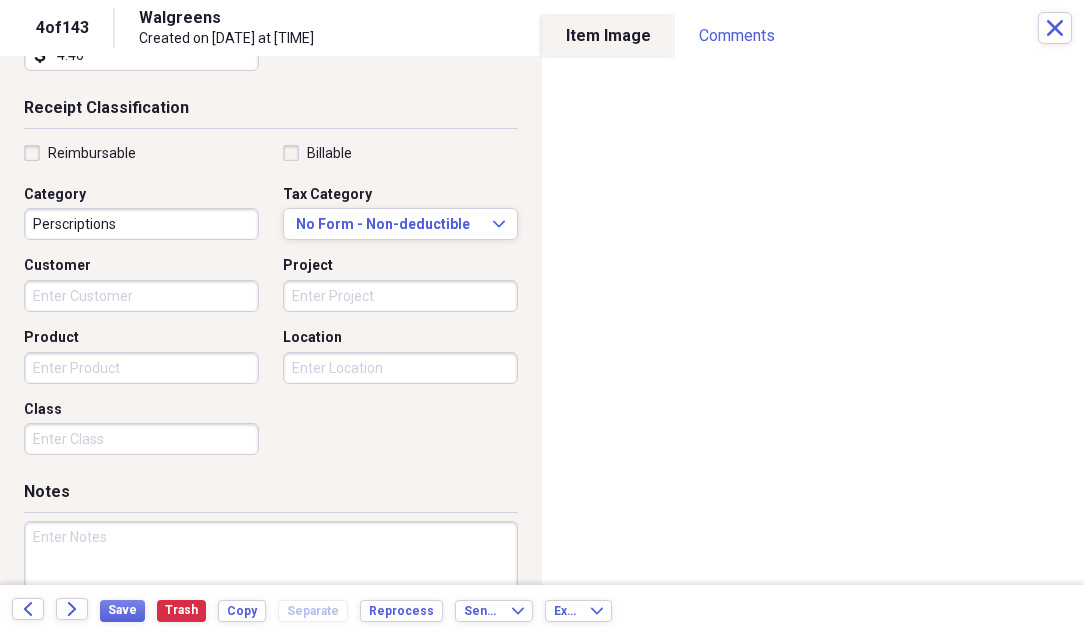 type on "4.40" 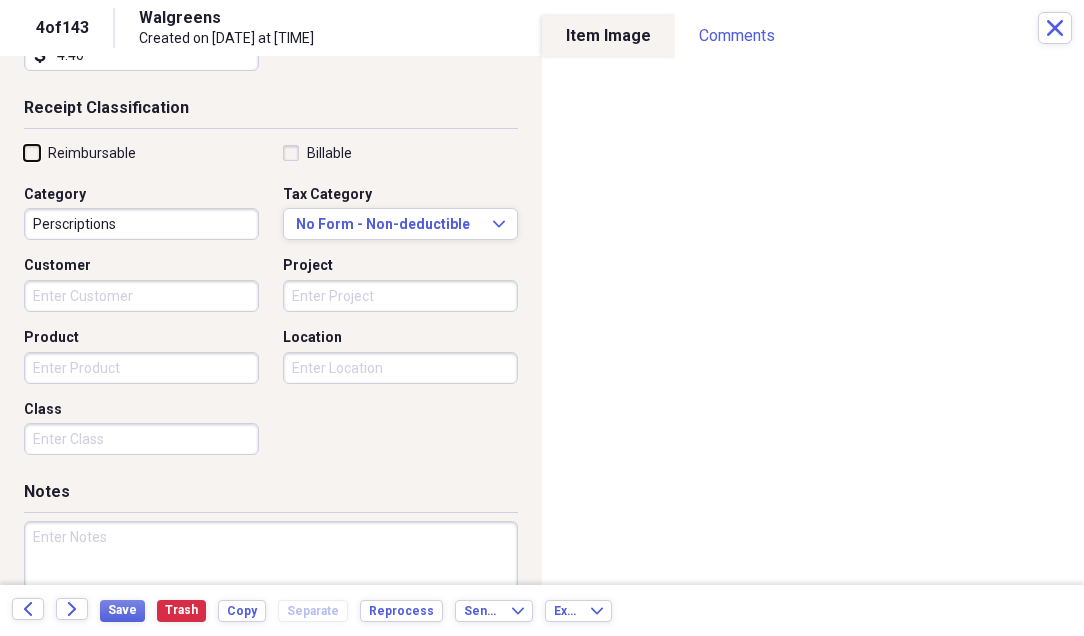 click on "Reimbursable" at bounding box center [24, 152] 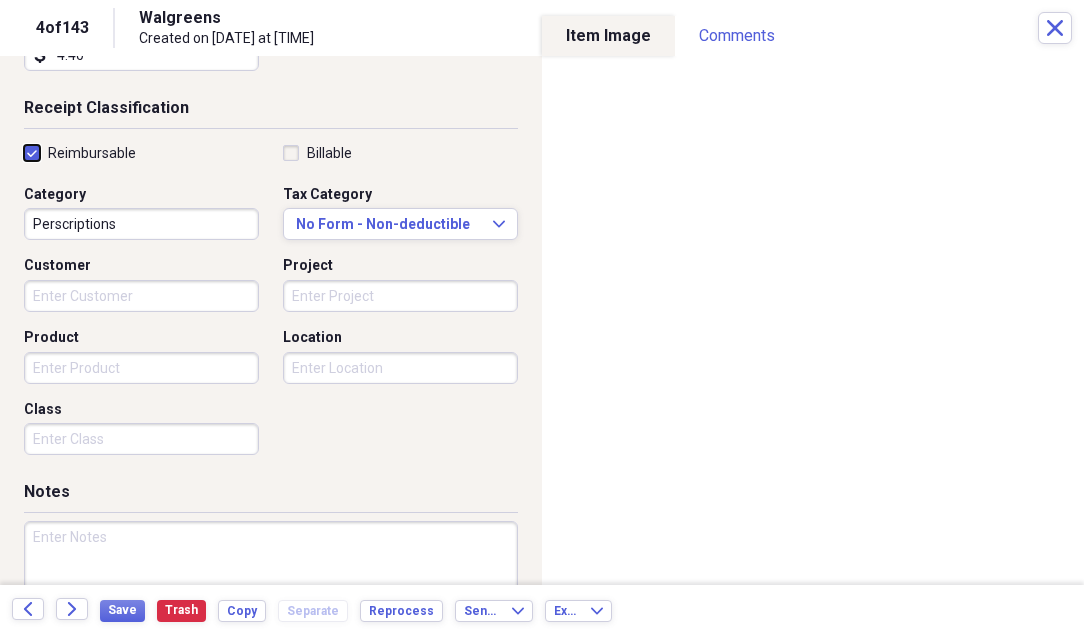 checkbox on "true" 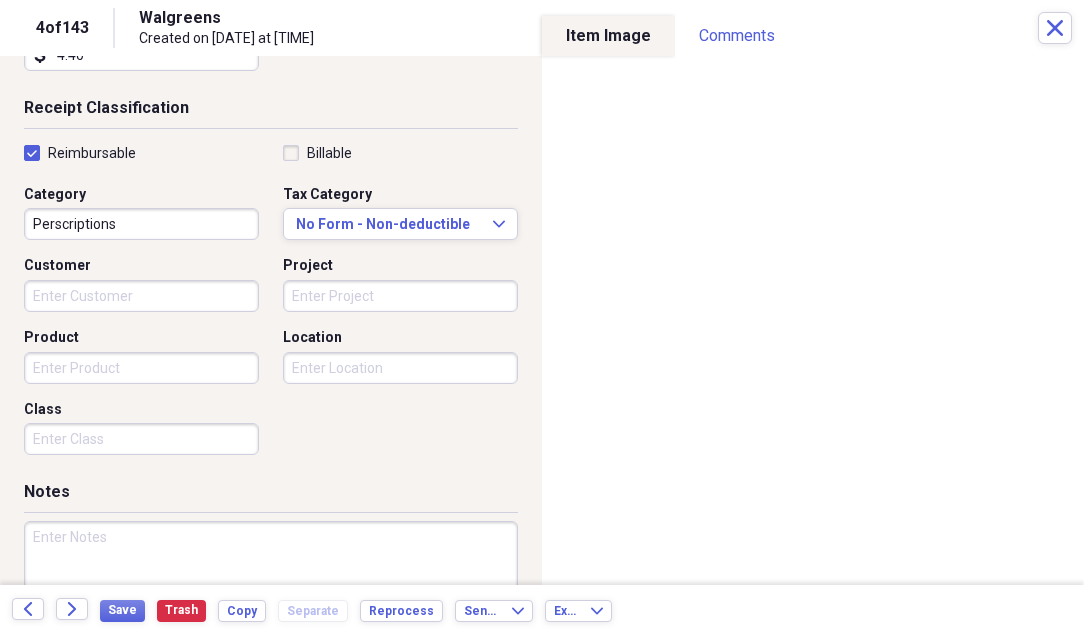 click on "Perscriptions" at bounding box center [141, 224] 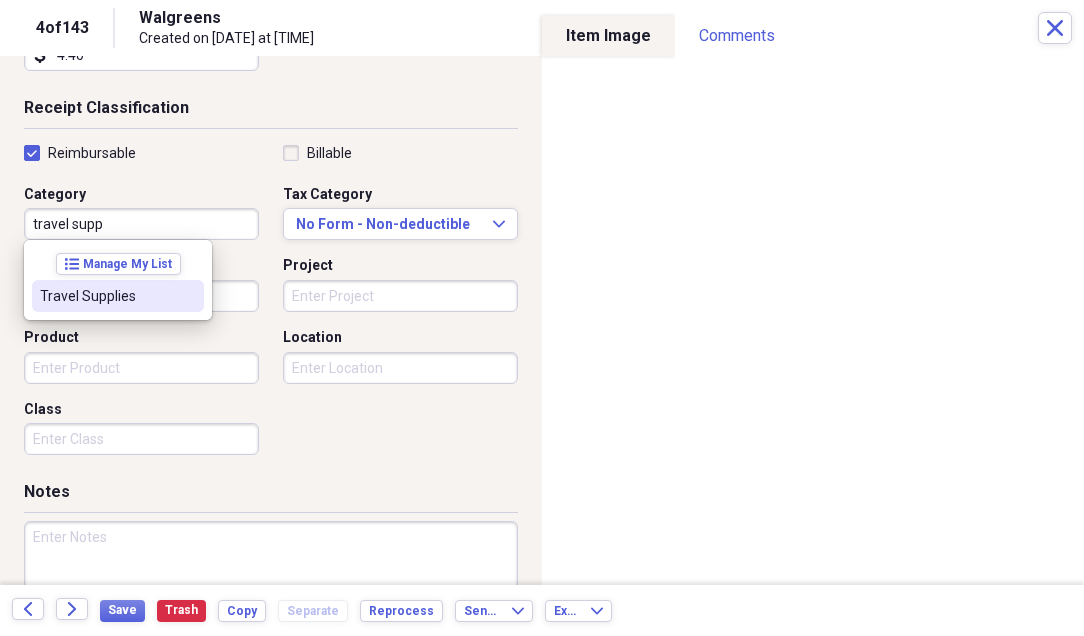 click on "Travel Supplies" at bounding box center (106, 296) 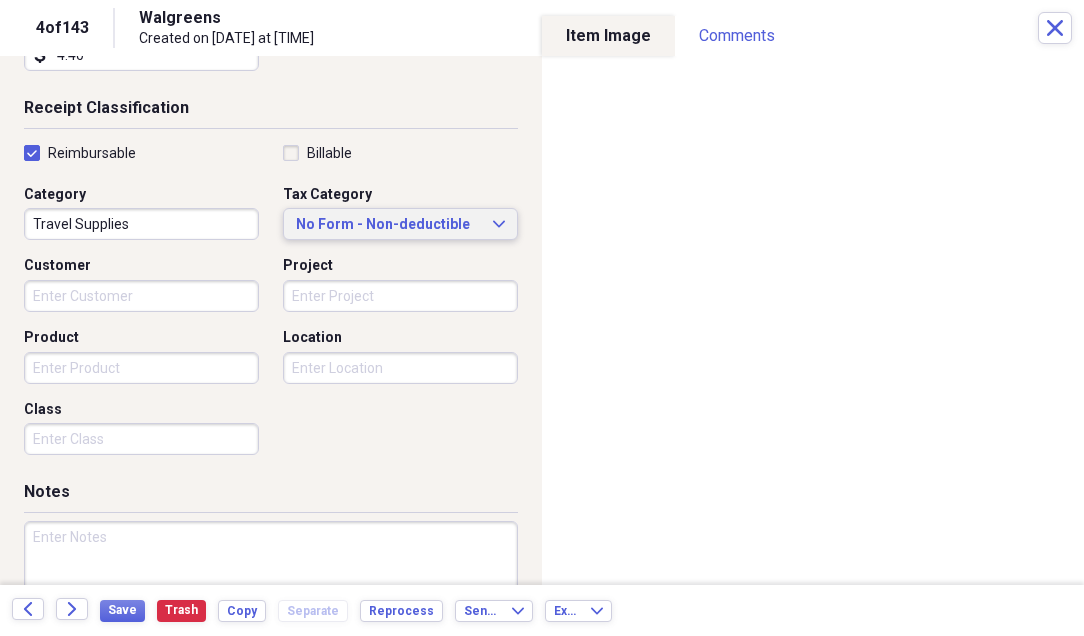 click on "No Form - Non-deductible" at bounding box center [388, 225] 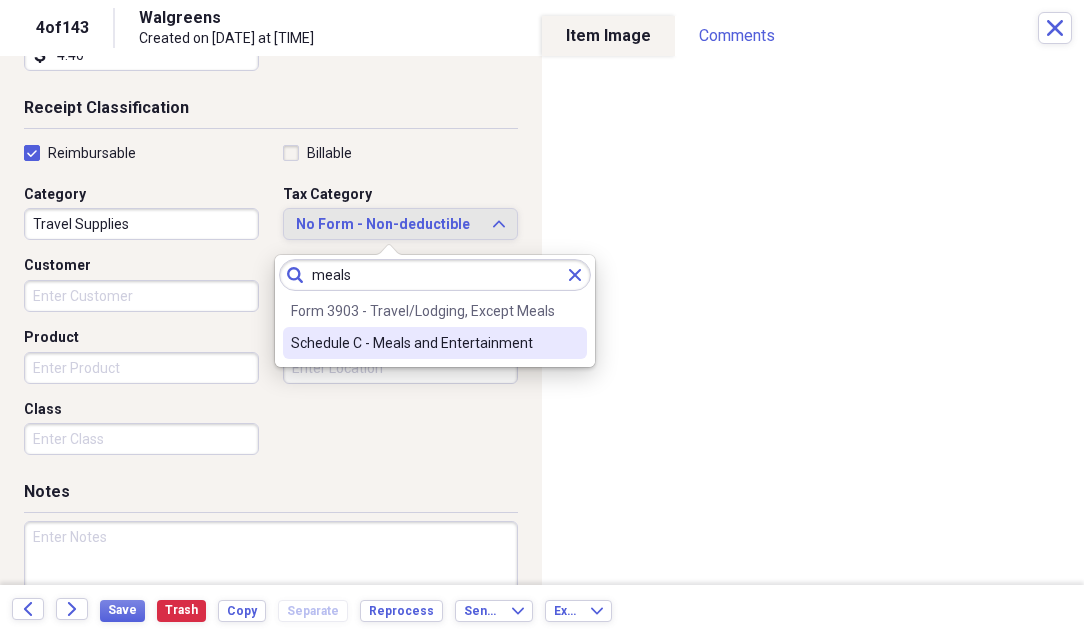 type on "meals" 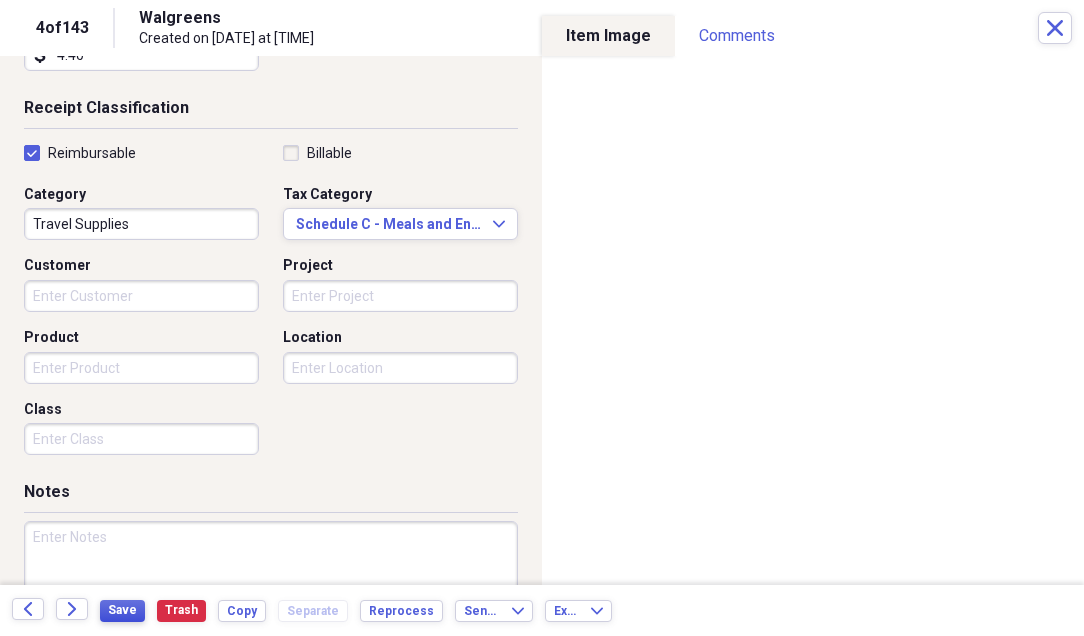 click on "Save" at bounding box center [122, 610] 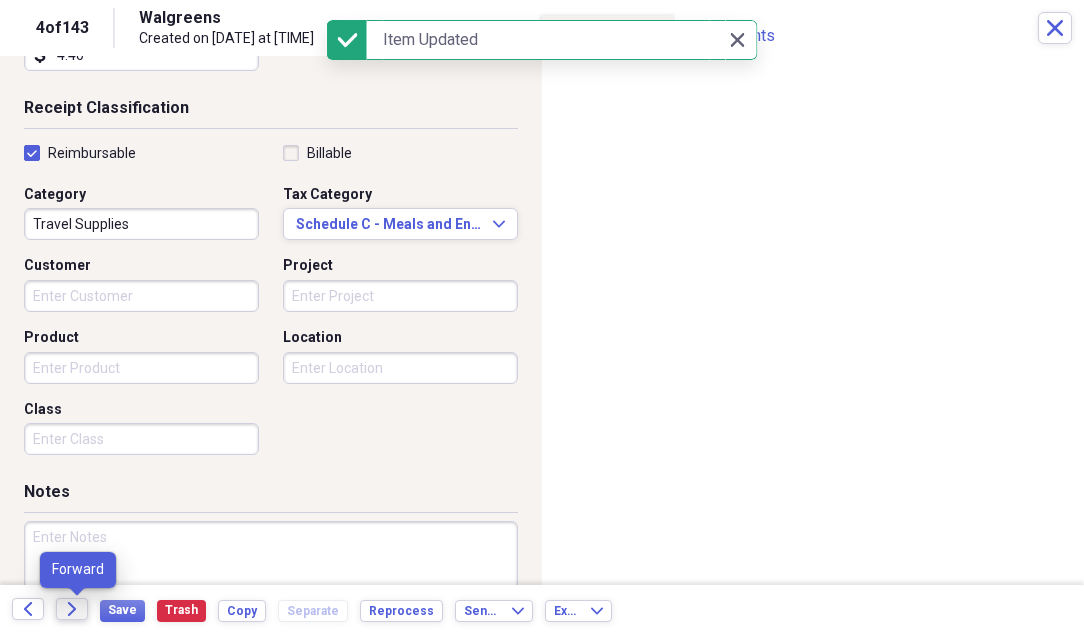 click on "Forward" 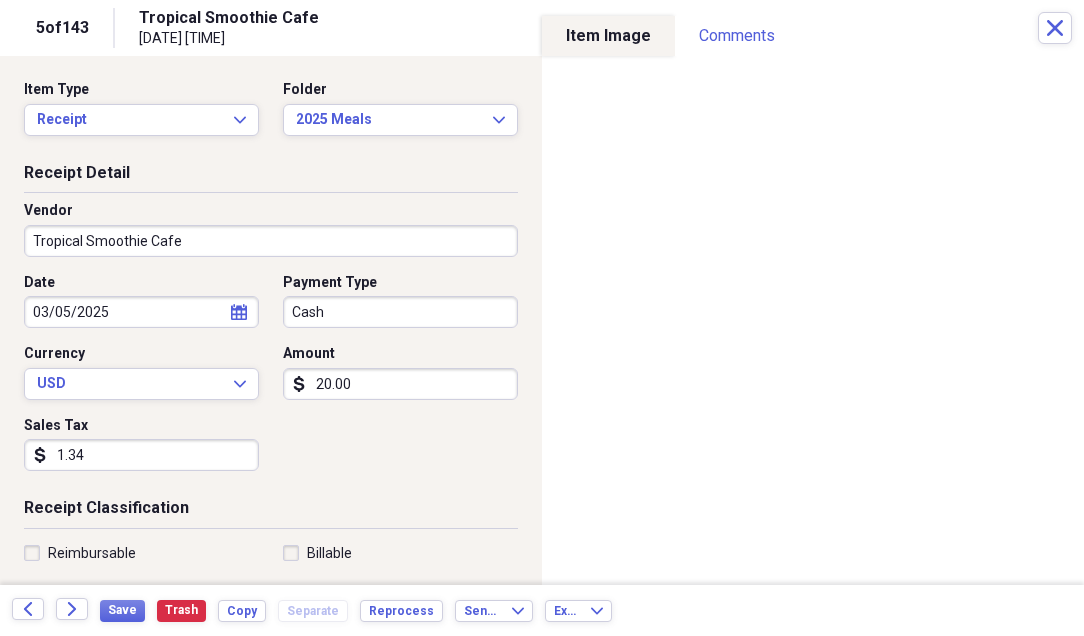 click on "20.00" at bounding box center [400, 384] 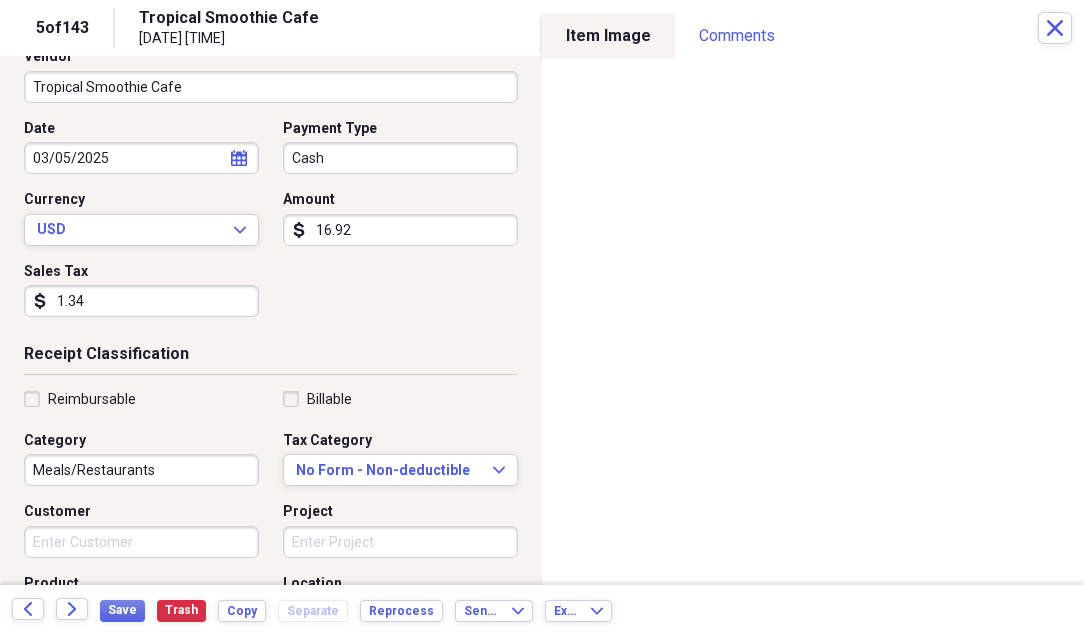 scroll, scrollTop: 200, scrollLeft: 0, axis: vertical 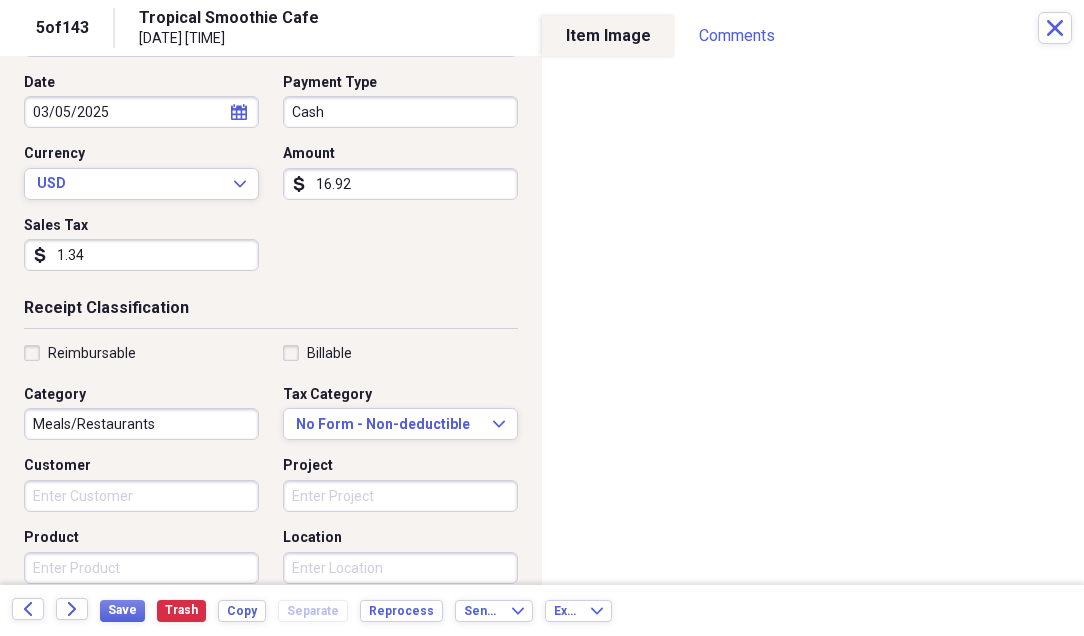 type on "16.92" 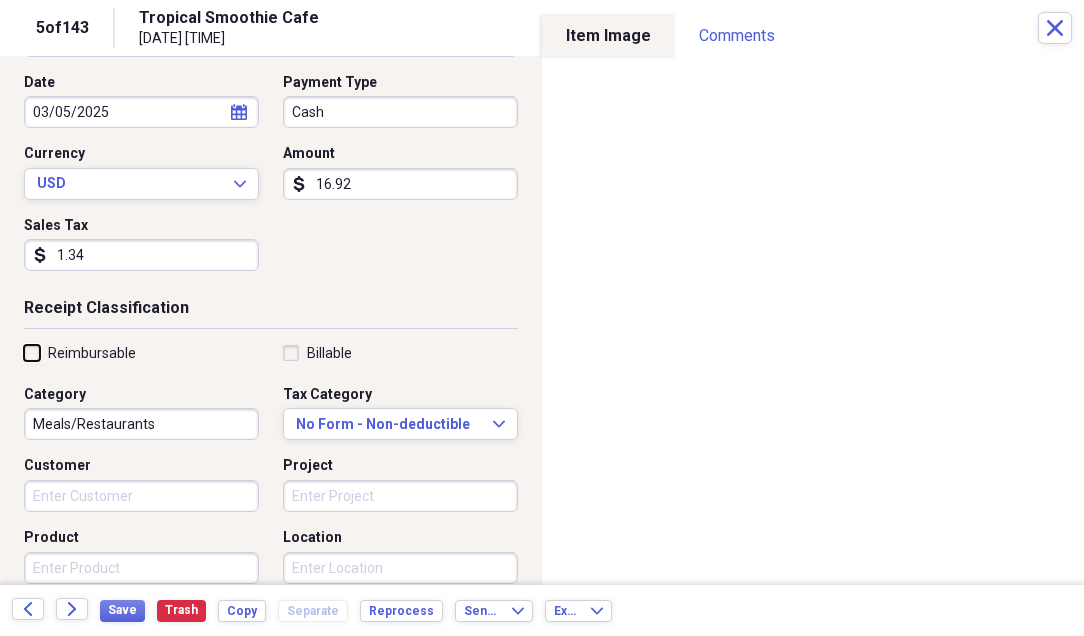 click on "Reimbursable" at bounding box center [24, 352] 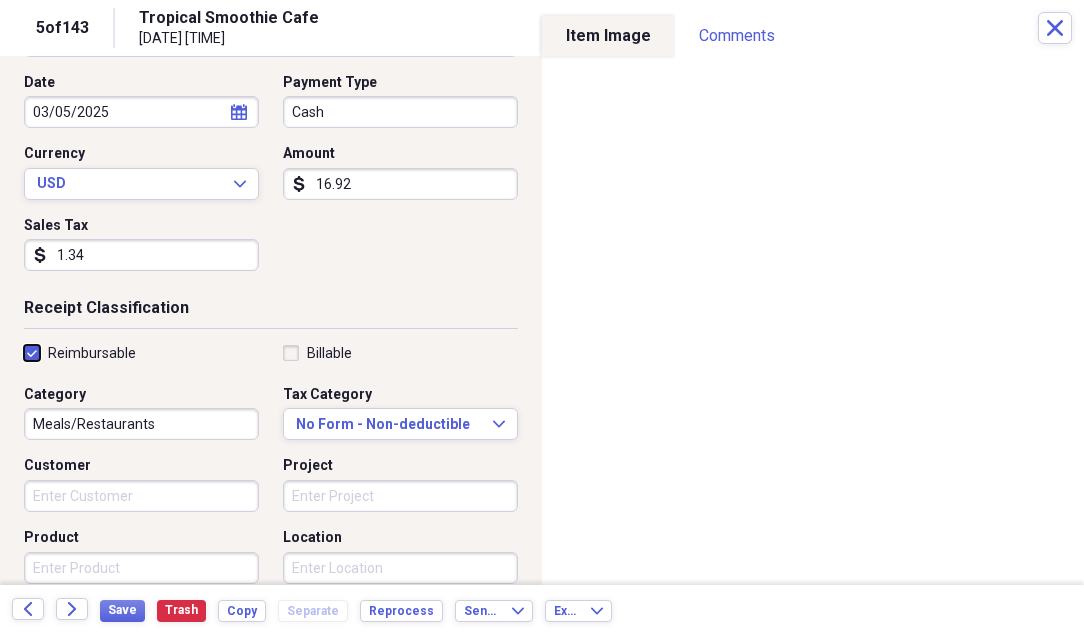 checkbox on "true" 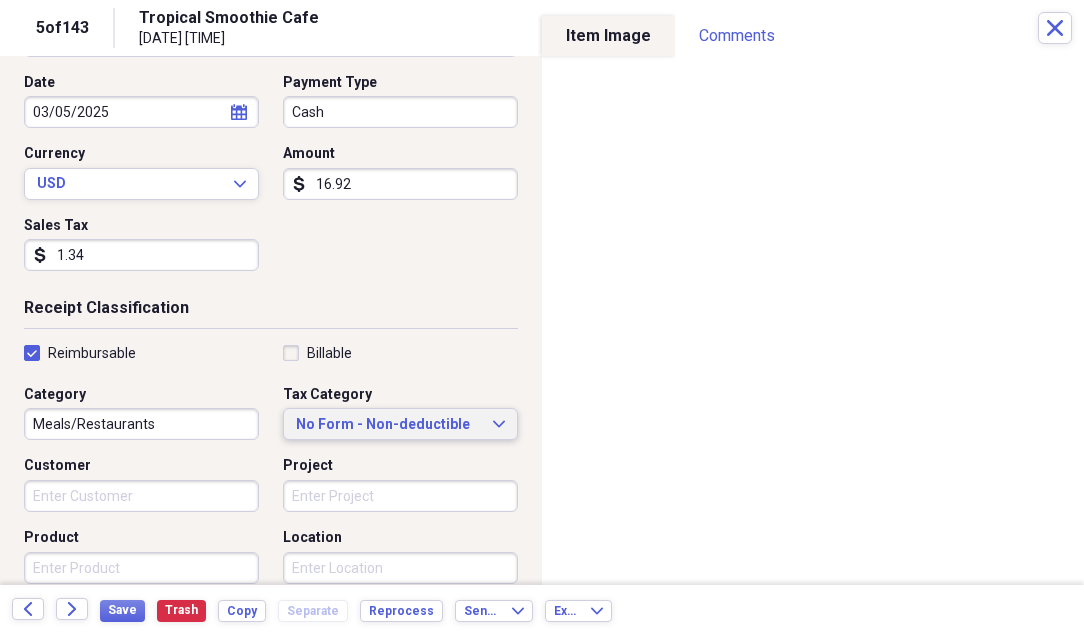 click on "No Form - Non-deductible" at bounding box center (388, 425) 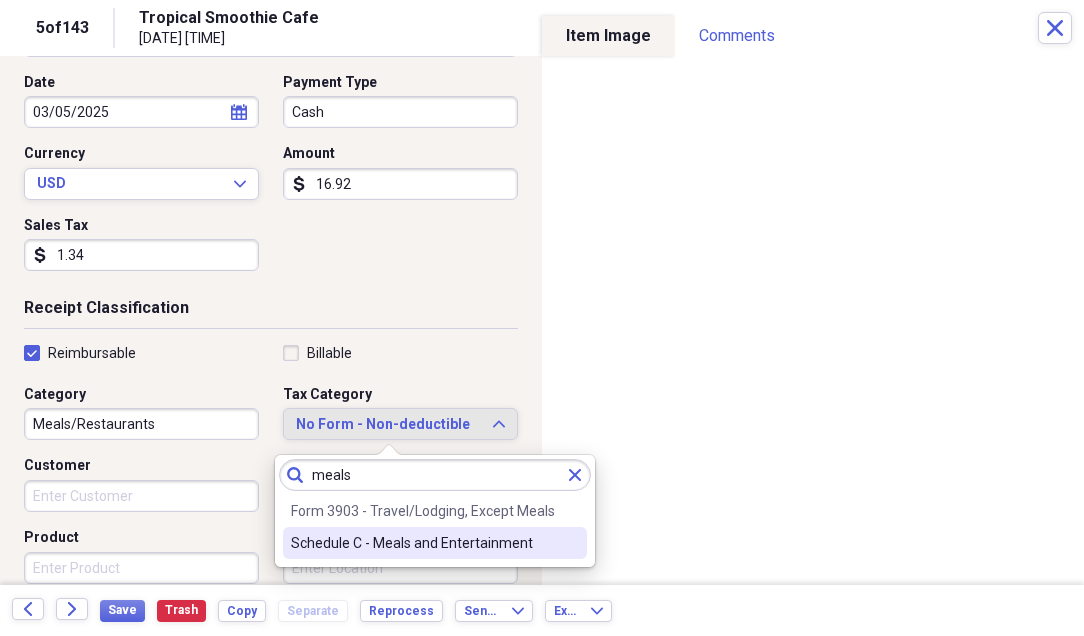 type on "meals" 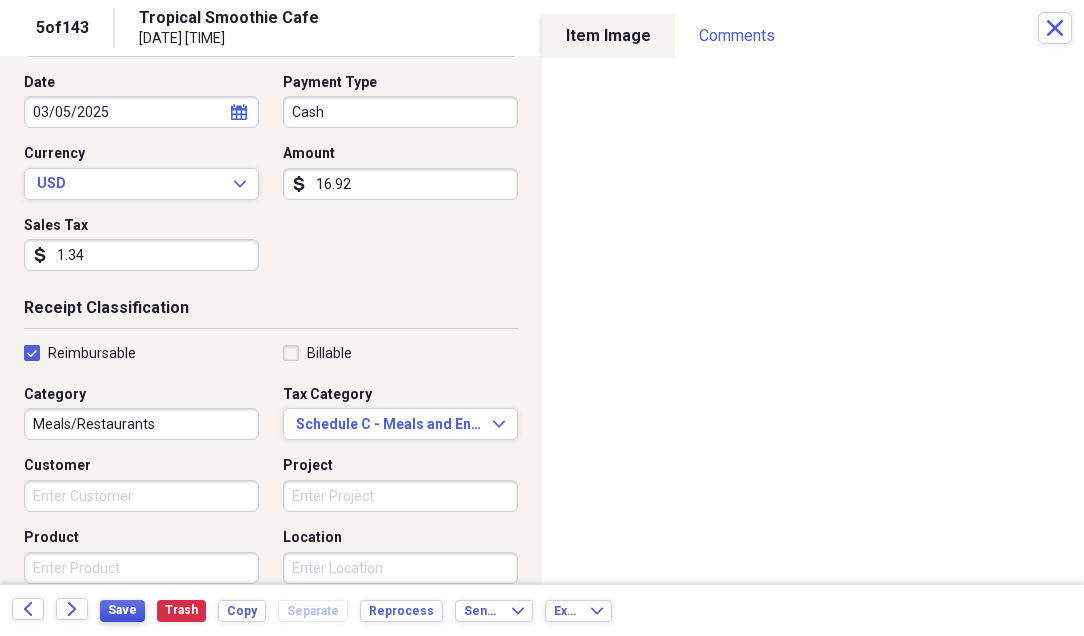 click on "Save" at bounding box center [122, 610] 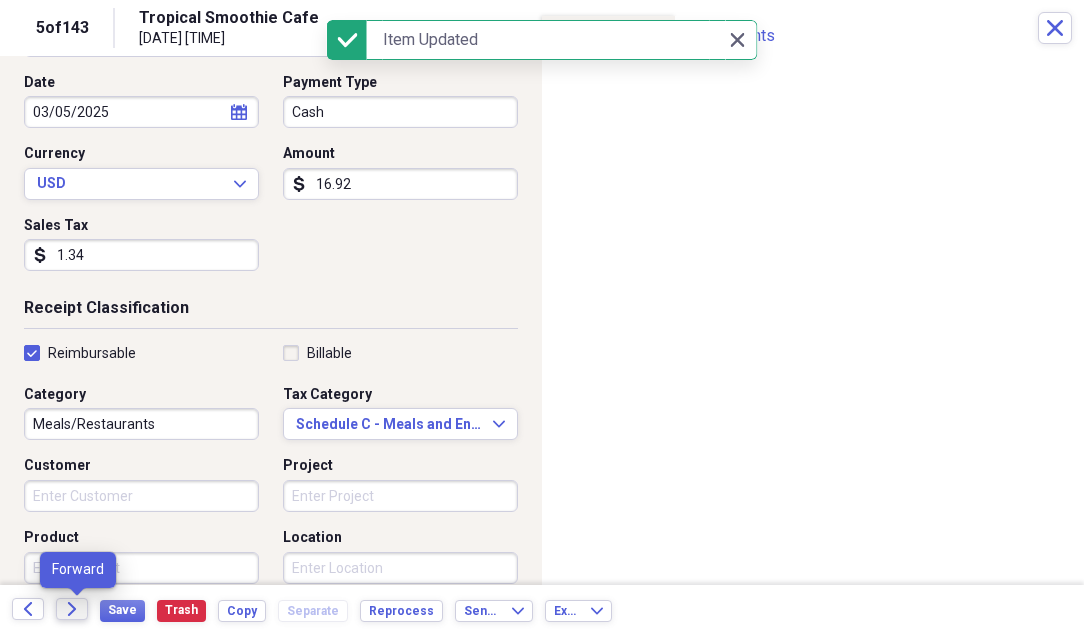 click on "Forward" 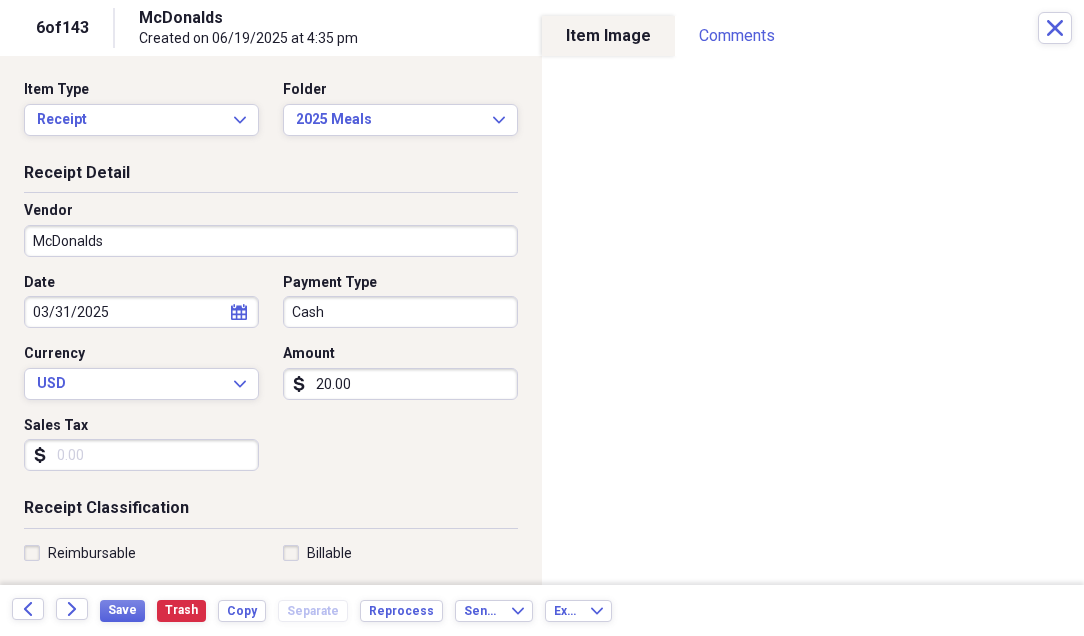 click on "Sales Tax" at bounding box center (141, 455) 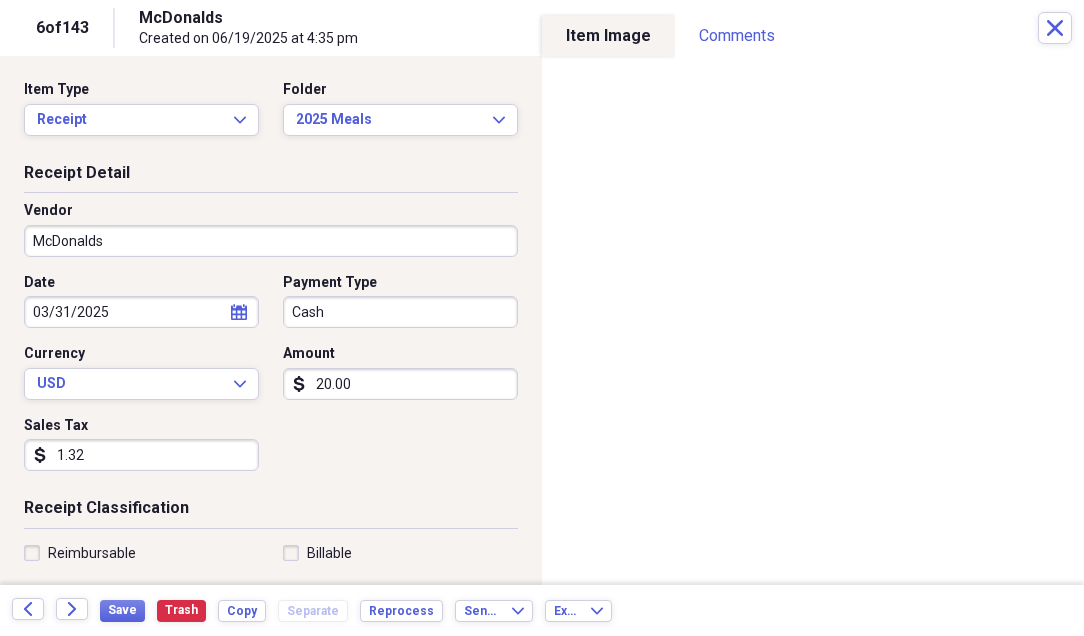 type on "1.32" 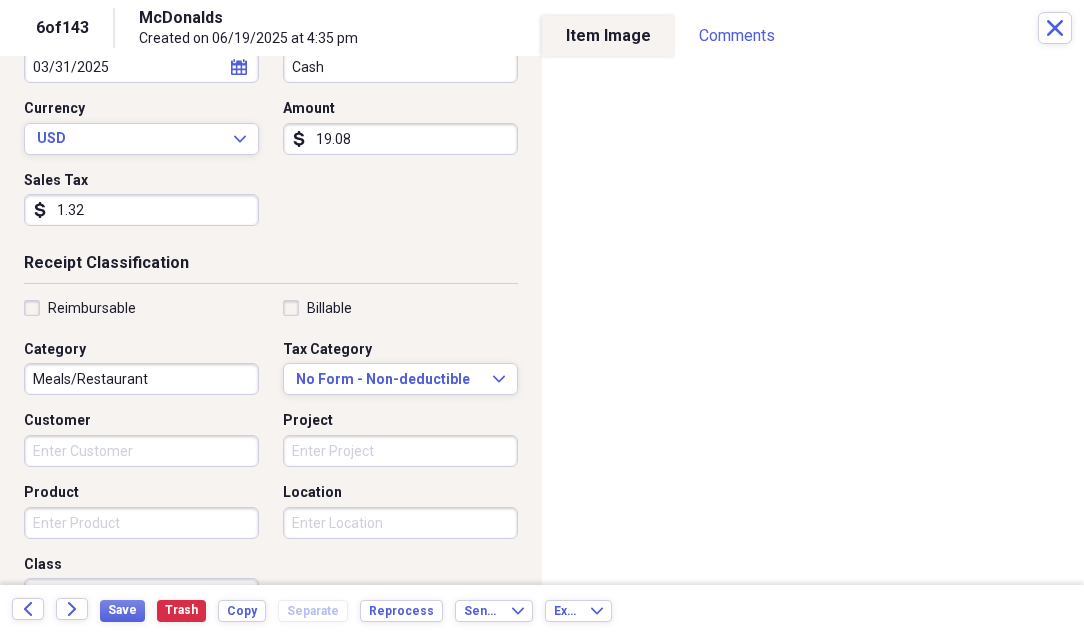 scroll, scrollTop: 290, scrollLeft: 0, axis: vertical 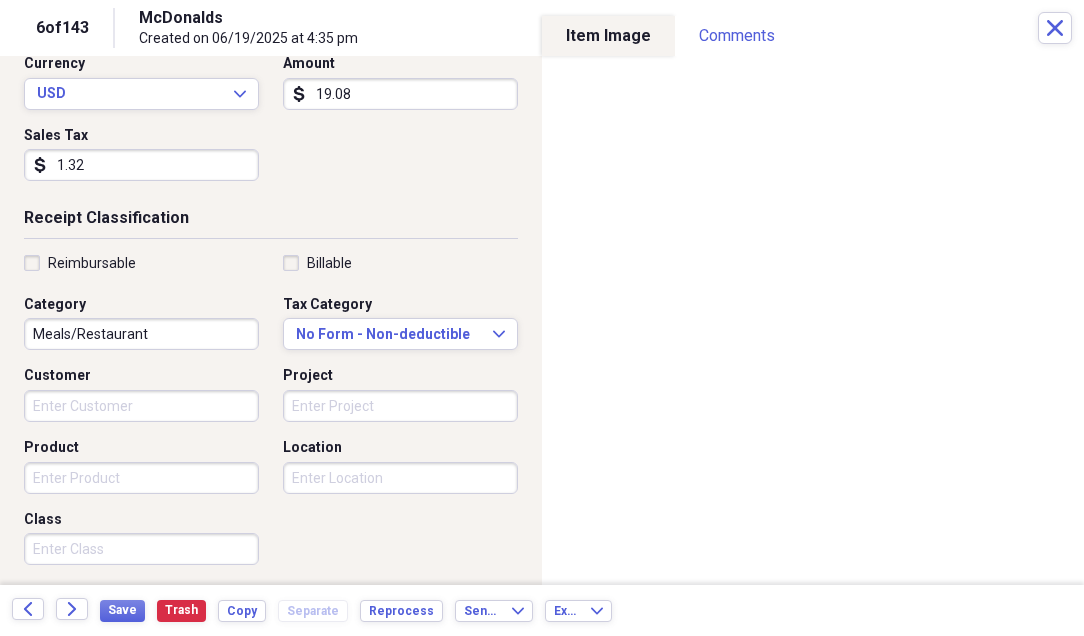 type on "19.08" 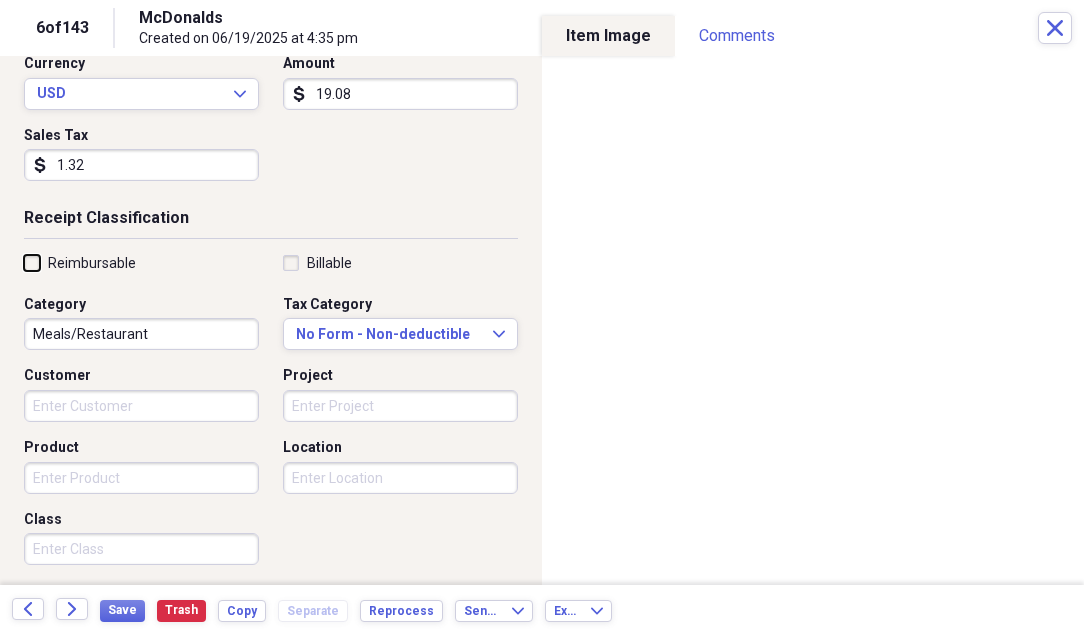 click on "Reimbursable" at bounding box center [24, 262] 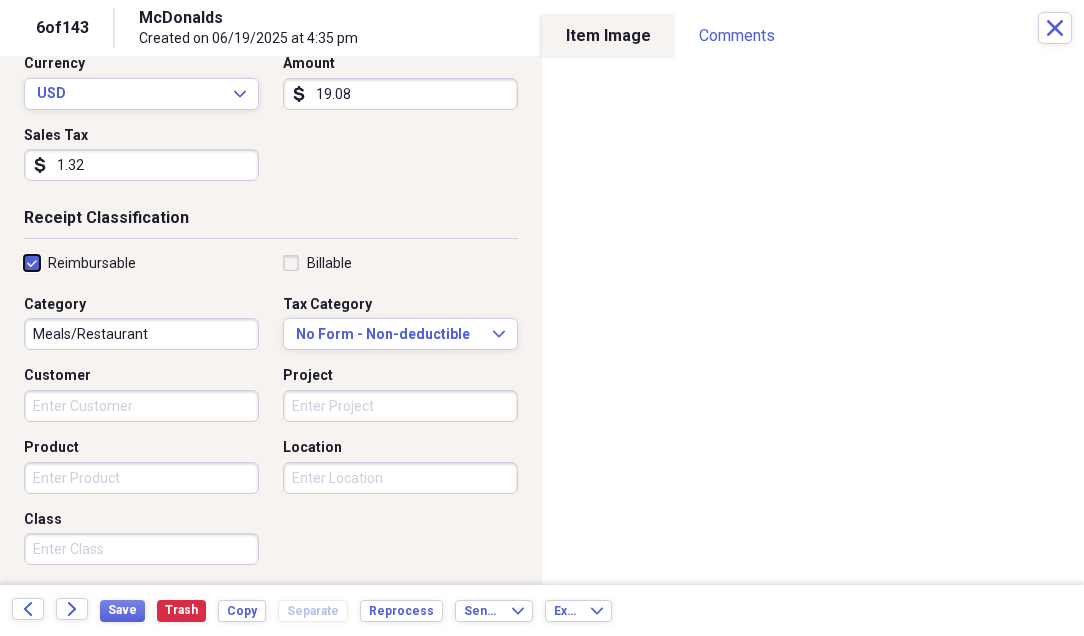 checkbox on "true" 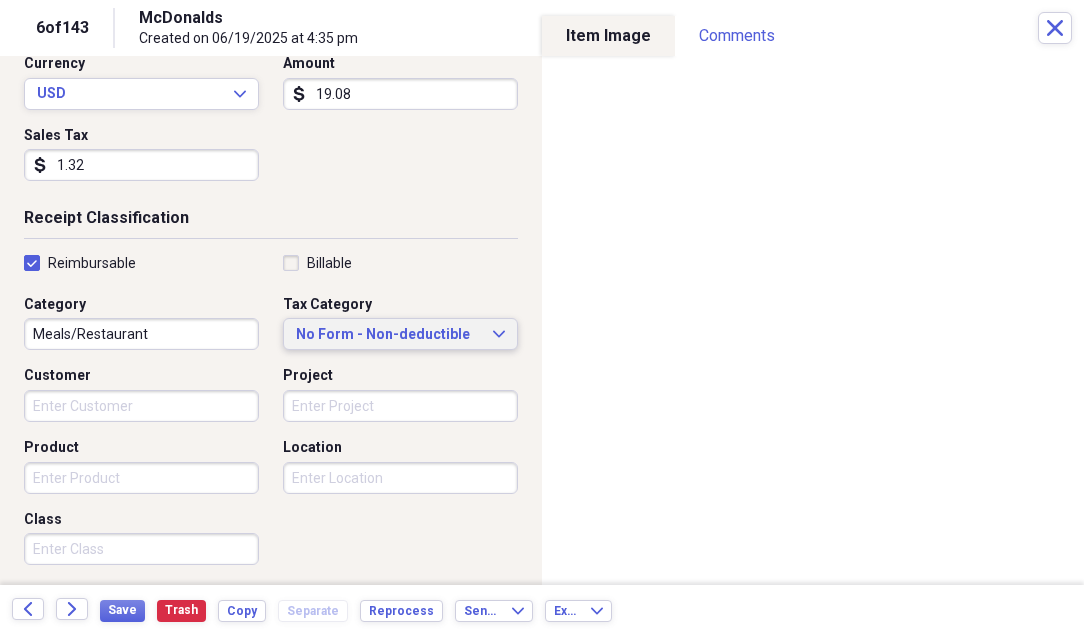click on "No Form - Non-deductible" at bounding box center [388, 335] 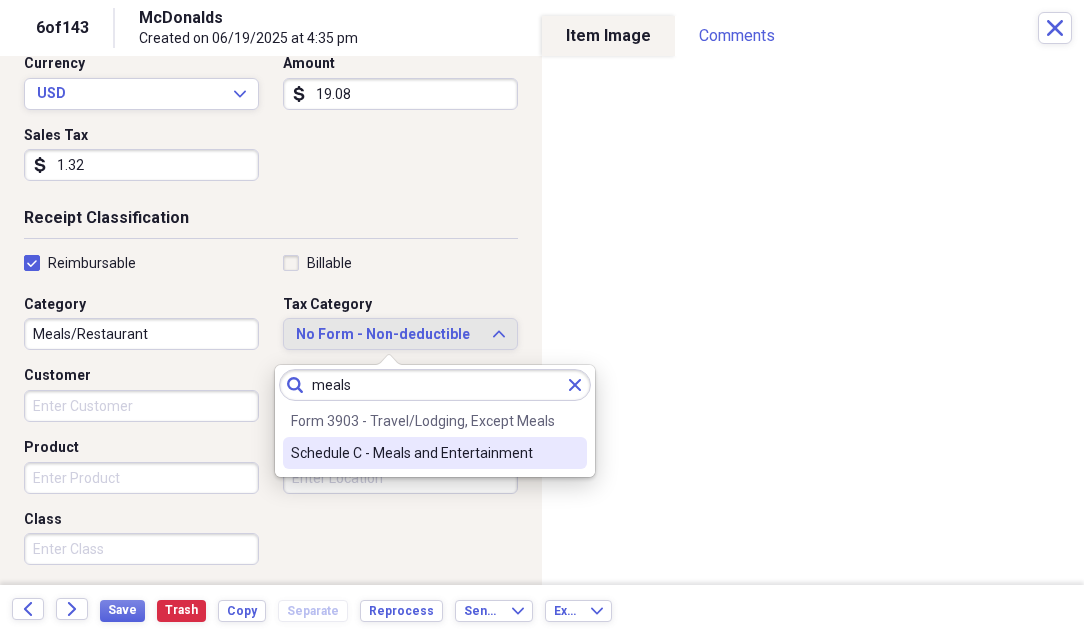 type on "meals" 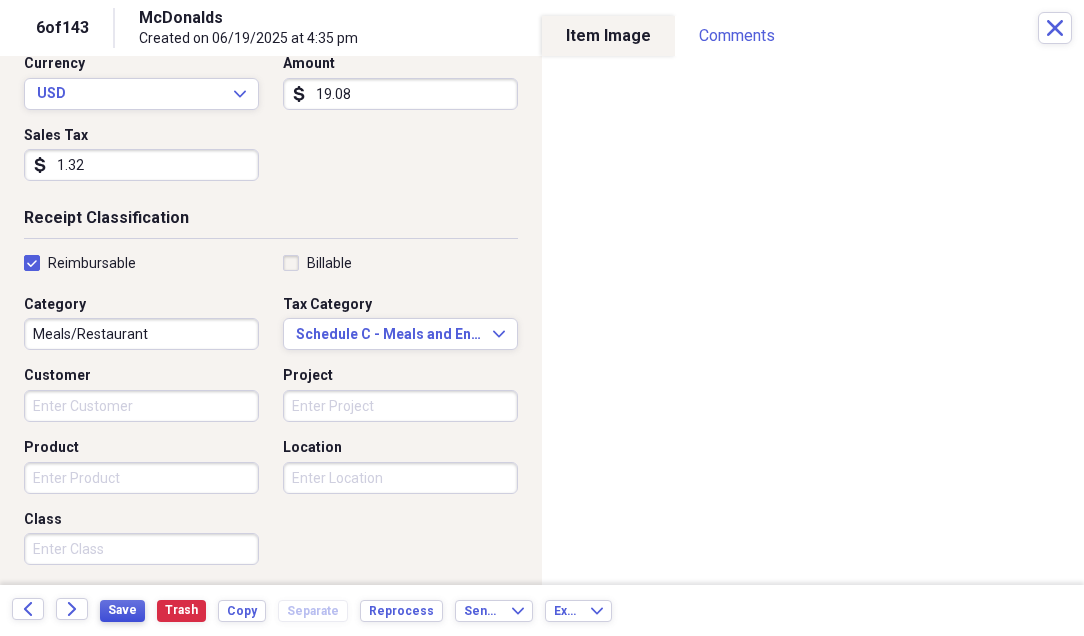 click on "Save" at bounding box center [122, 610] 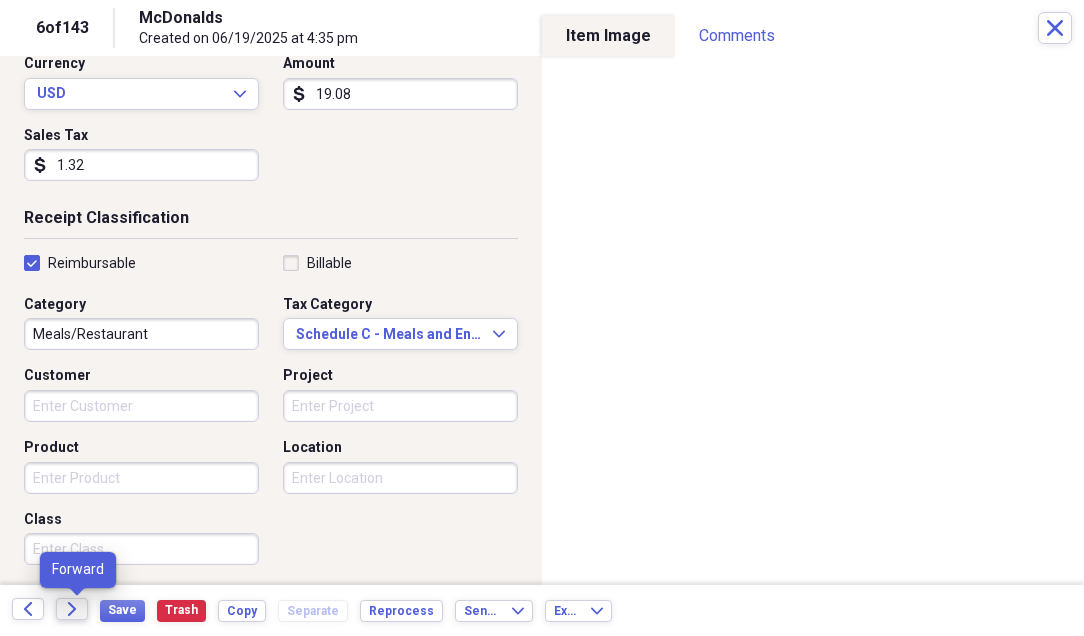 click 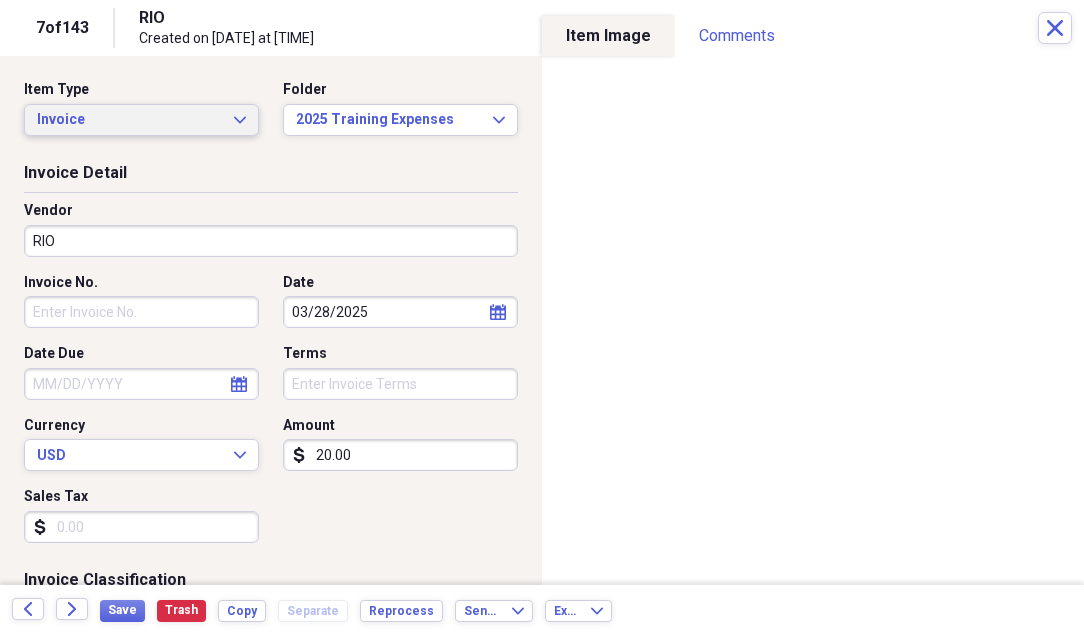 click on "Expand" 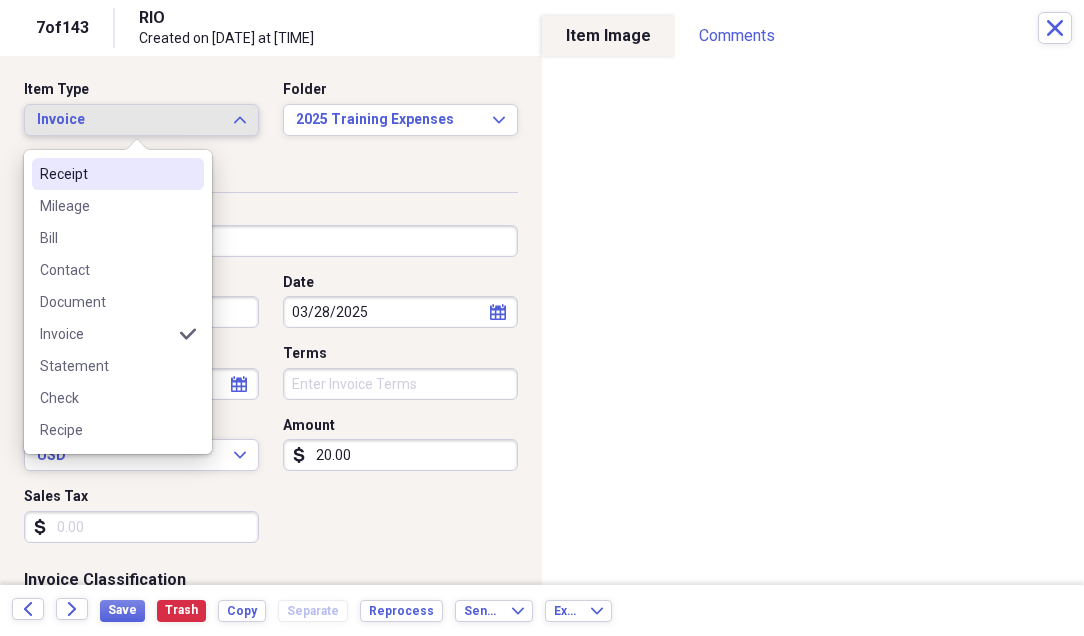 click on "Receipt" at bounding box center [106, 174] 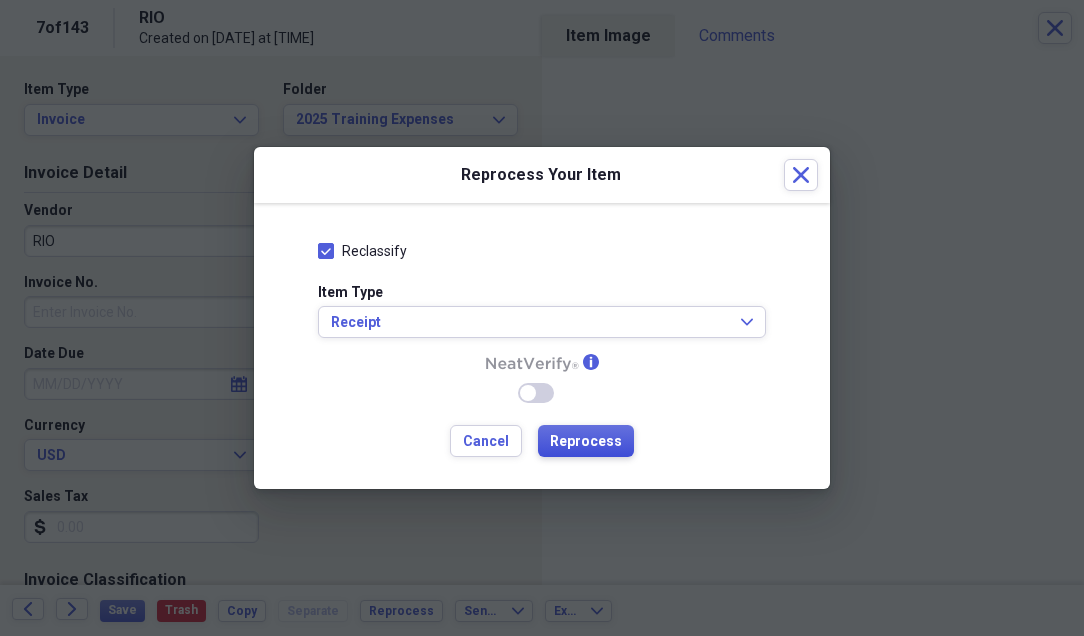 click on "Reprocess" at bounding box center (586, 442) 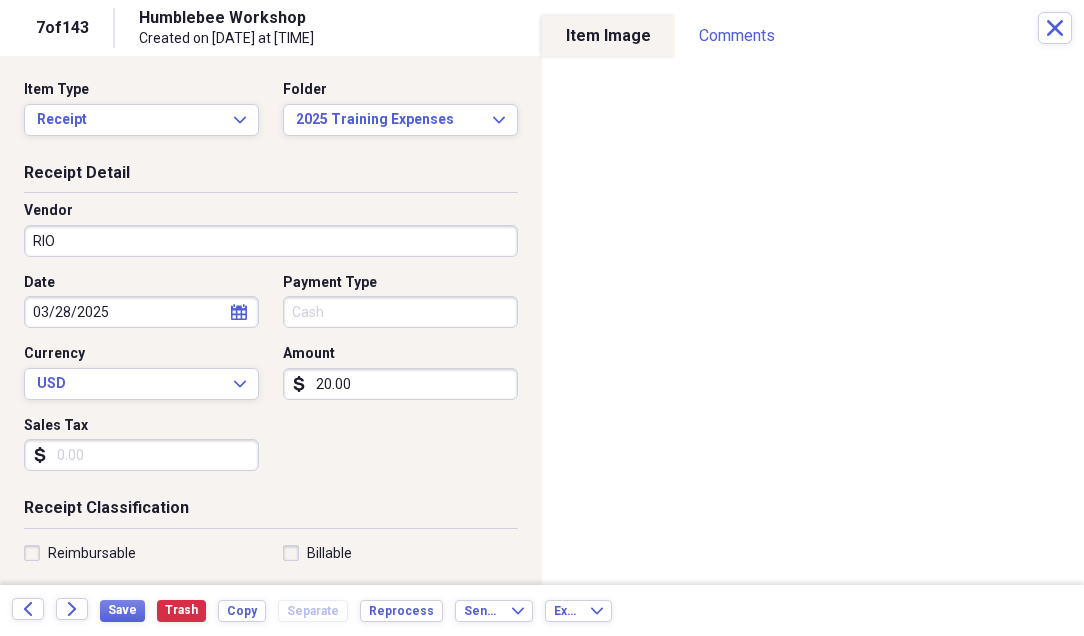type on "Humblebee Workshop" 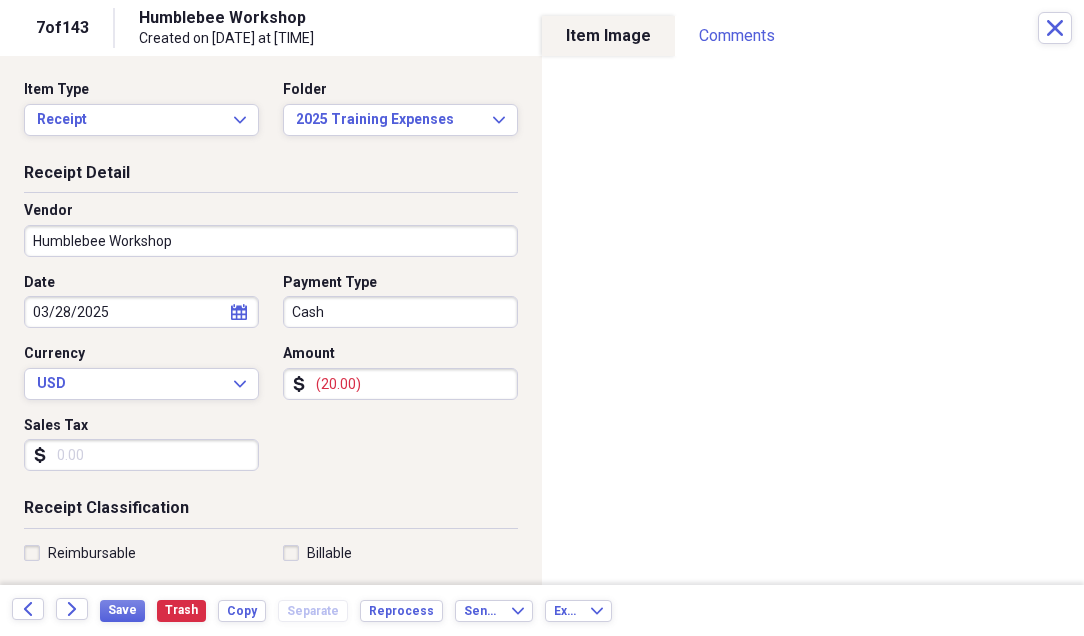 click on "(20.00)" at bounding box center (400, 384) 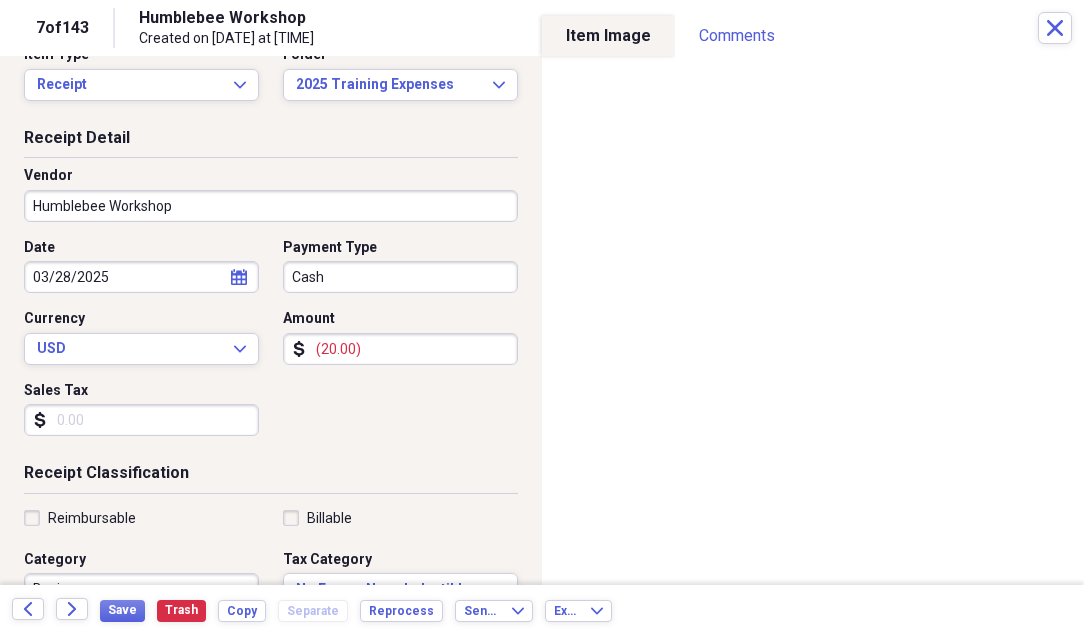 scroll, scrollTop: 40, scrollLeft: 0, axis: vertical 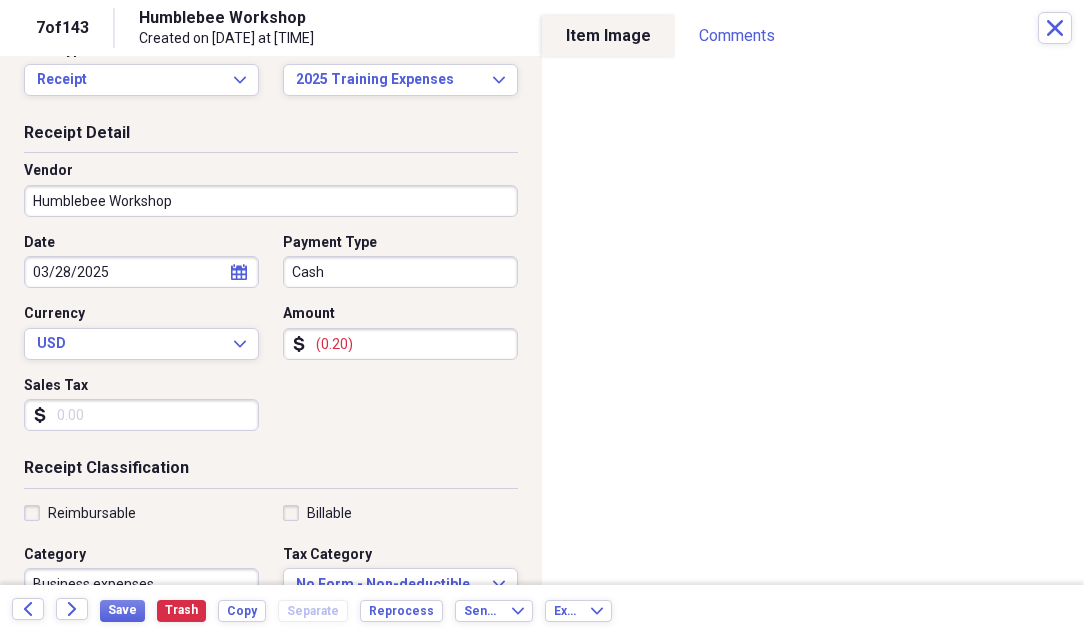 type on "(0.02)" 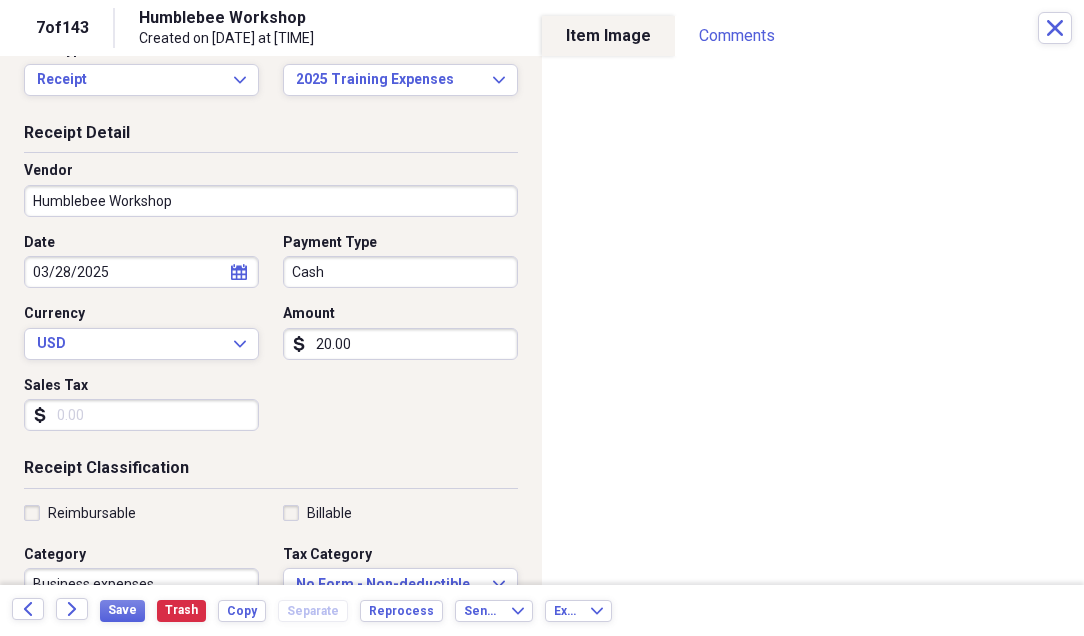 type on "20.00" 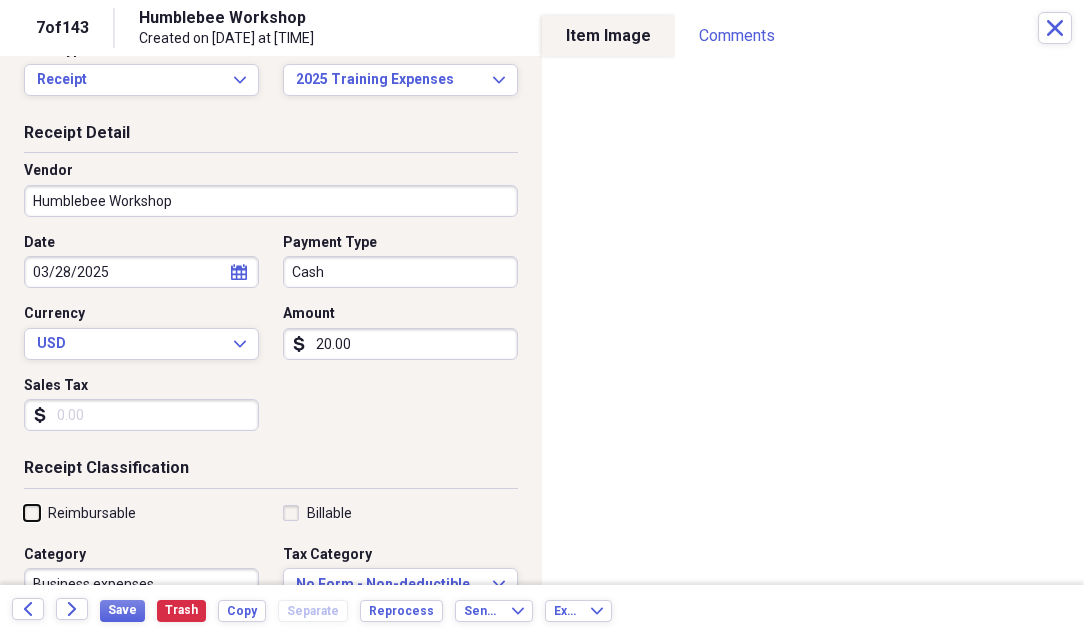 click on "Reimbursable" at bounding box center (24, 512) 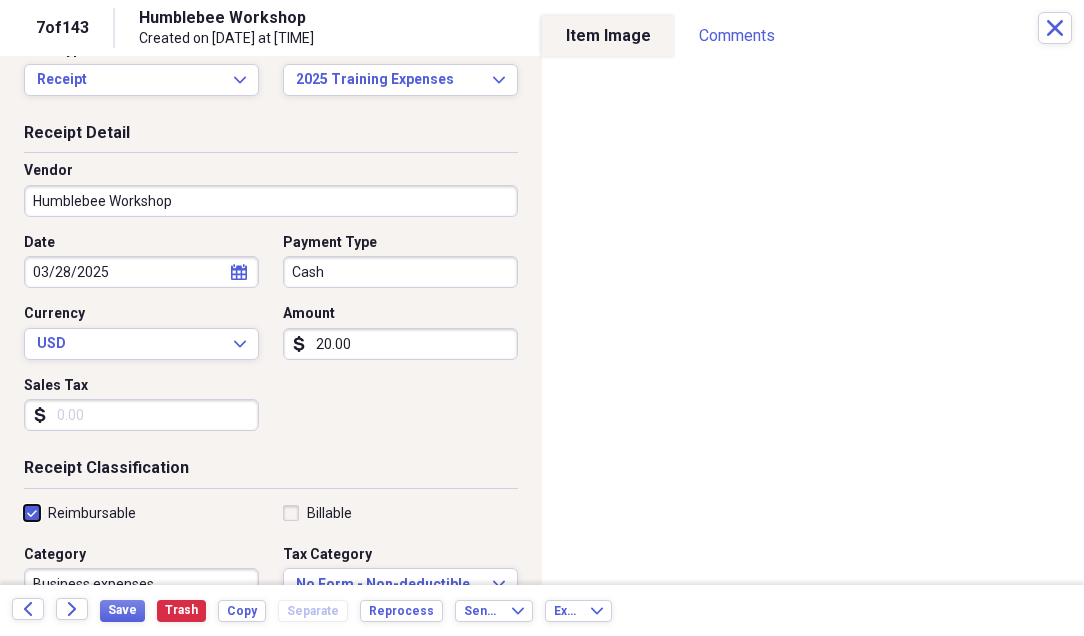 checkbox on "true" 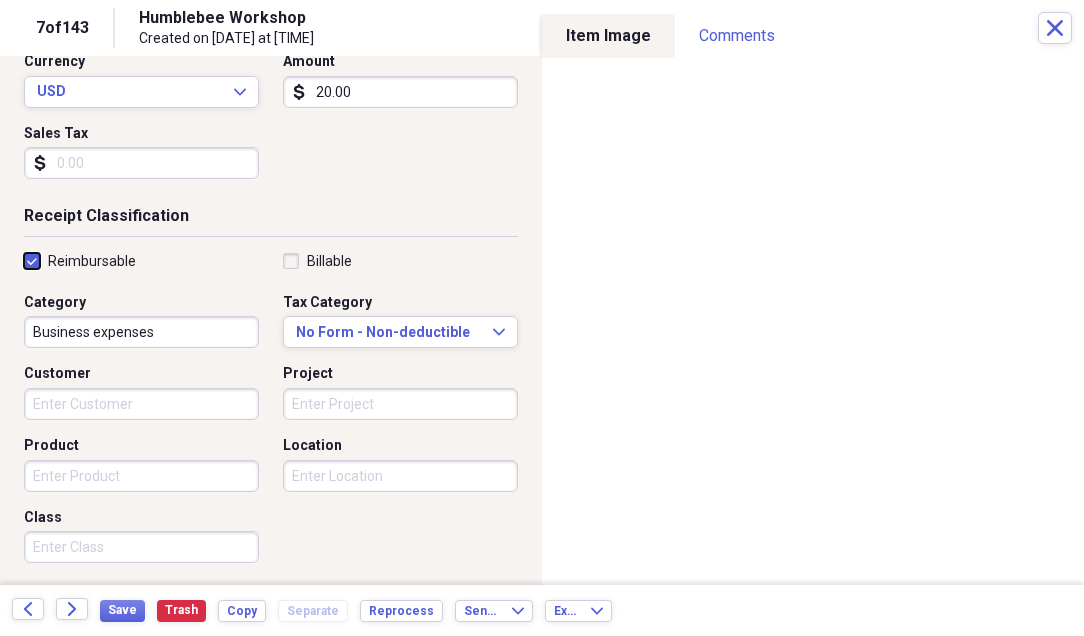 scroll, scrollTop: 340, scrollLeft: 0, axis: vertical 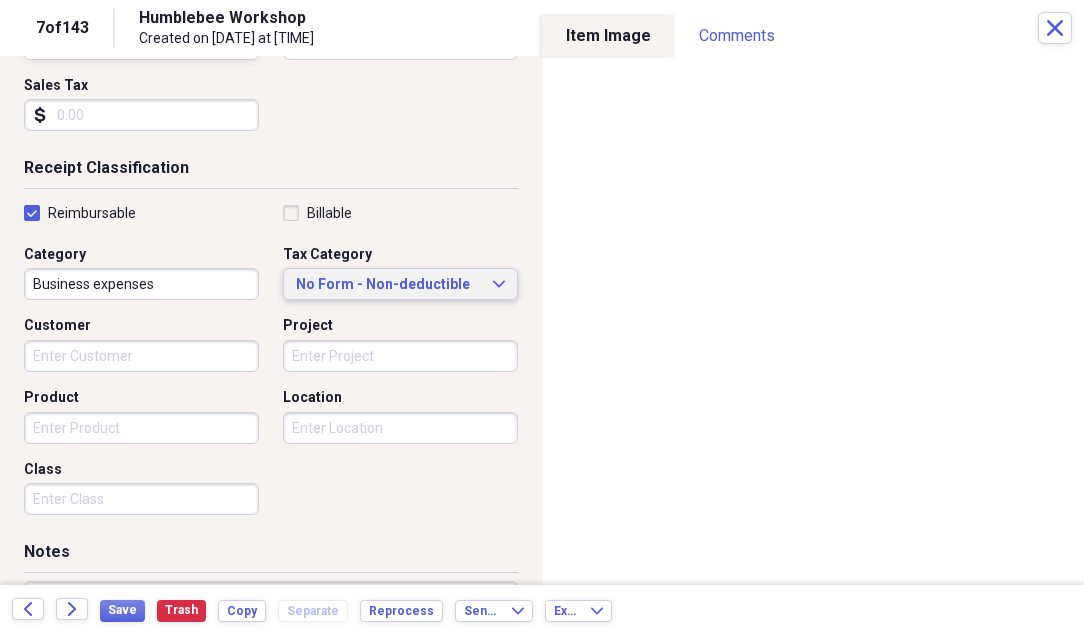 click on "No Form - Non-deductible" at bounding box center [388, 285] 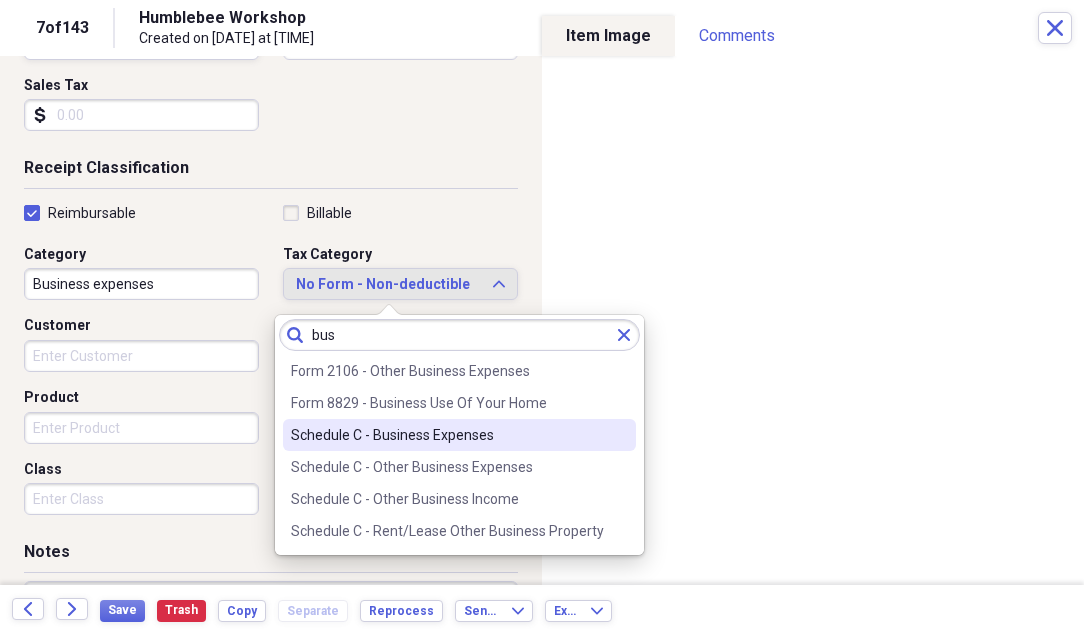 type on "bus" 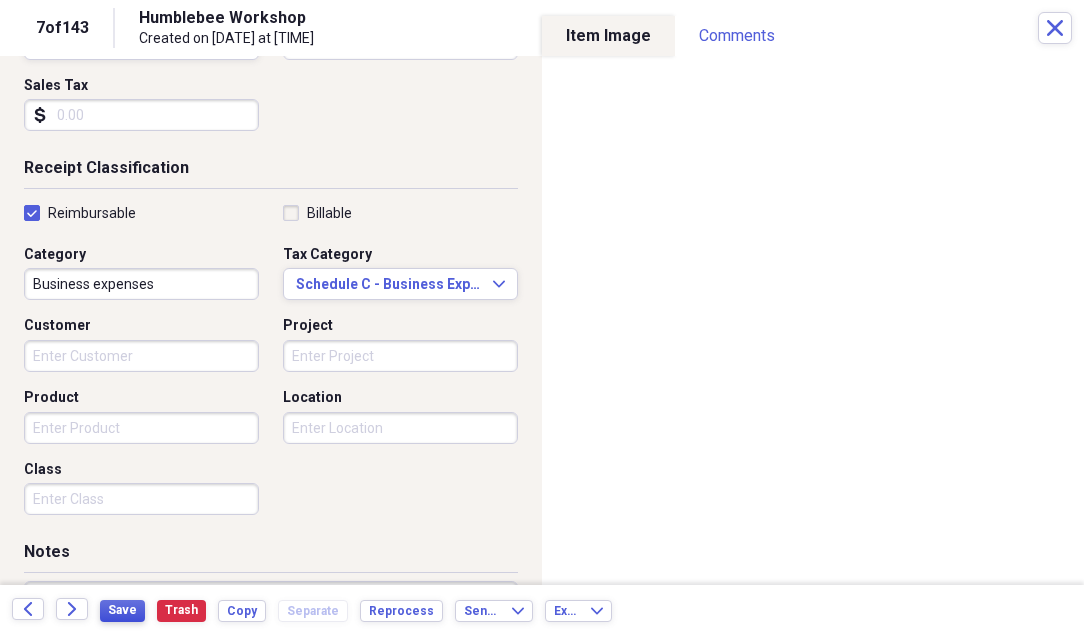 click on "Save" at bounding box center [122, 610] 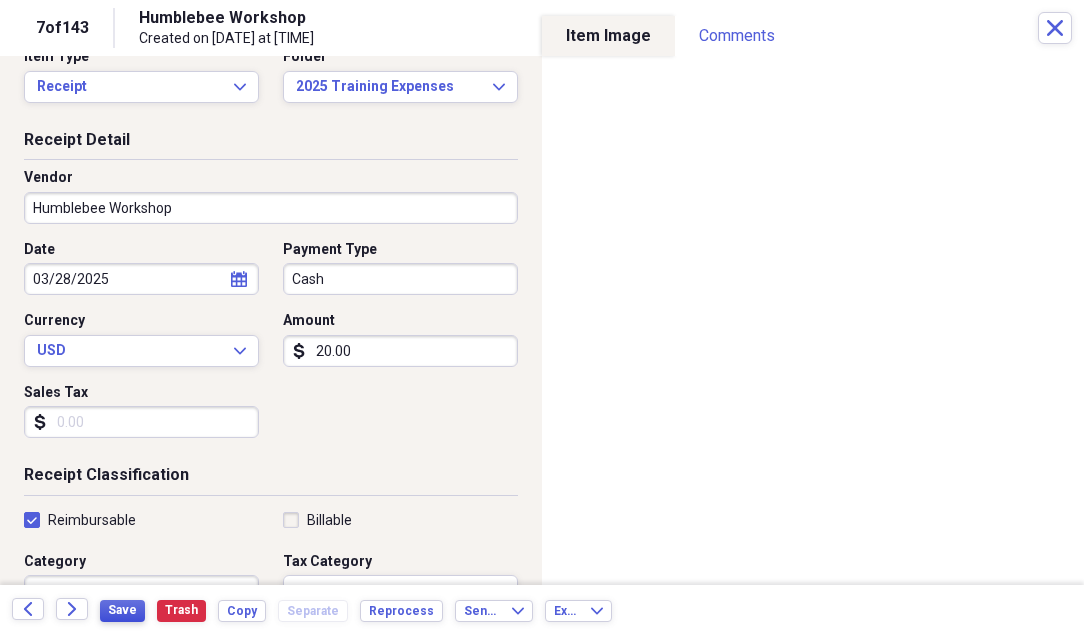 scroll, scrollTop: 0, scrollLeft: 0, axis: both 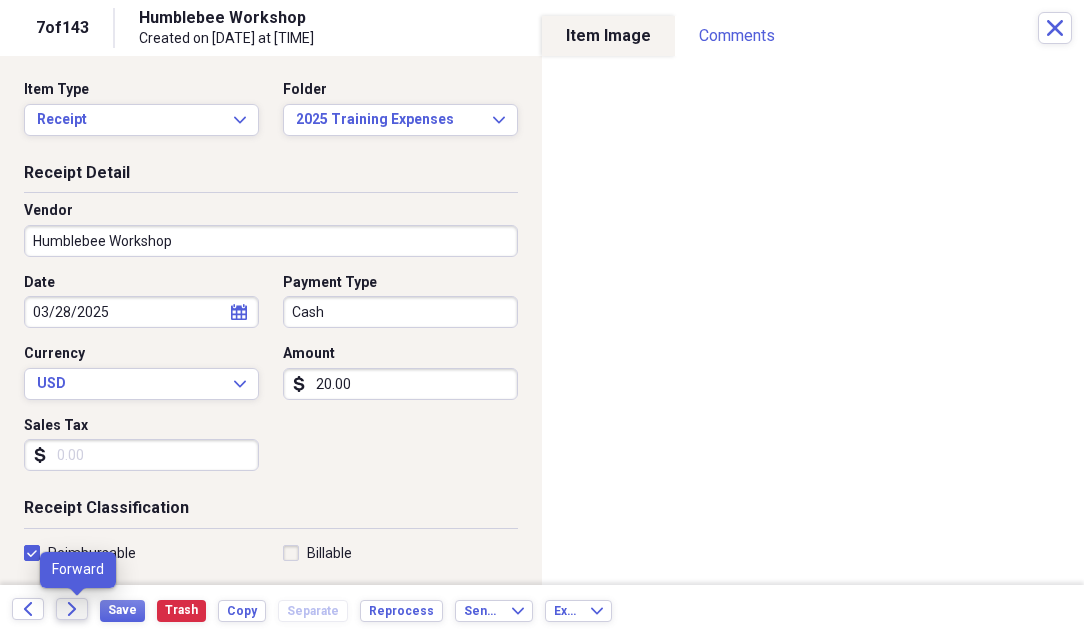 click on "Forward" 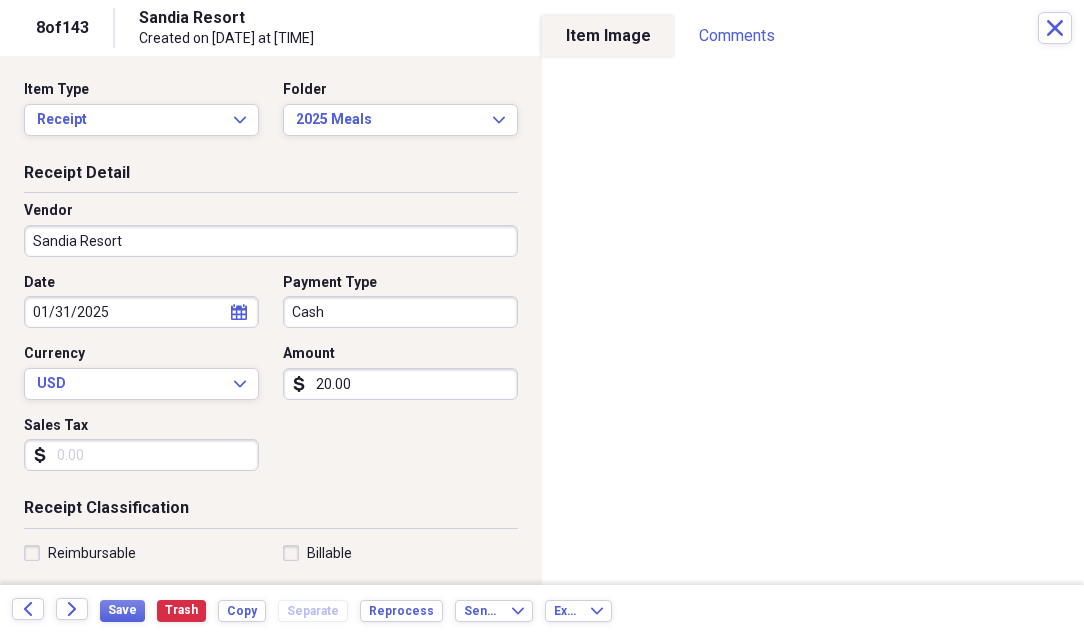 click on "Sandia Resort" at bounding box center (271, 241) 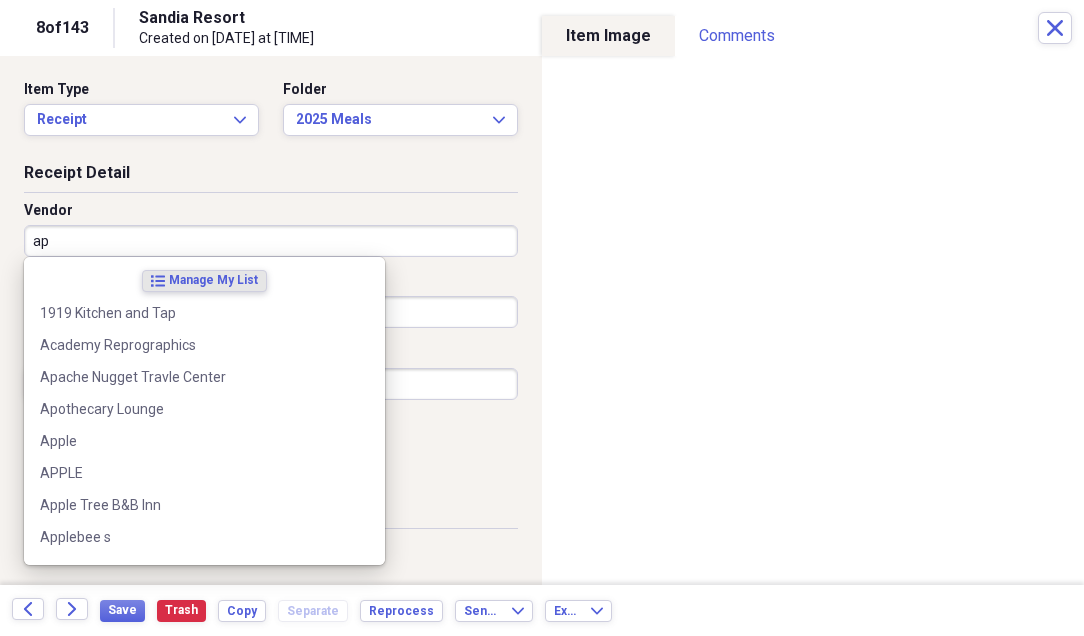 type on "a" 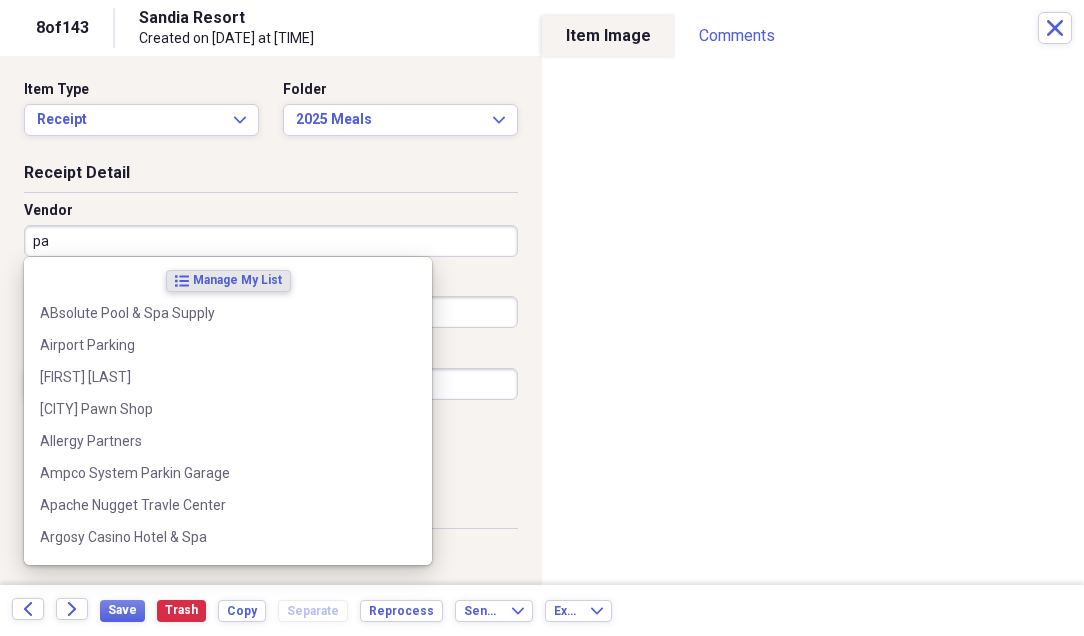 type on "p" 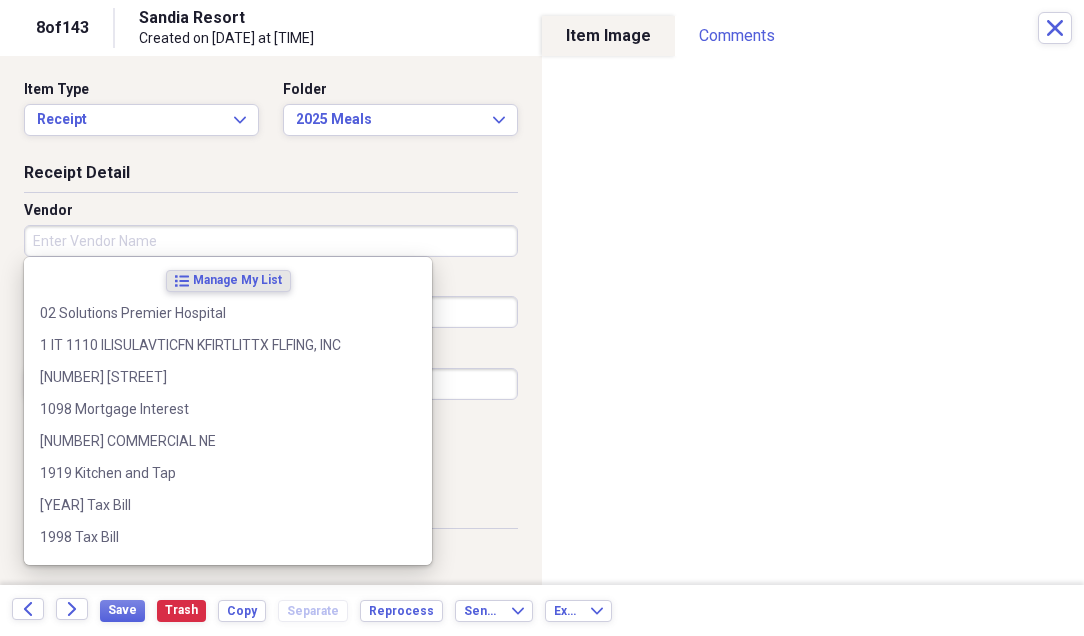 type on "k" 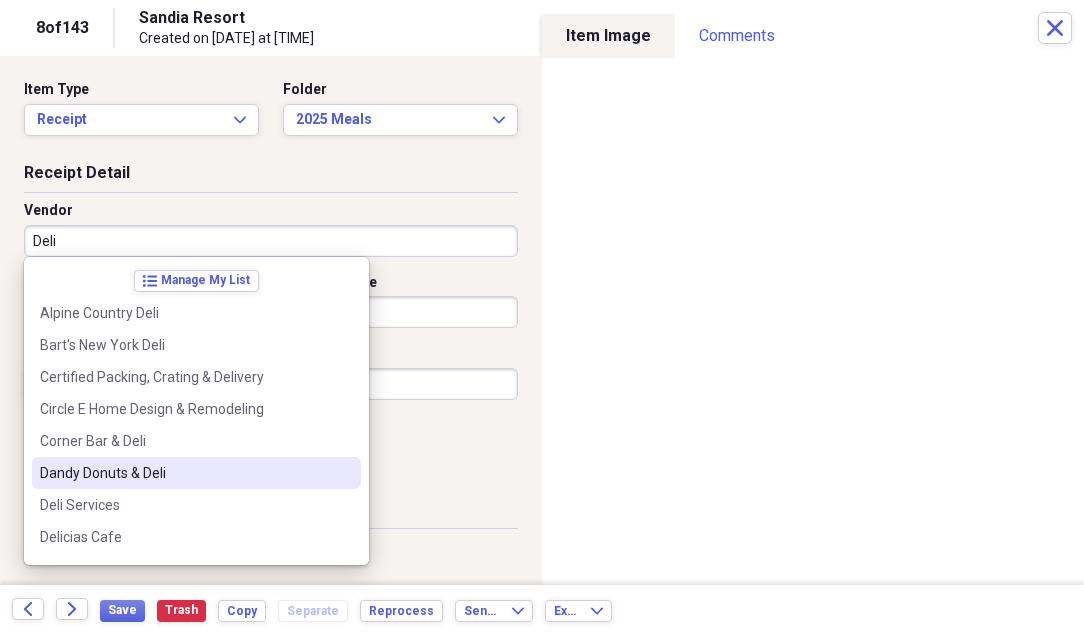 type on "Deli" 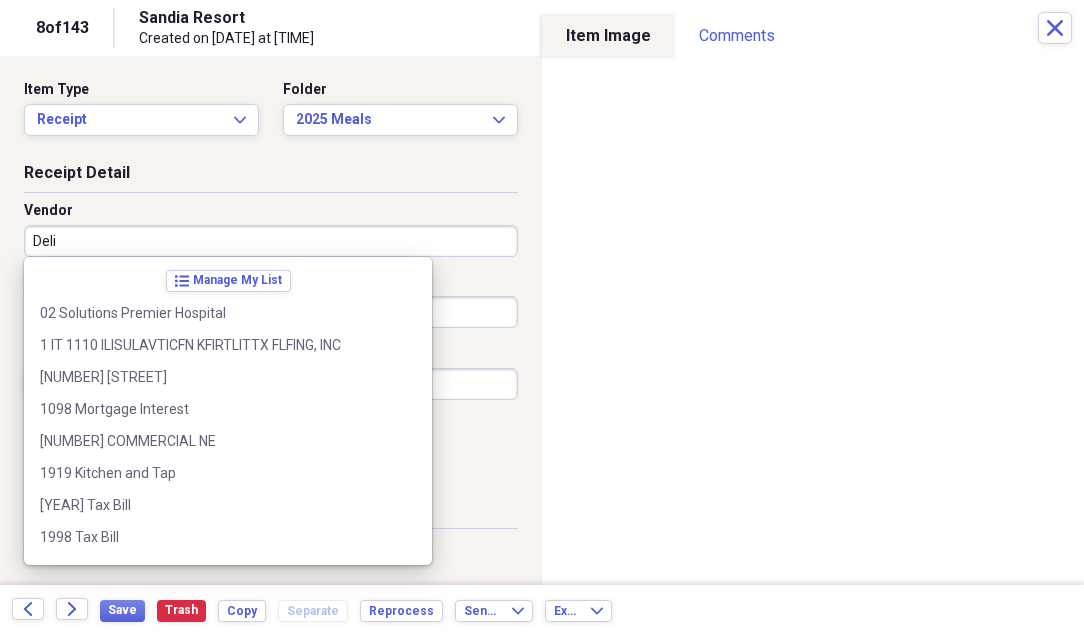 scroll, scrollTop: 25916, scrollLeft: 0, axis: vertical 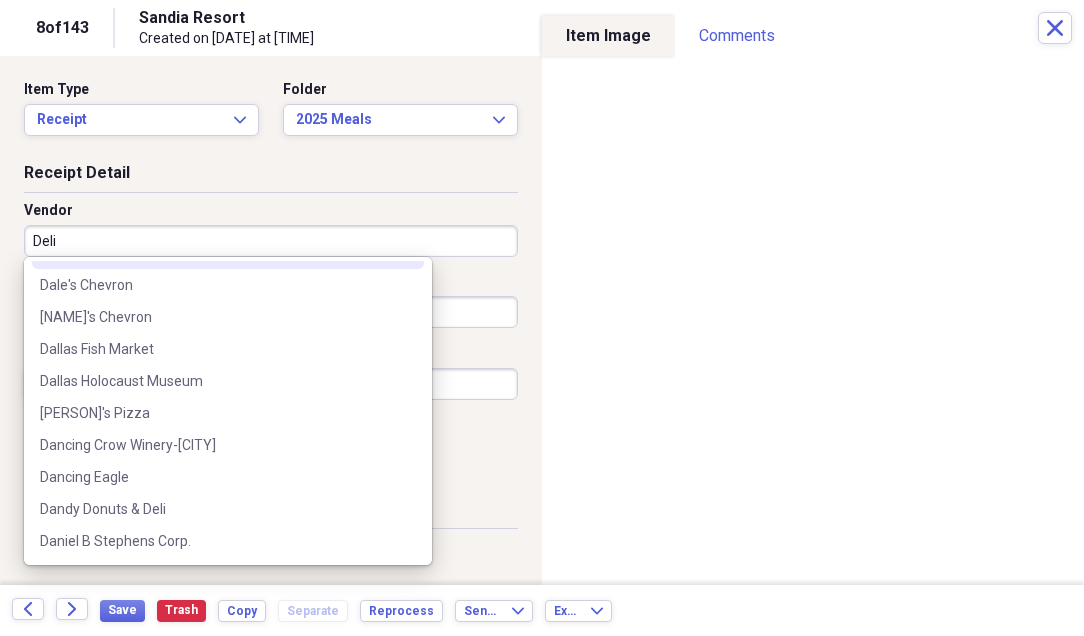 click on "Deli" at bounding box center (271, 241) 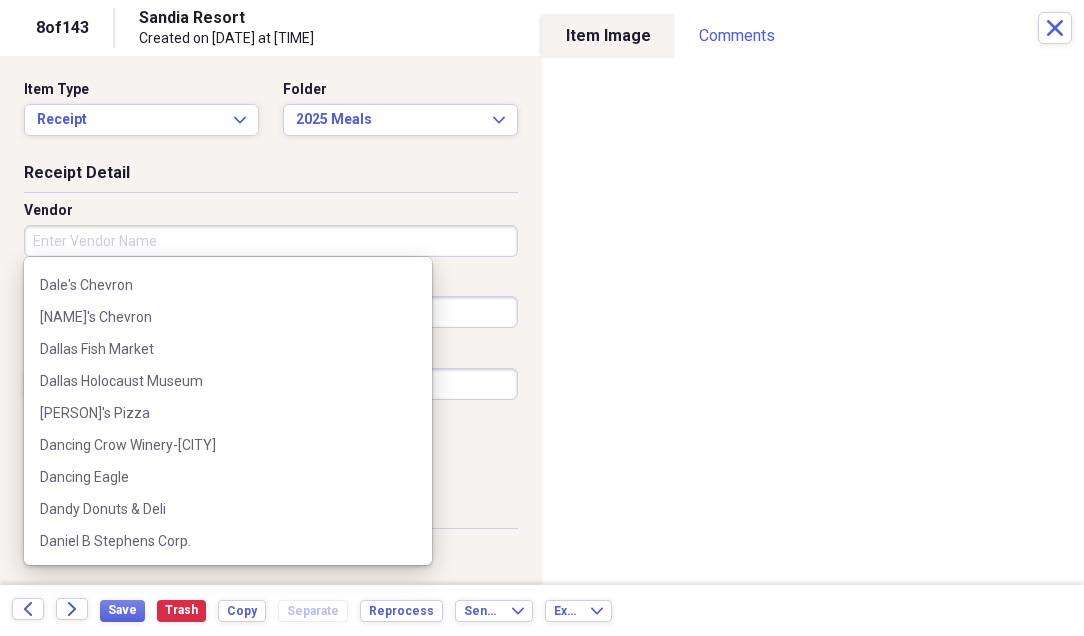 scroll, scrollTop: 0, scrollLeft: 0, axis: both 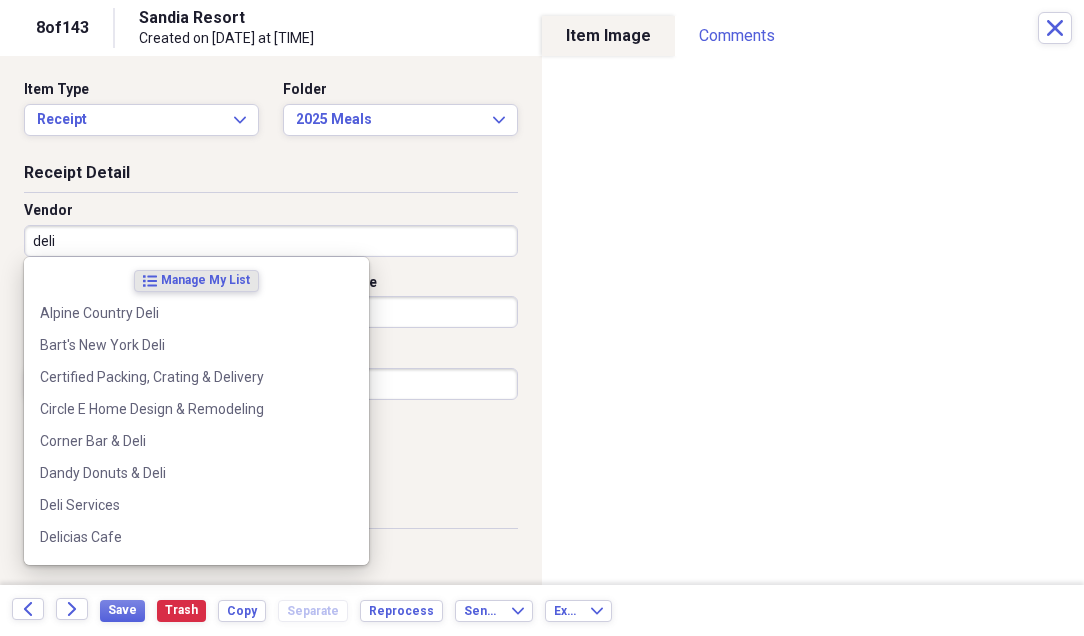 type on "deli" 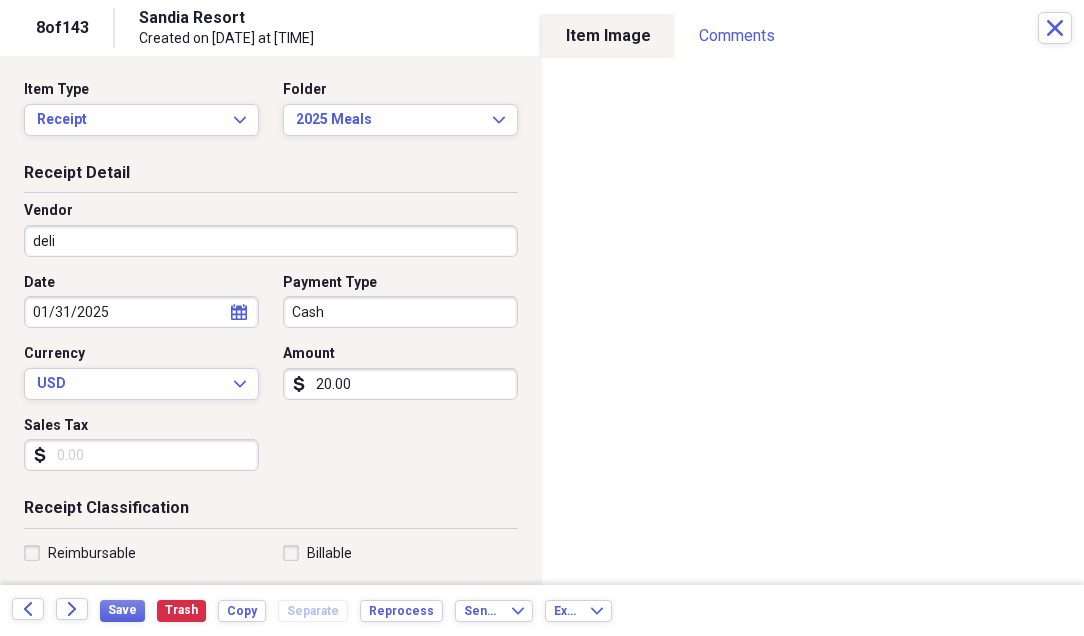 click on "20.00" at bounding box center (400, 384) 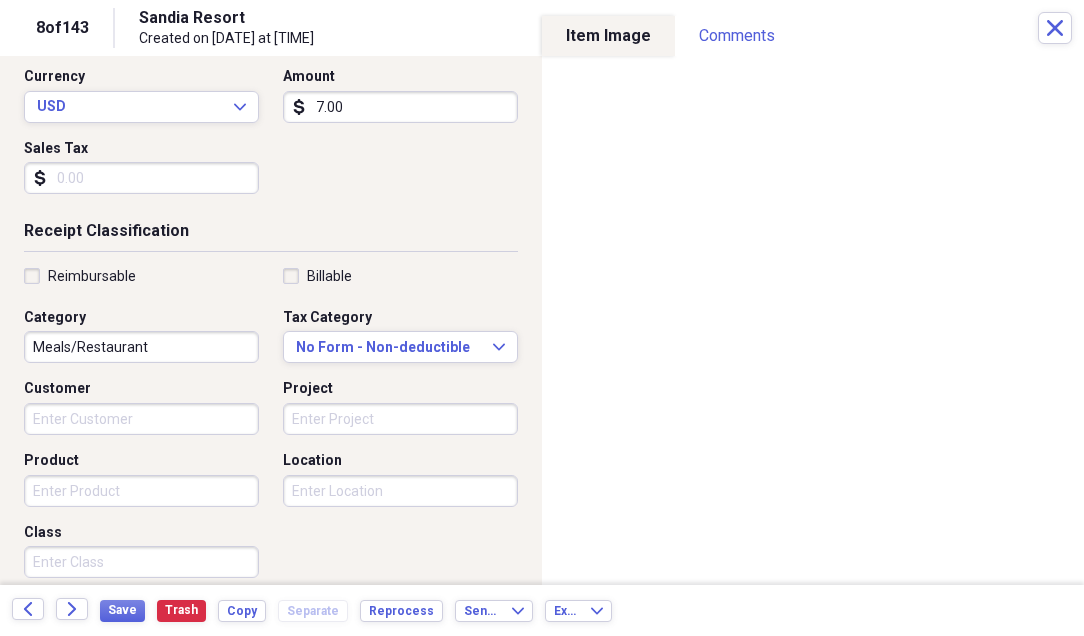 scroll, scrollTop: 300, scrollLeft: 0, axis: vertical 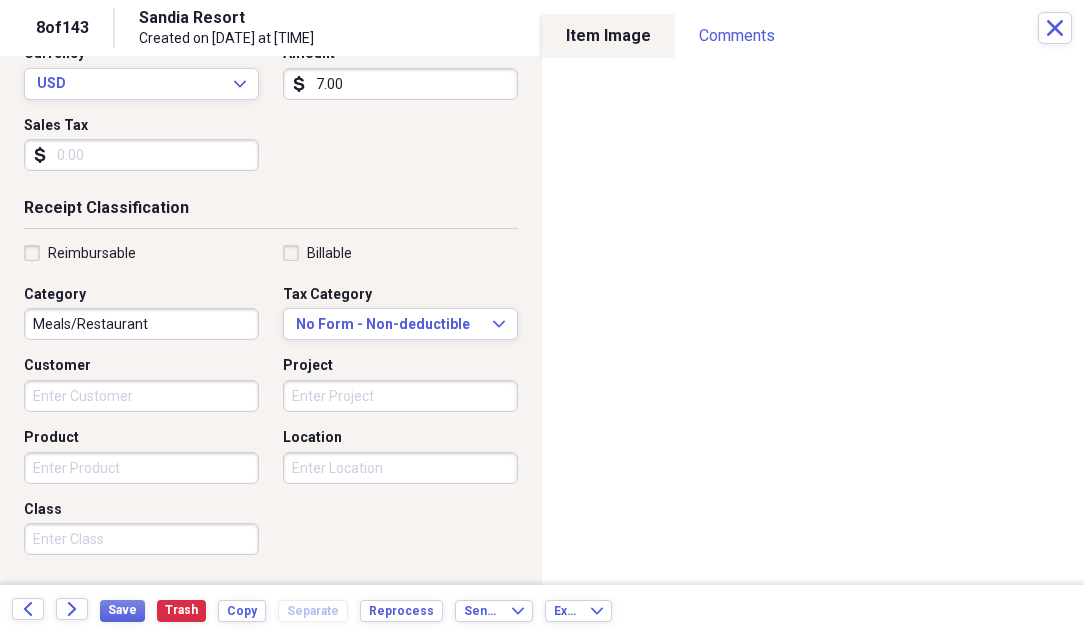 type on "7.00" 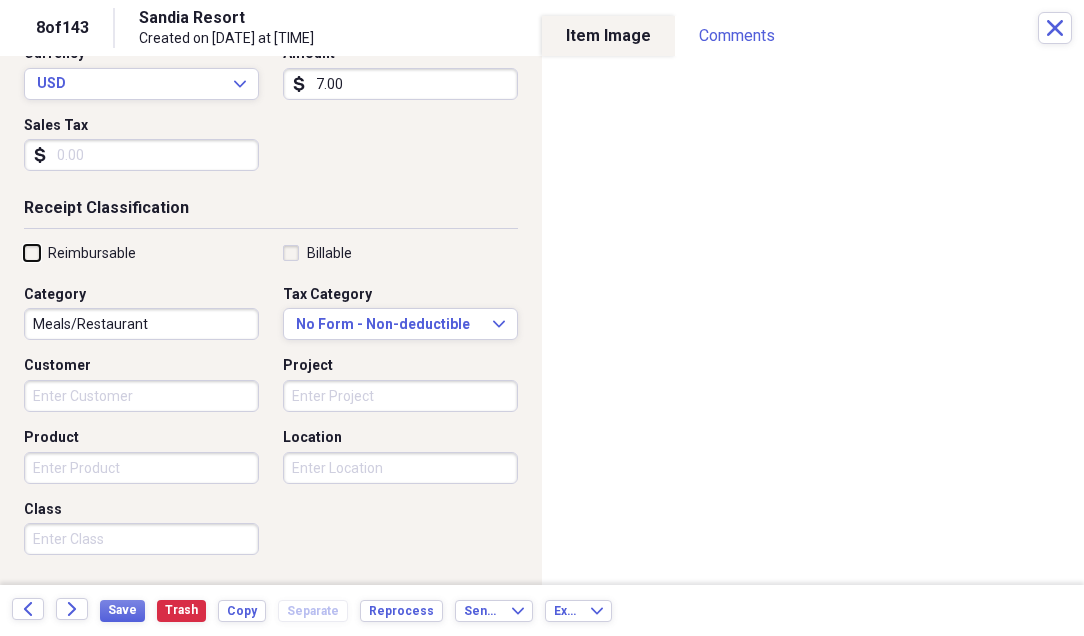 click on "Reimbursable" at bounding box center (24, 252) 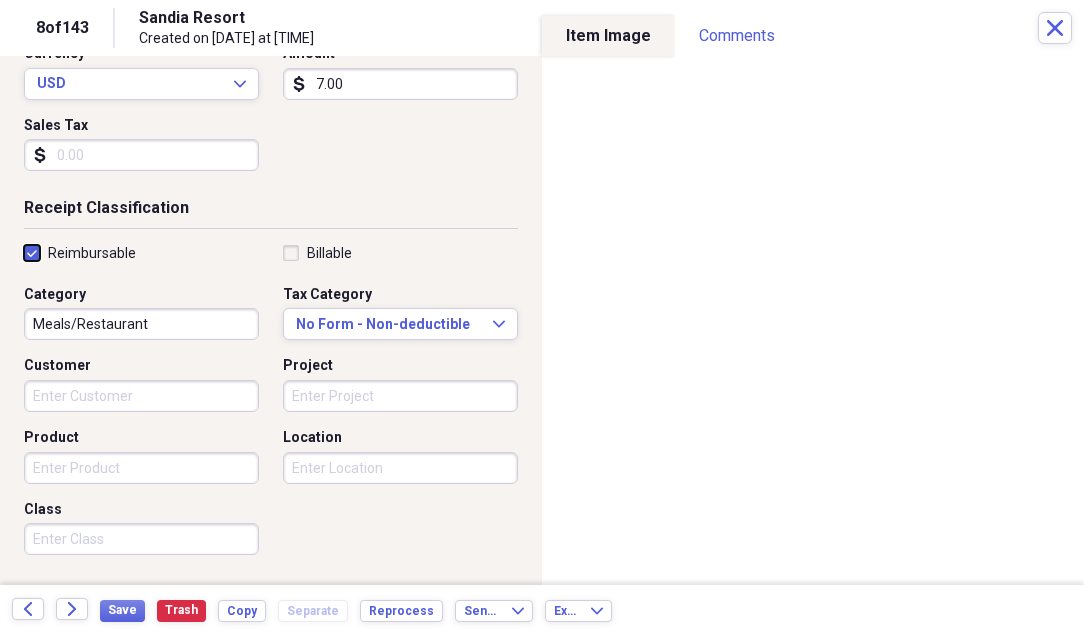 checkbox on "true" 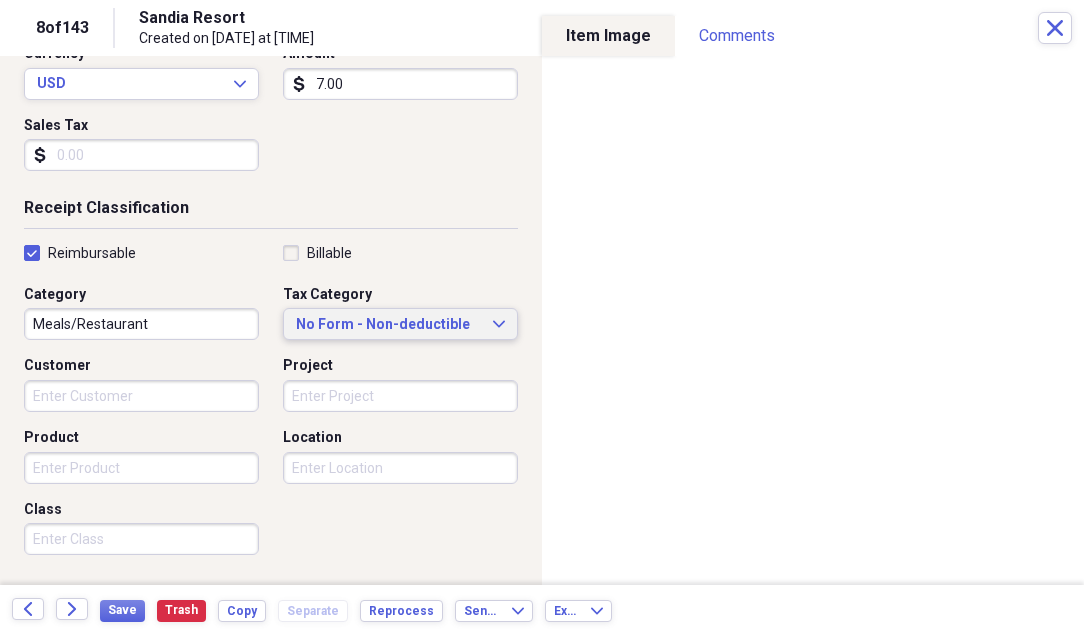 click on "No Form - Non-deductible" at bounding box center [388, 325] 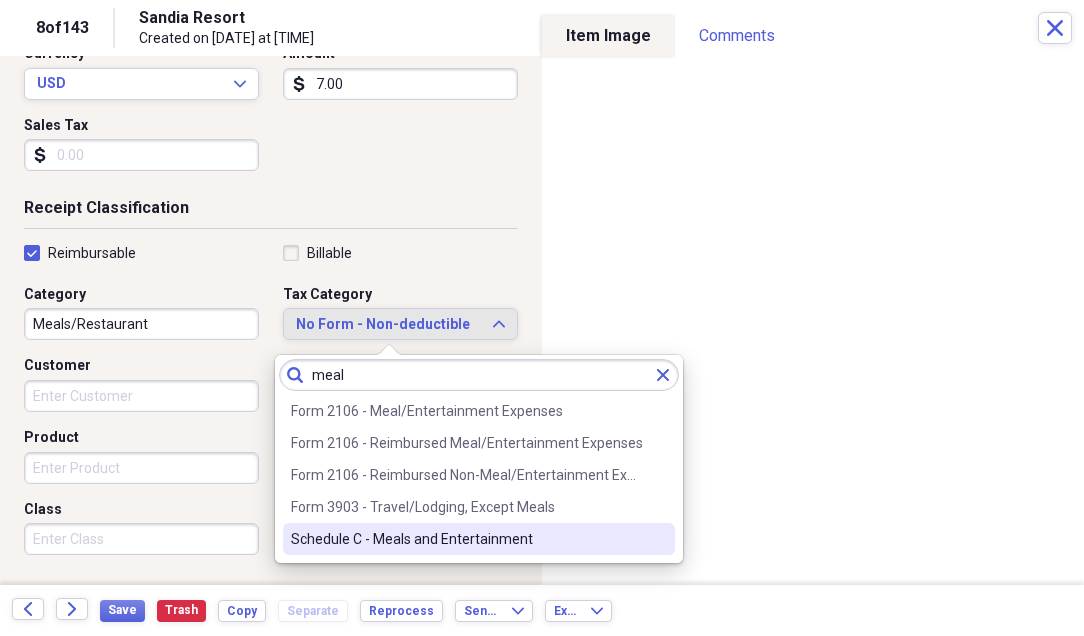 type on "meal" 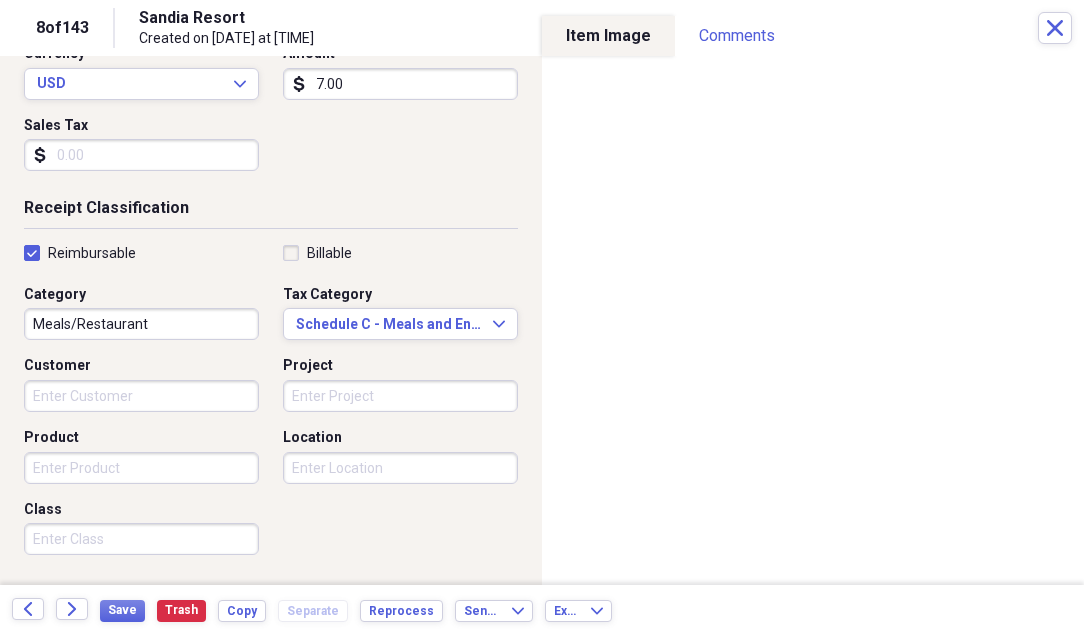 click on "Reimbursable" at bounding box center [141, 253] 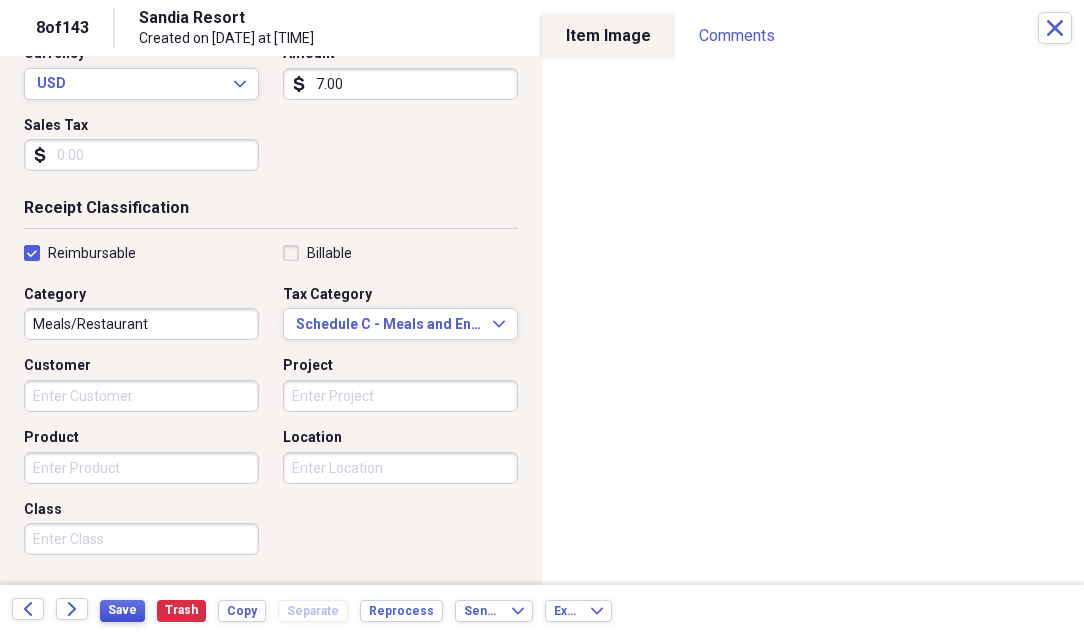 click on "Save" at bounding box center [122, 610] 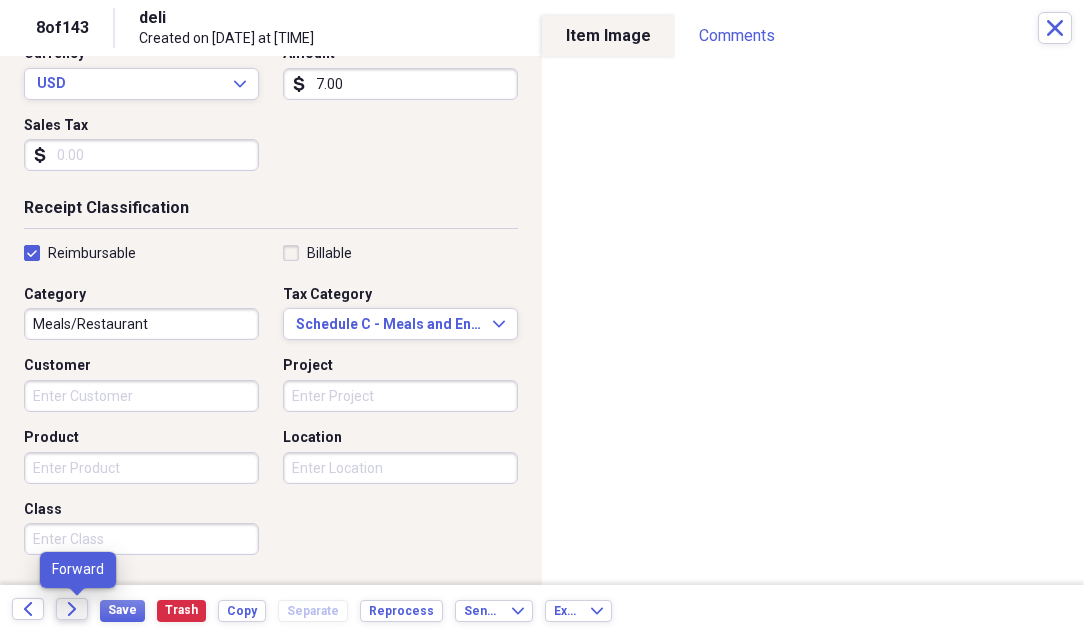 click 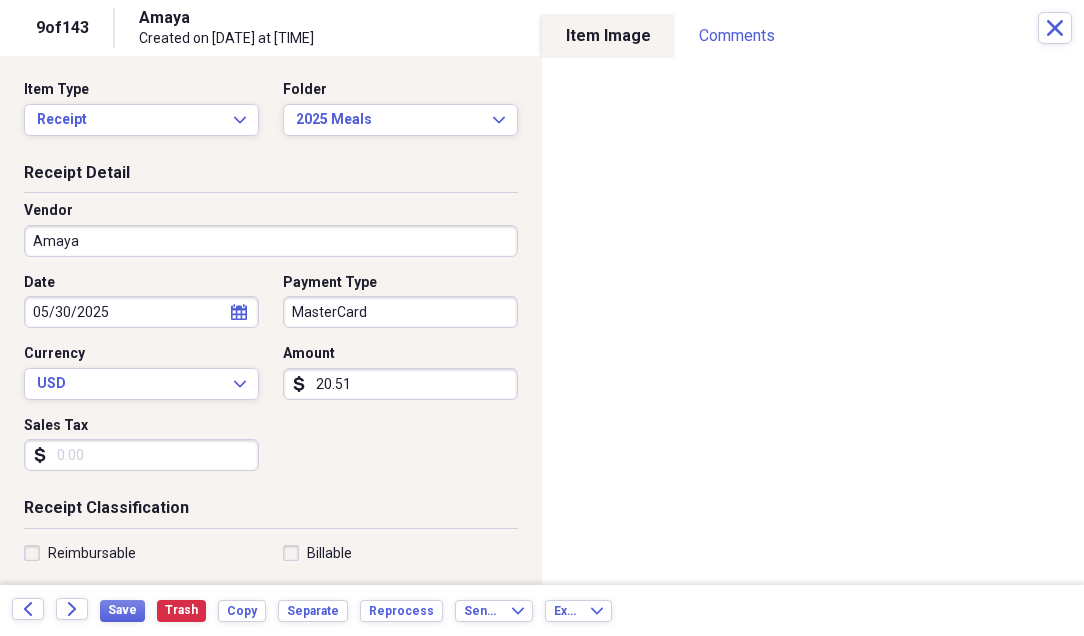 click on "Reimbursable" at bounding box center [80, 553] 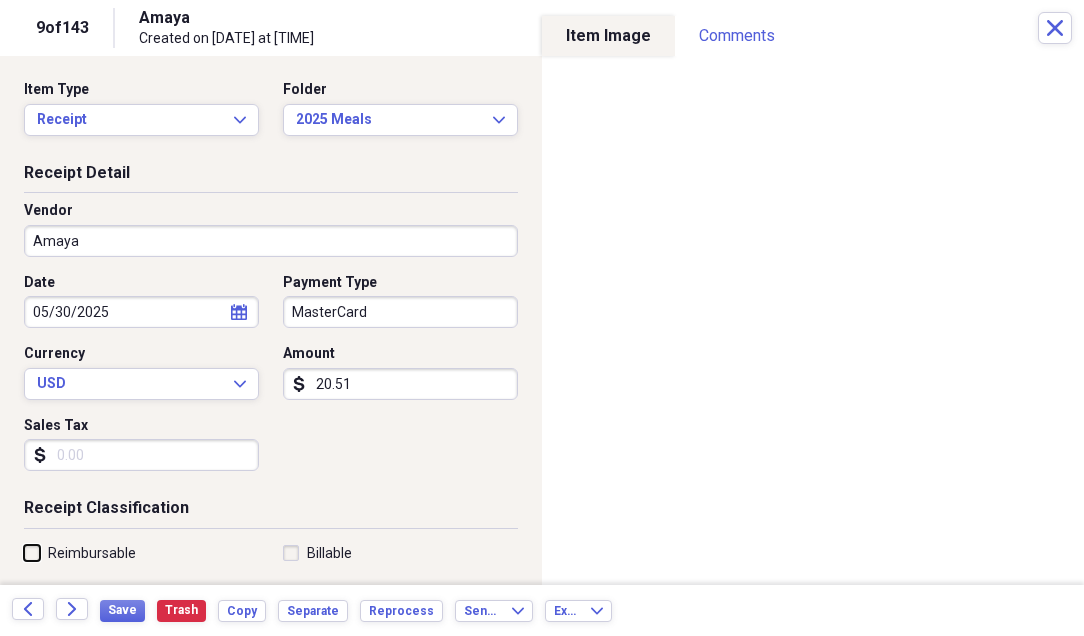 click on "Reimbursable" at bounding box center (24, 552) 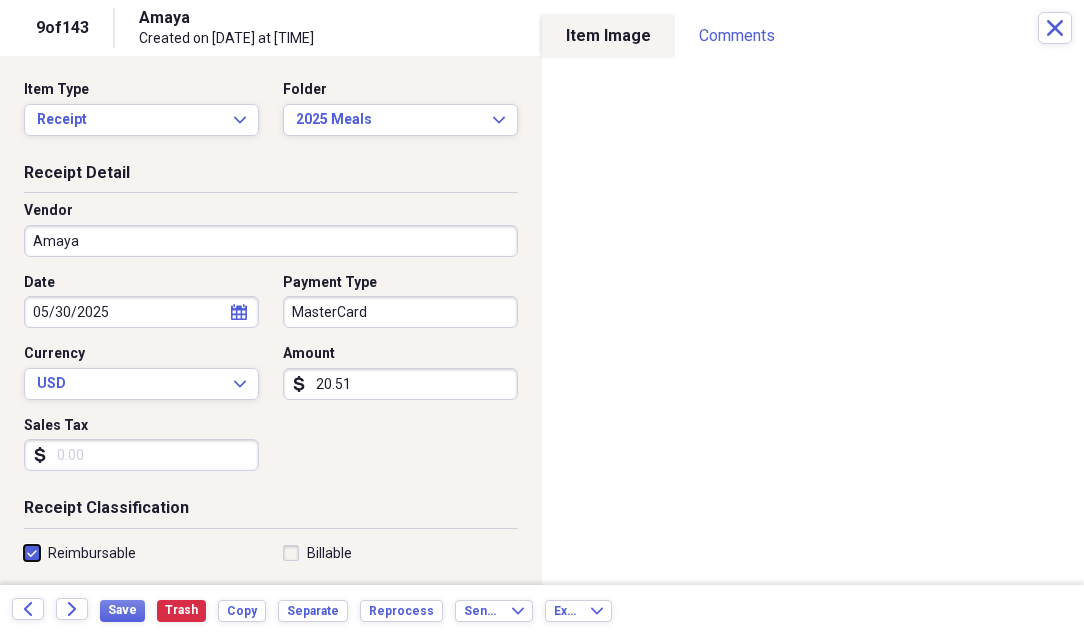 checkbox on "true" 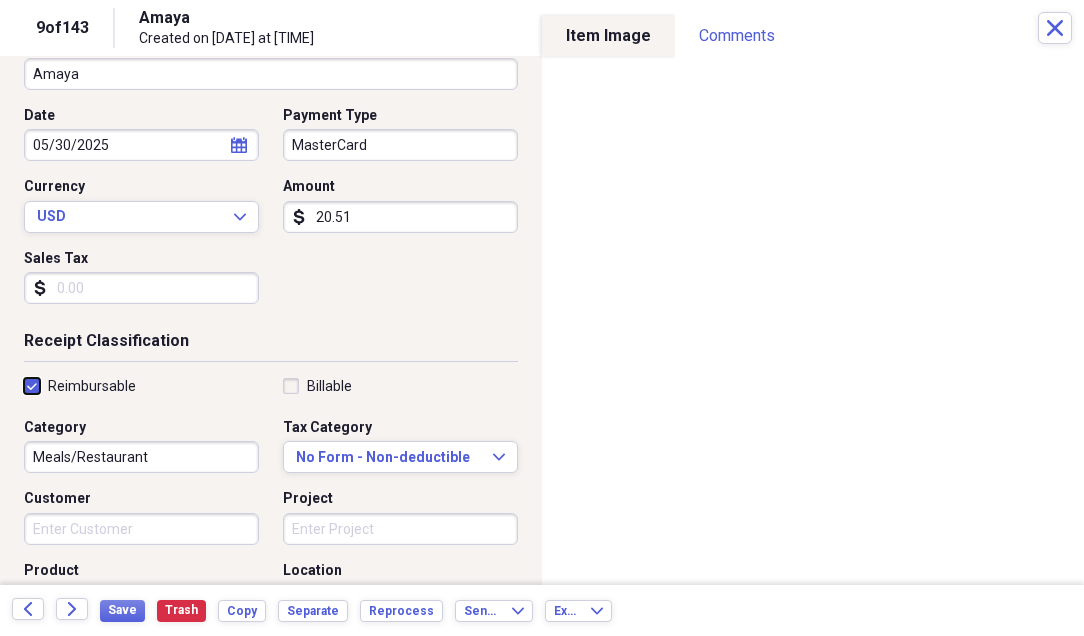 scroll, scrollTop: 200, scrollLeft: 0, axis: vertical 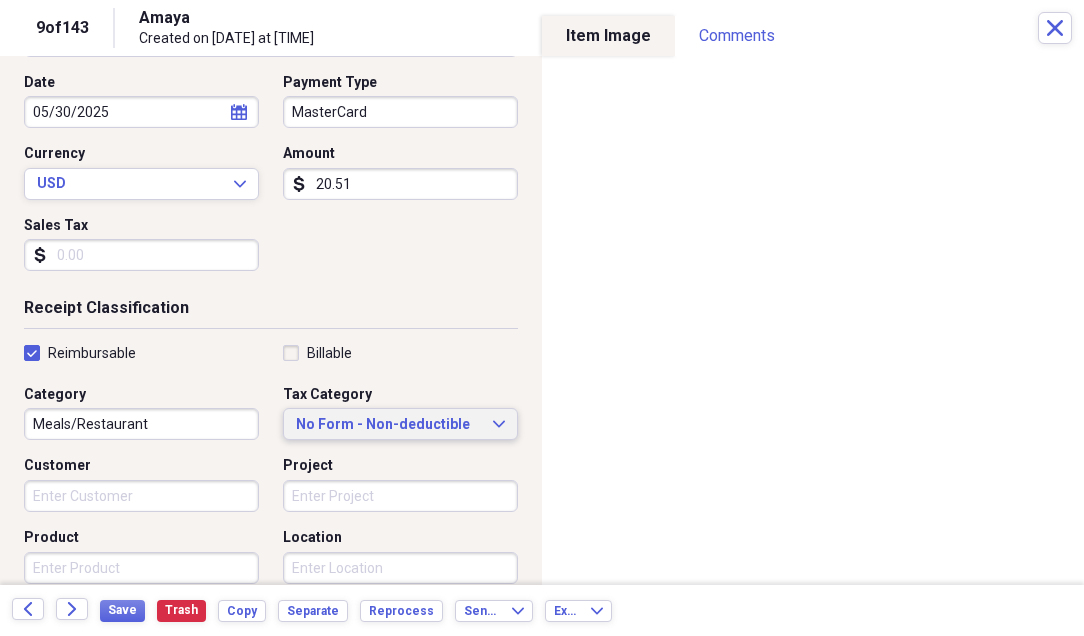 click on "No Form - Non-deductible" at bounding box center (388, 425) 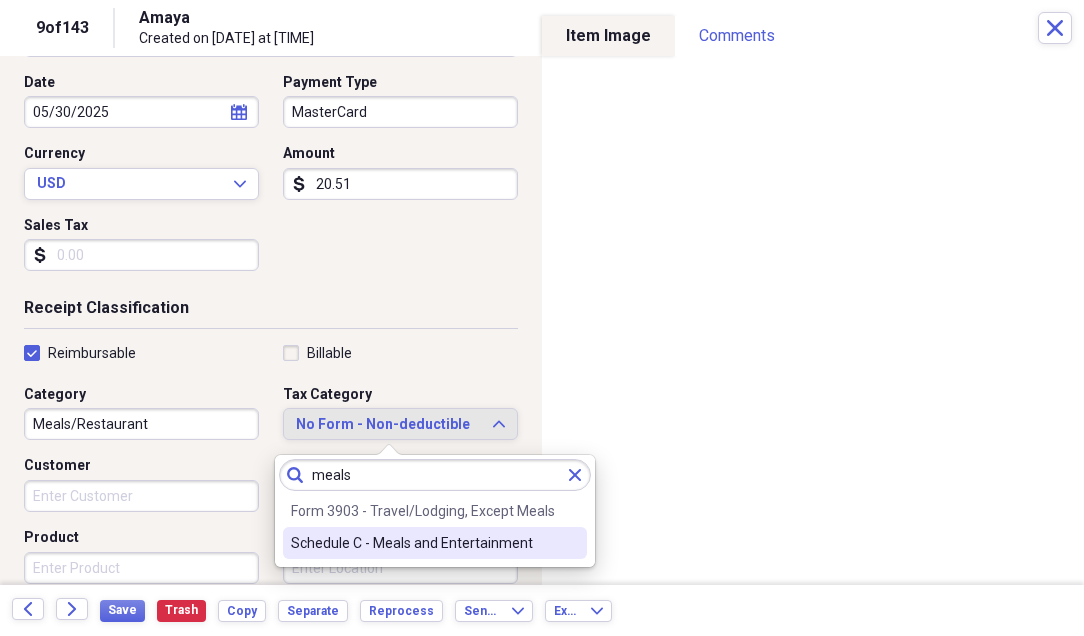 type on "meals" 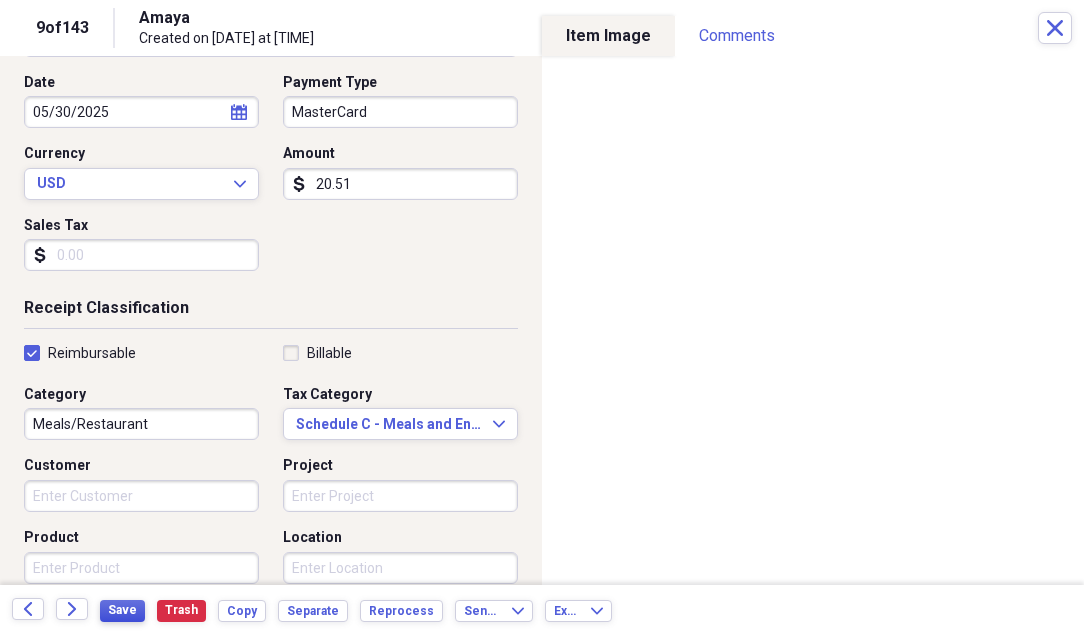 click on "Save" at bounding box center [122, 610] 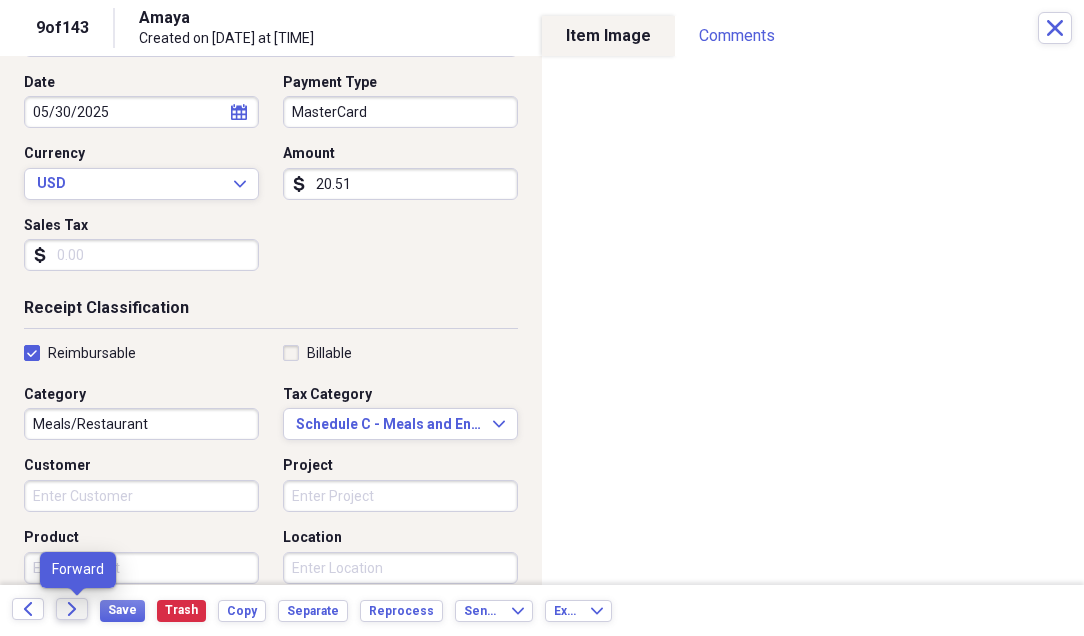 click on "Forward" 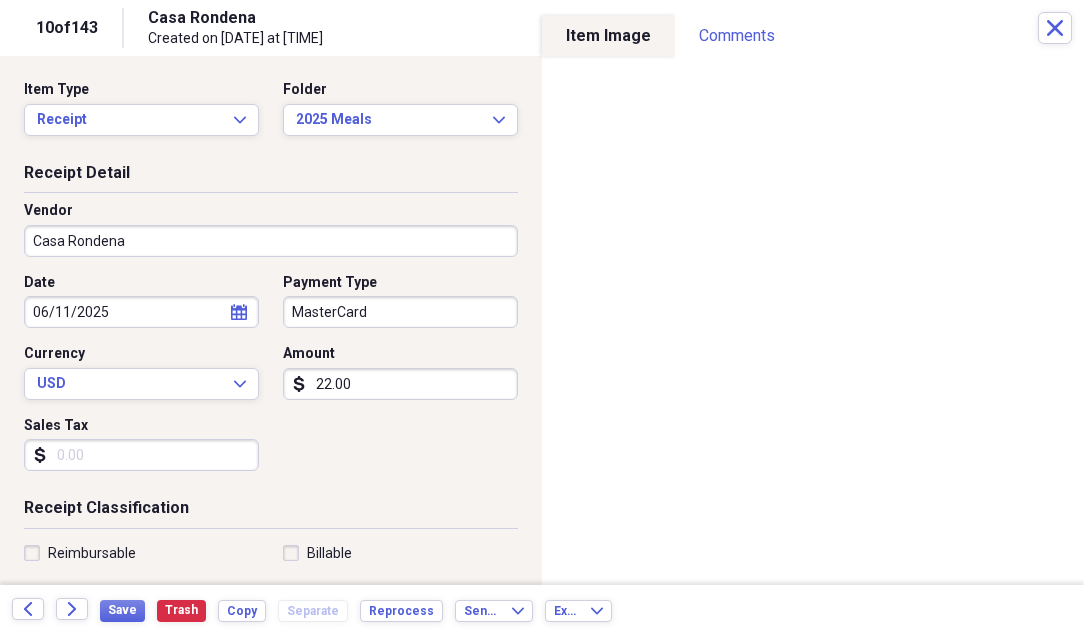 click on "Reimbursable" at bounding box center (80, 553) 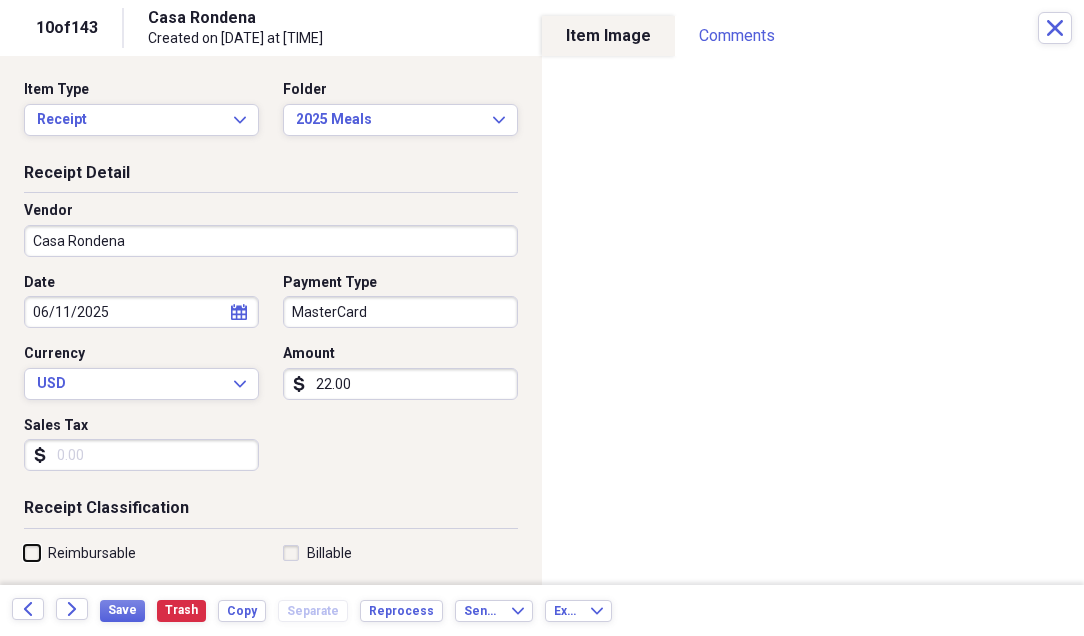 click on "Reimbursable" at bounding box center [24, 552] 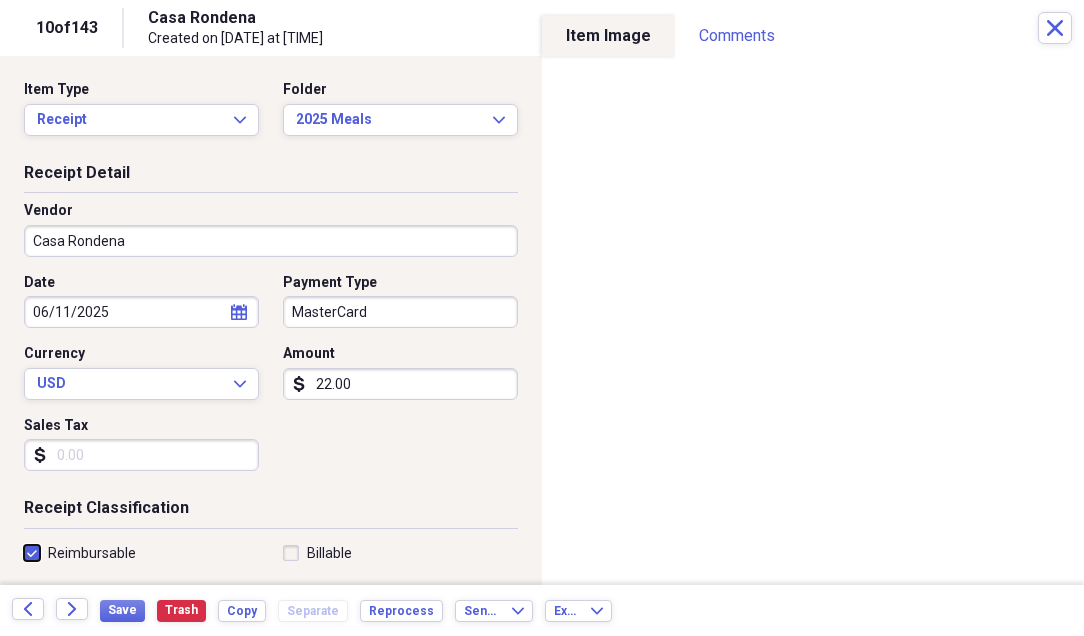 checkbox on "true" 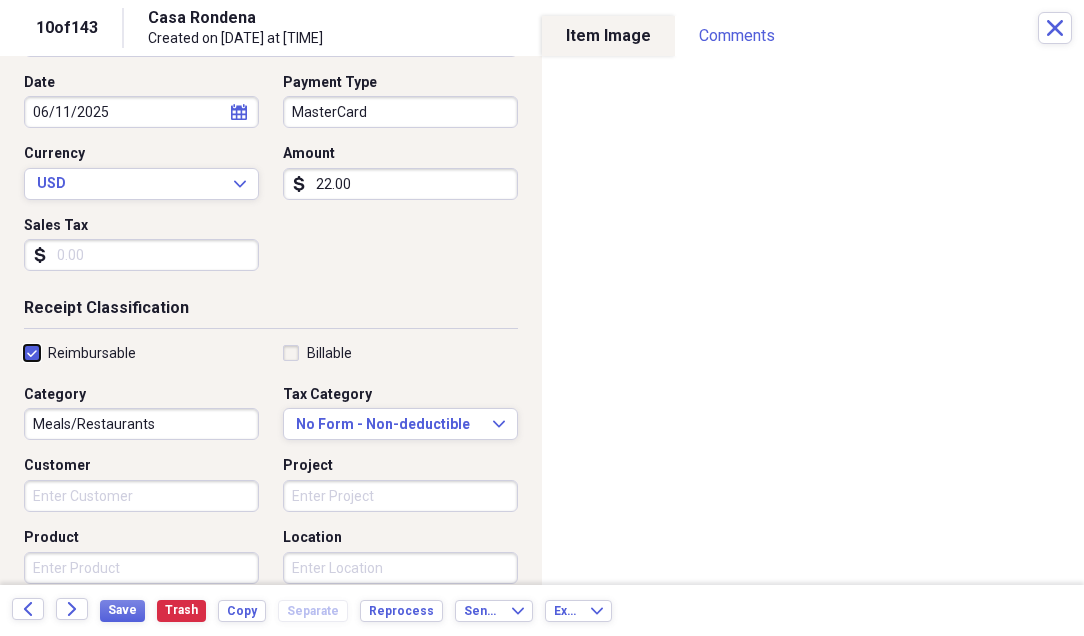 scroll, scrollTop: 300, scrollLeft: 0, axis: vertical 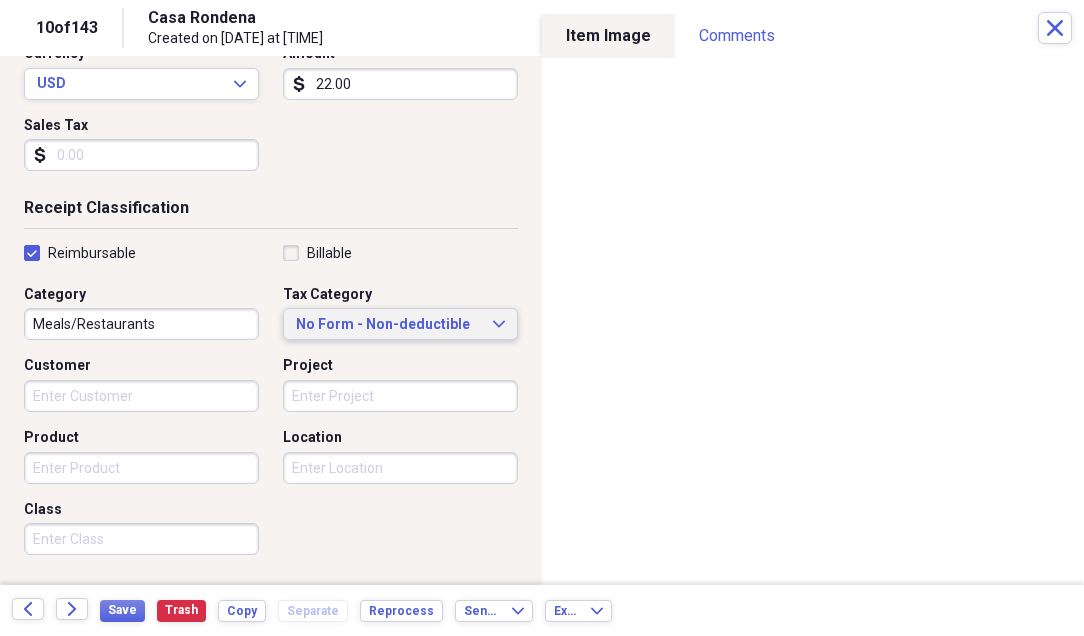 click on "No Form - Non-deductible" at bounding box center [388, 325] 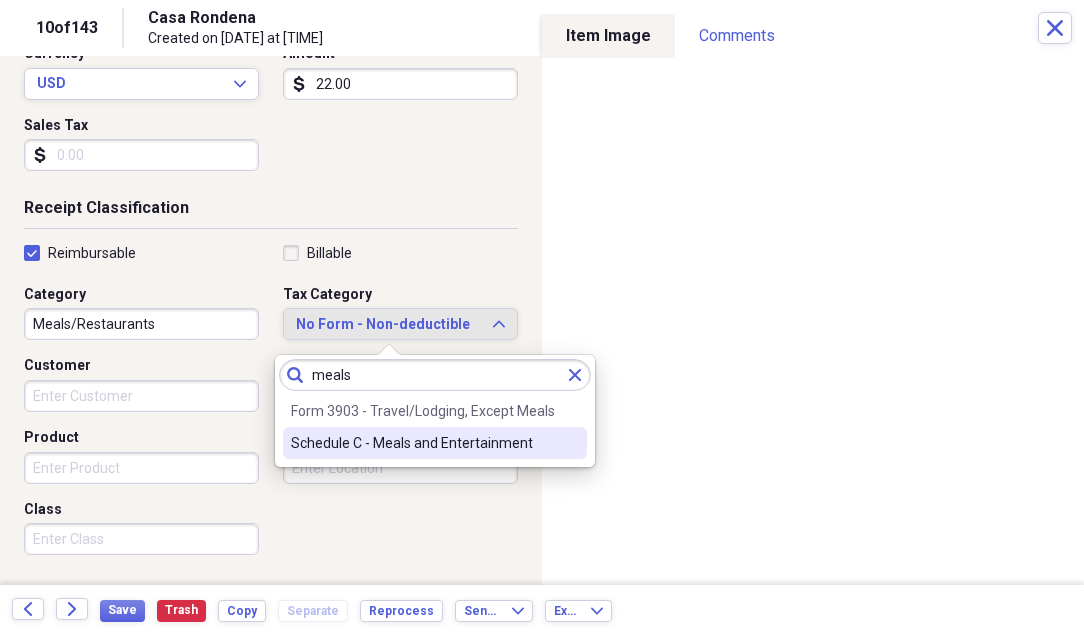 type on "meals" 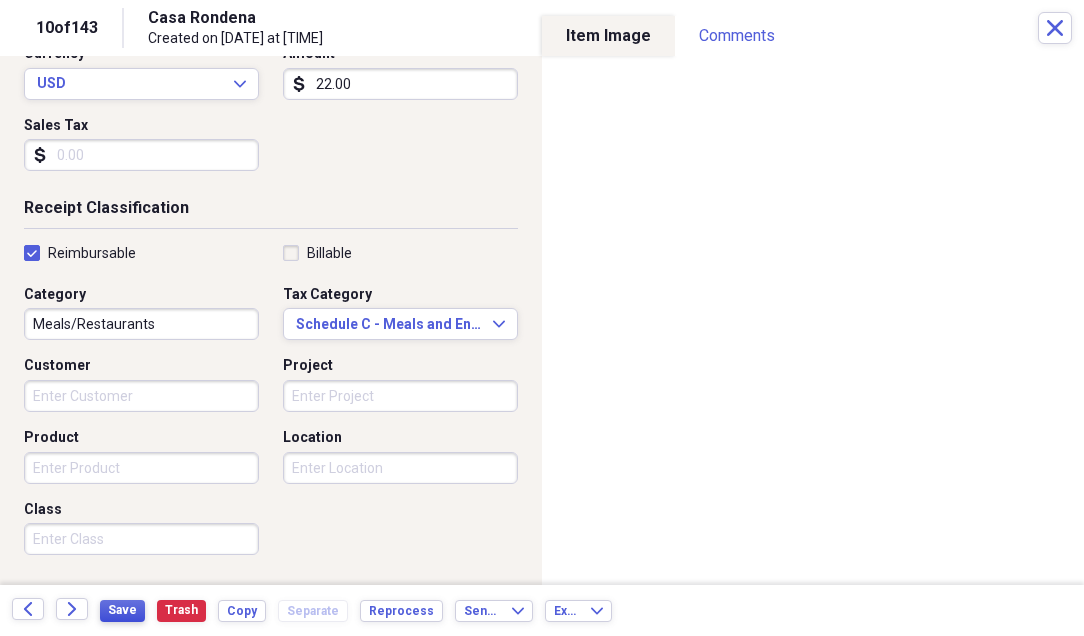 click on "Save" at bounding box center [122, 610] 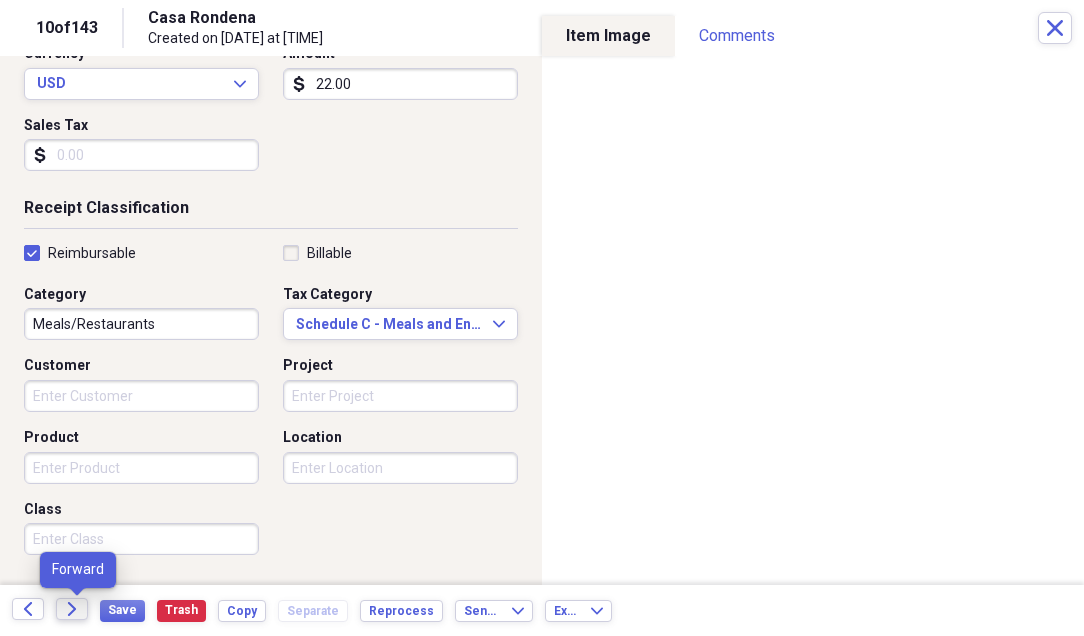 click on "Forward" 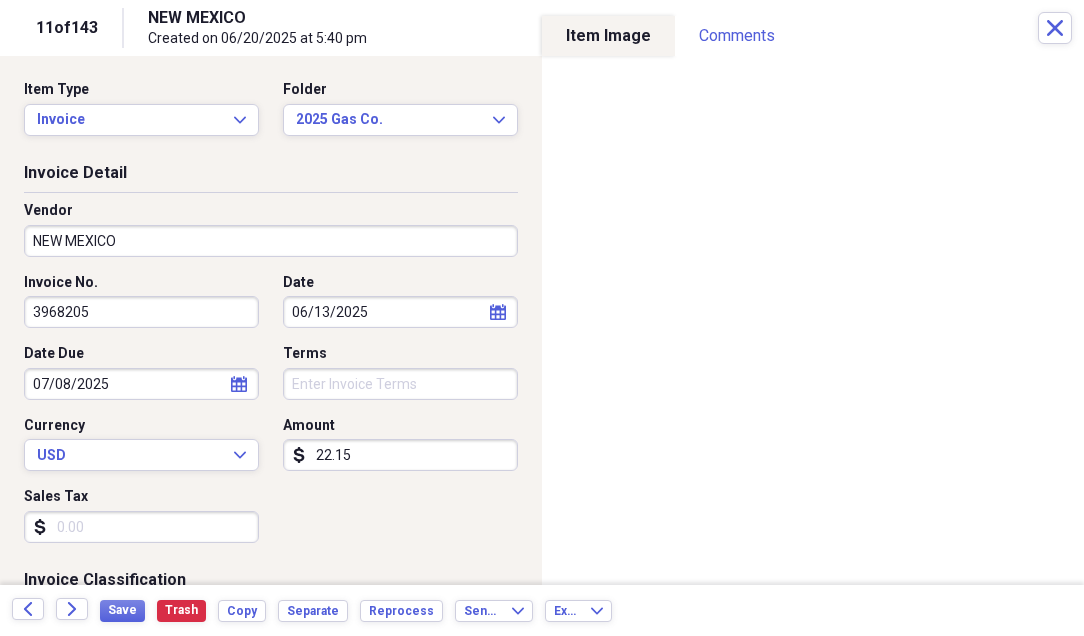 click on "NEW MEXICO" at bounding box center [271, 241] 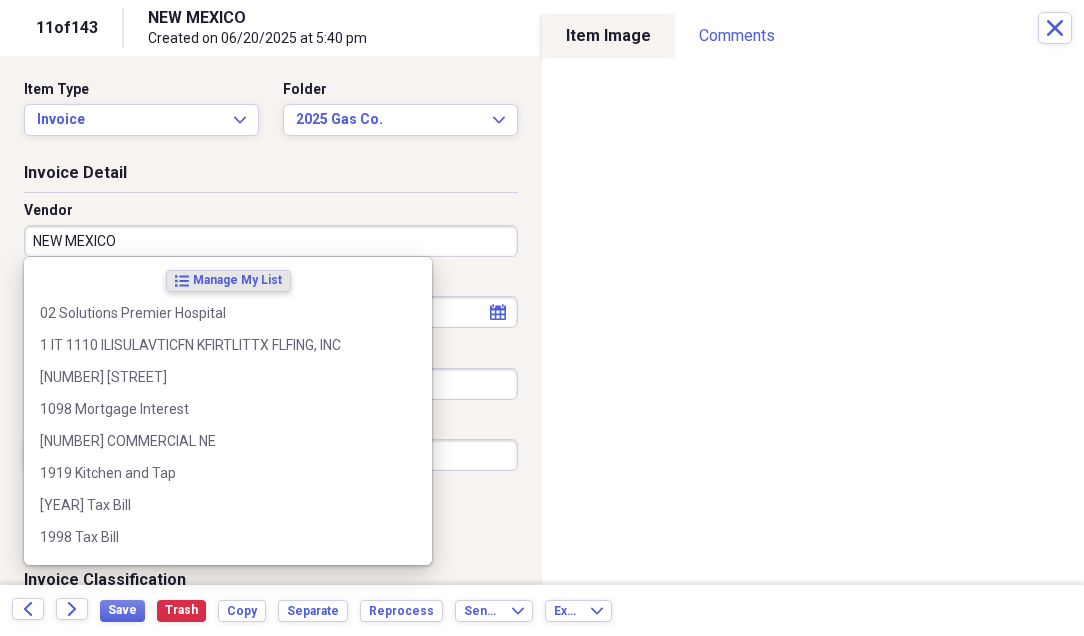 click on "NEW MEXICO" at bounding box center [271, 241] 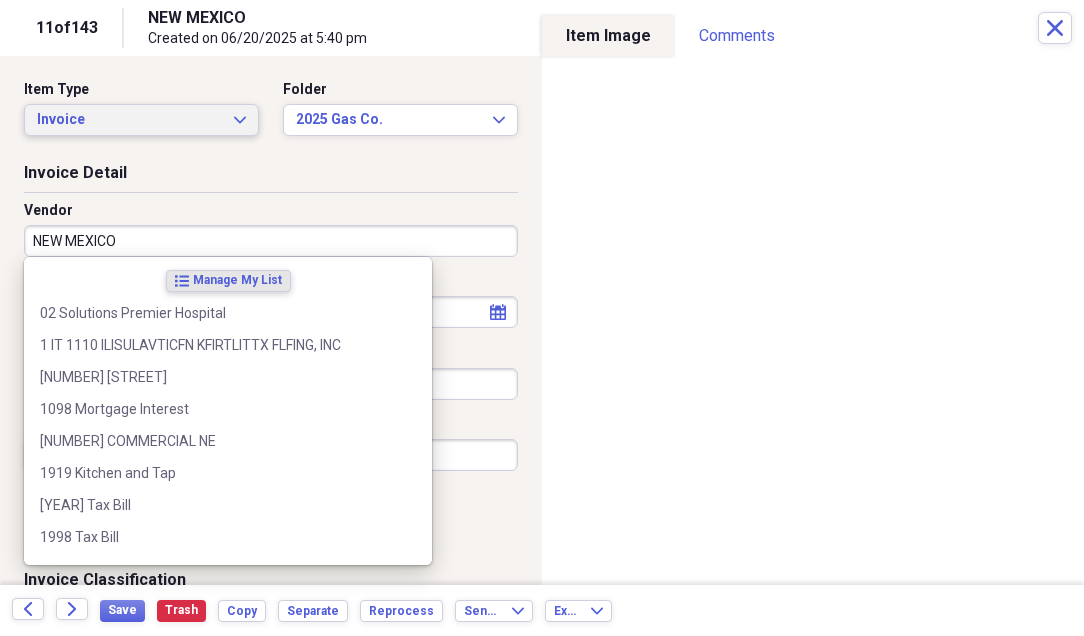 click on "Invoice" at bounding box center [129, 120] 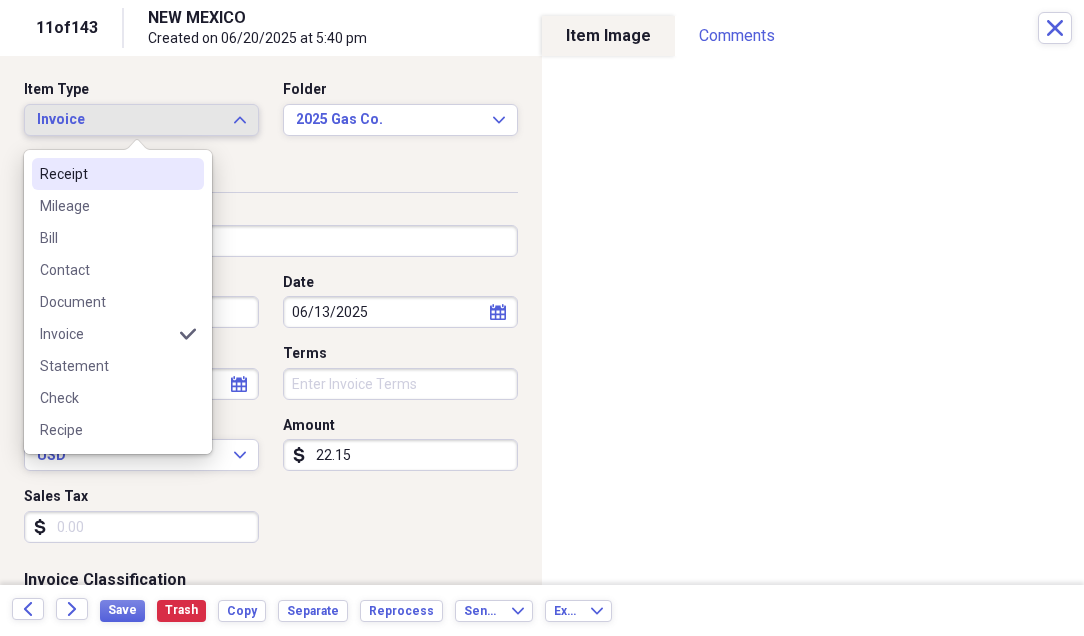 click on "Receipt" at bounding box center [106, 174] 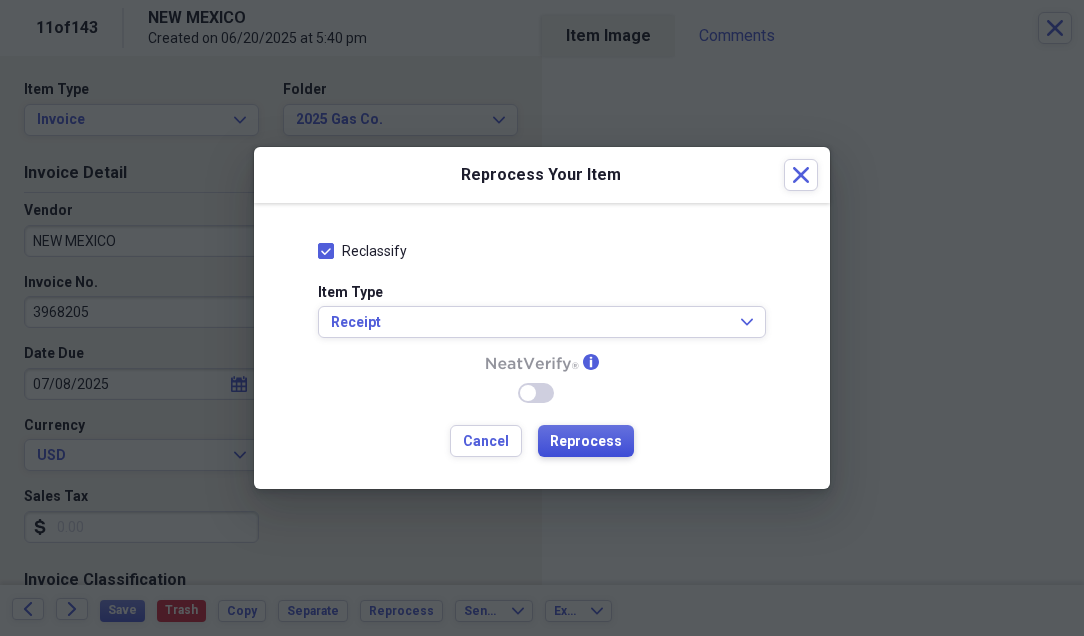 click on "Reprocess" at bounding box center (586, 442) 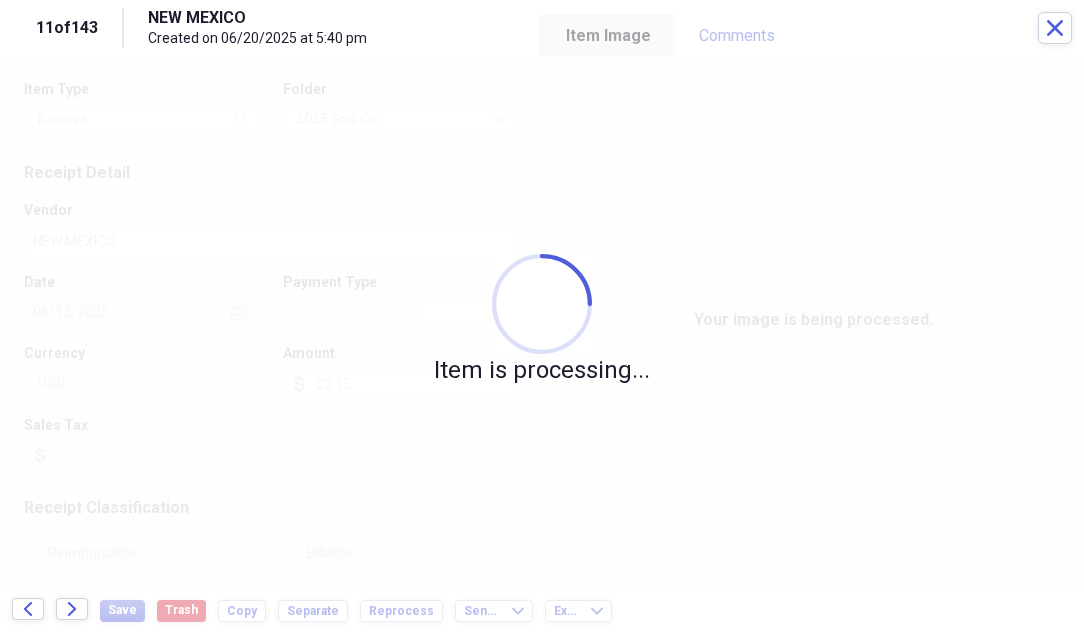 type on "Credit" 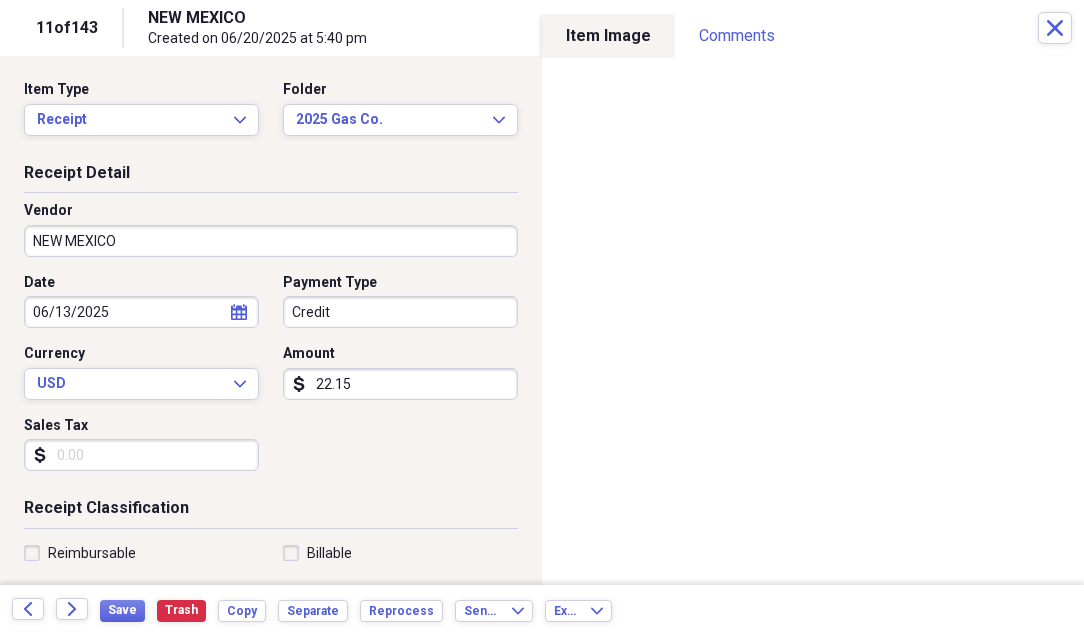 click on "NEW MEXICO" at bounding box center (271, 241) 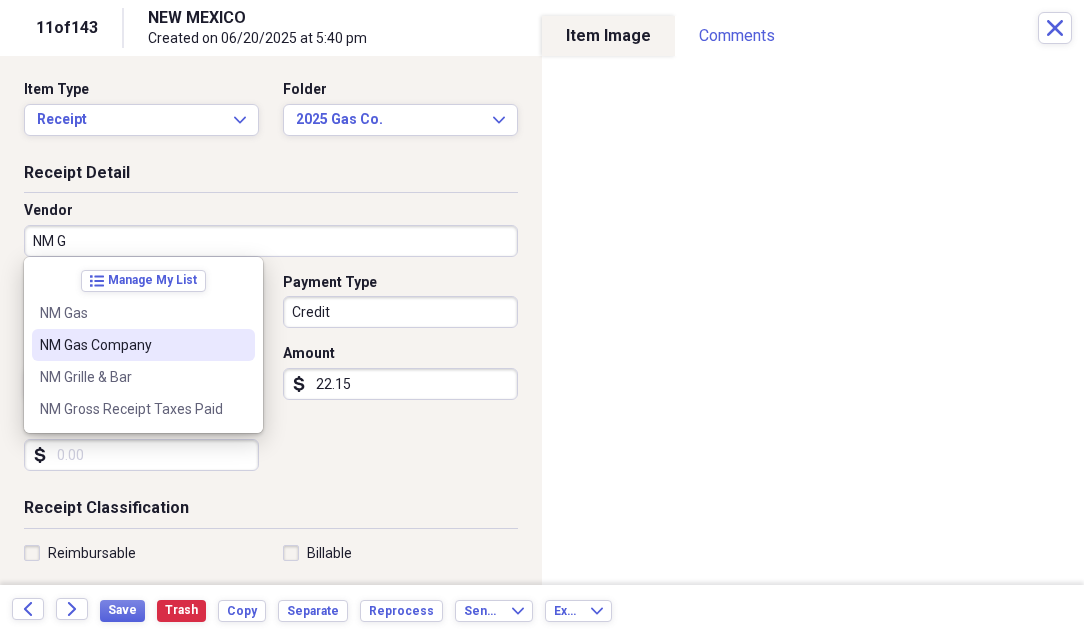 click on "NM Gas Company" at bounding box center (131, 345) 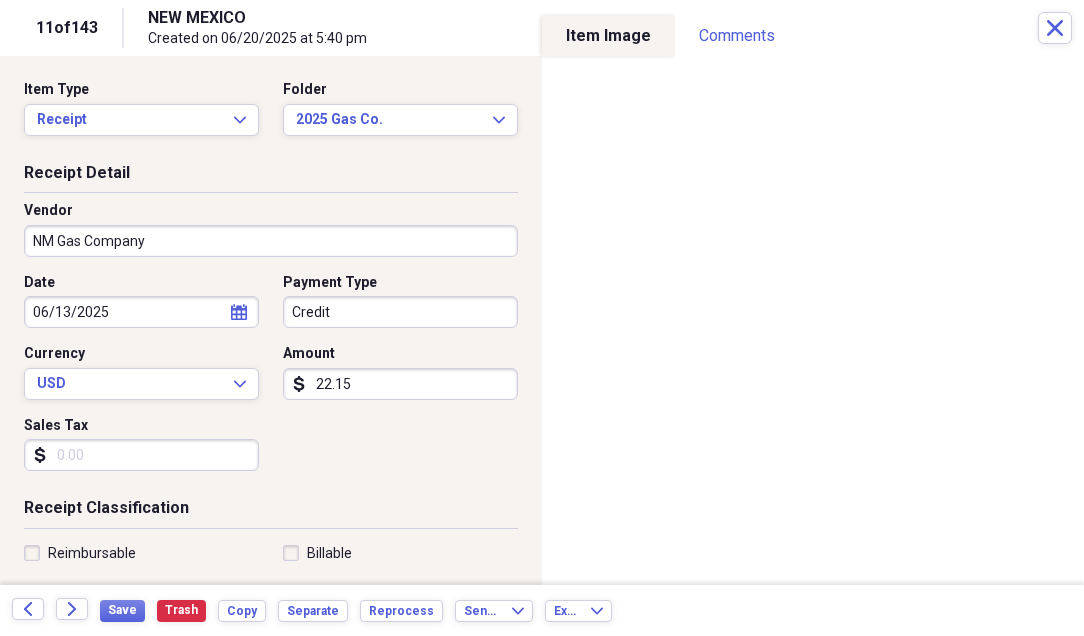 type on "Utilities" 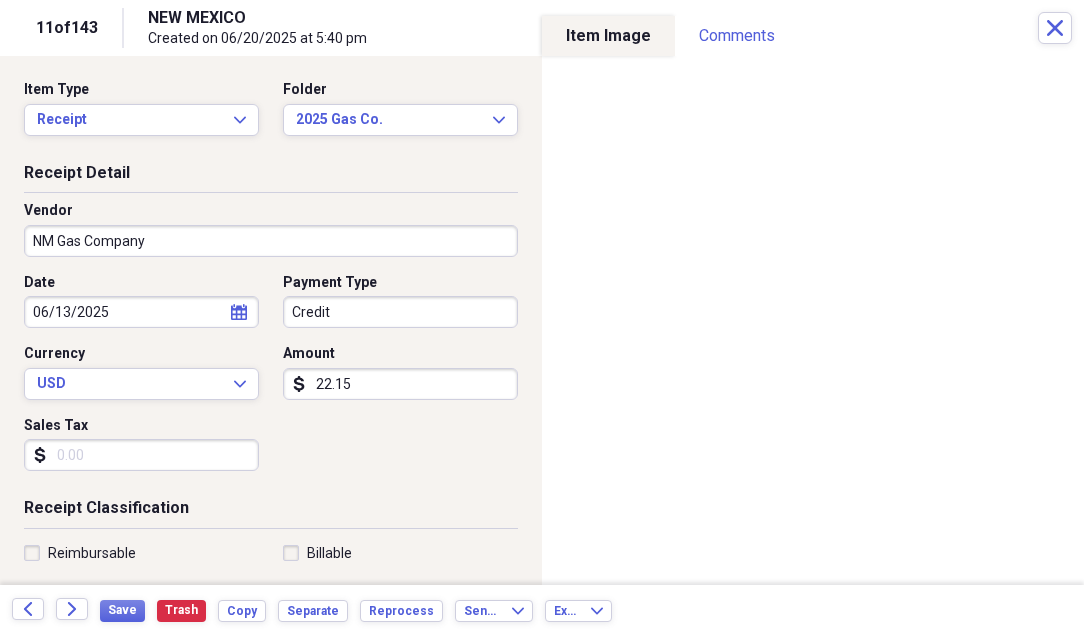 select on "5" 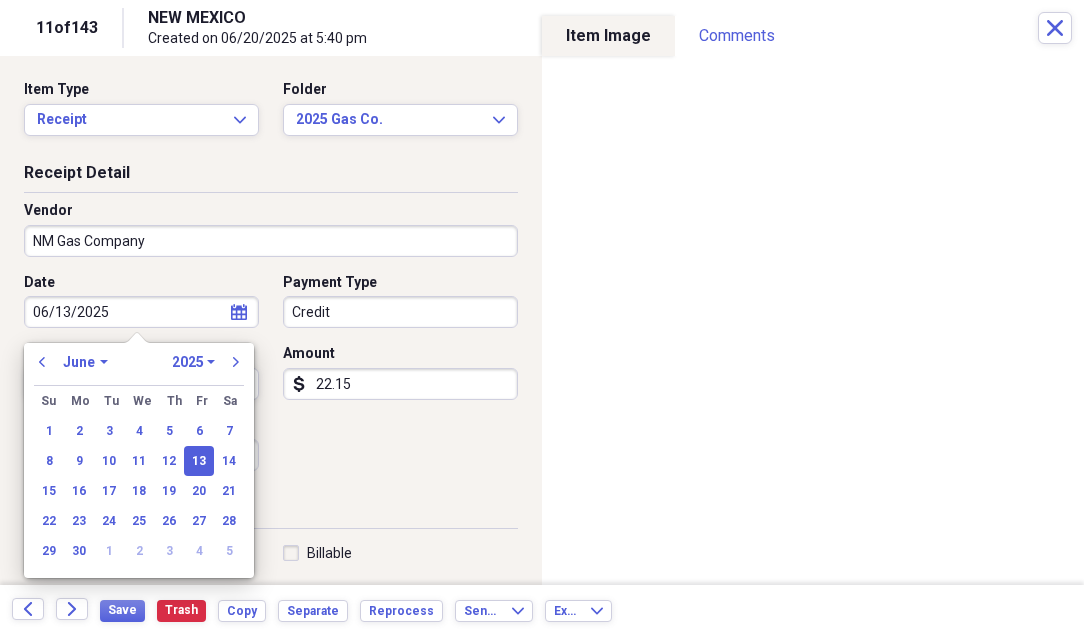 click on "06/13/2025" at bounding box center (141, 312) 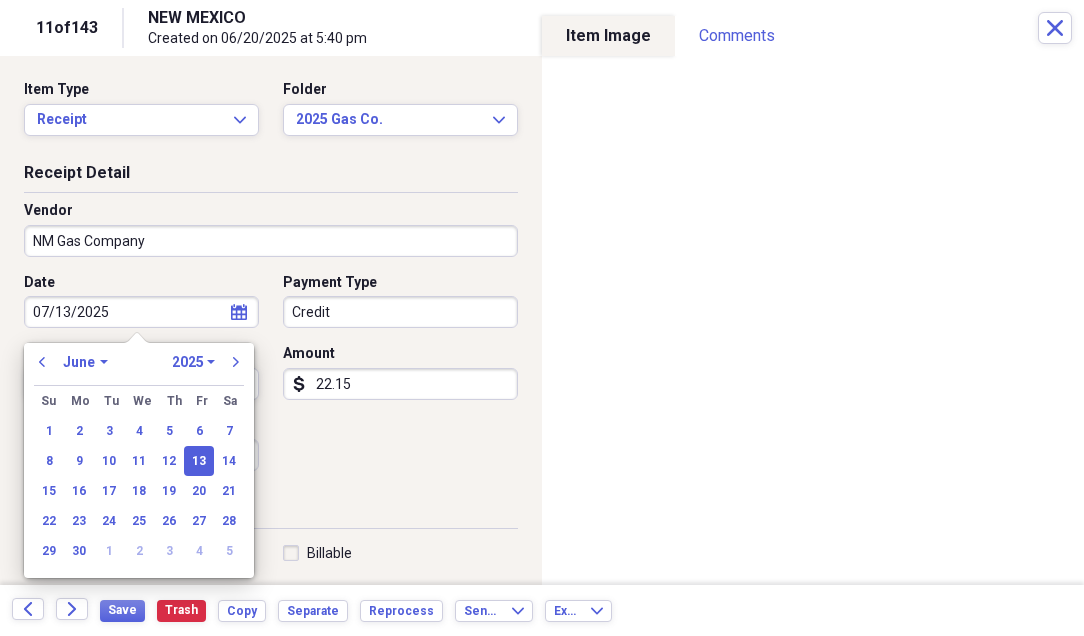 select on "6" 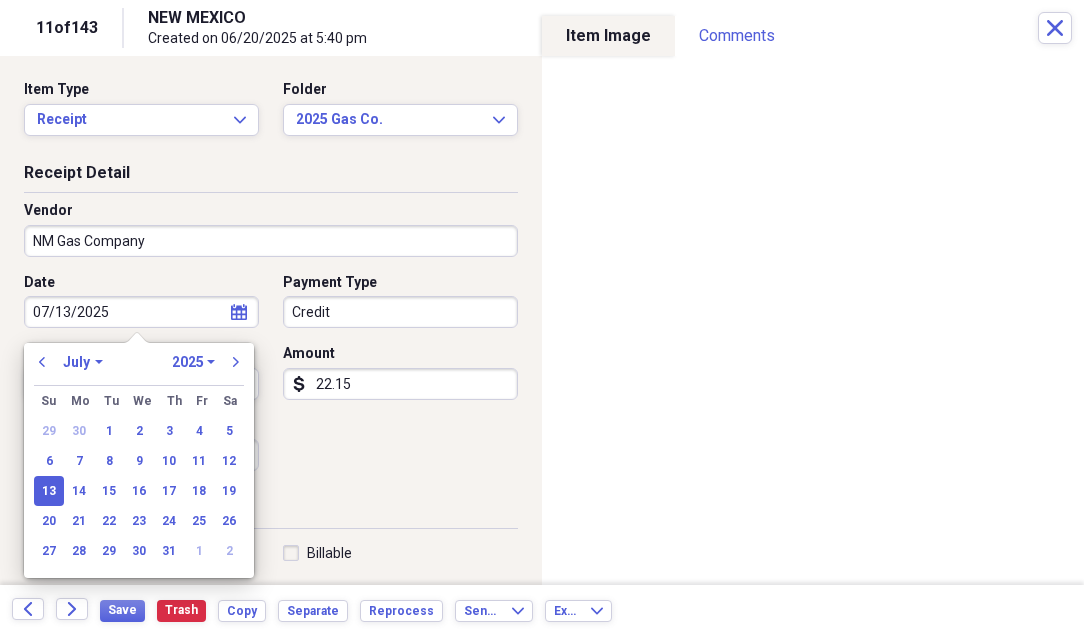 drag, startPoint x: 58, startPoint y: 308, endPoint x: 68, endPoint y: 302, distance: 11.661903 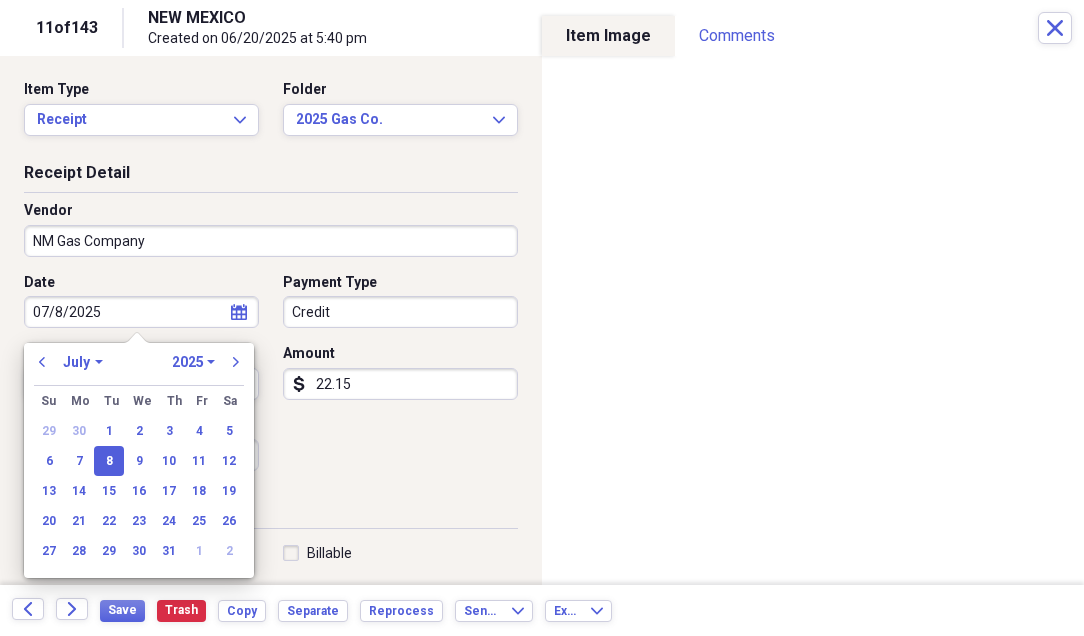 type on "07/08/2025" 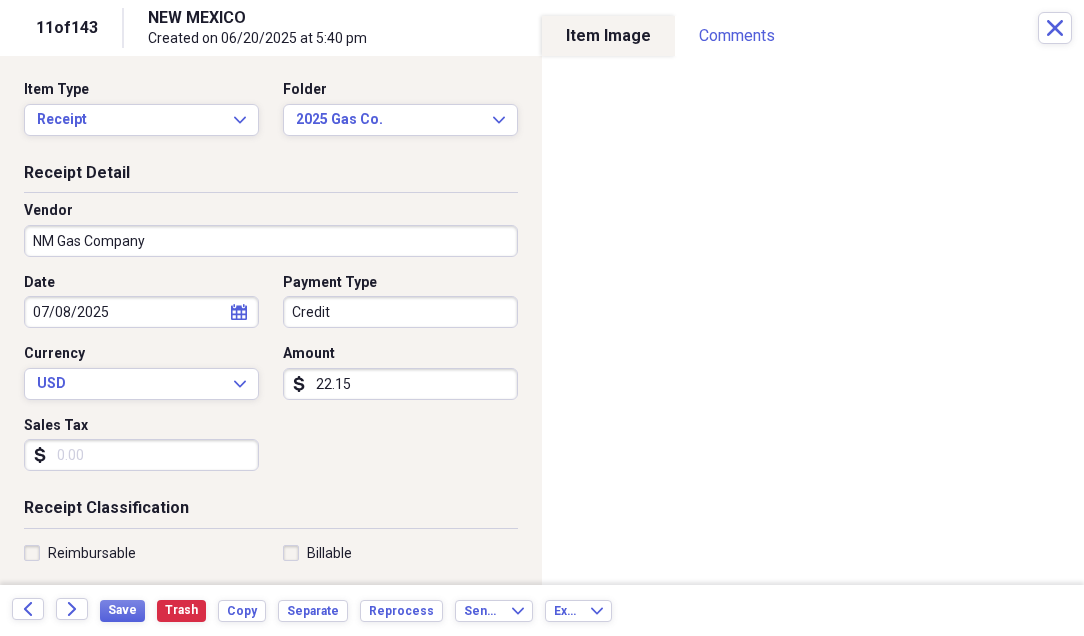 click on "Date" at bounding box center [141, 283] 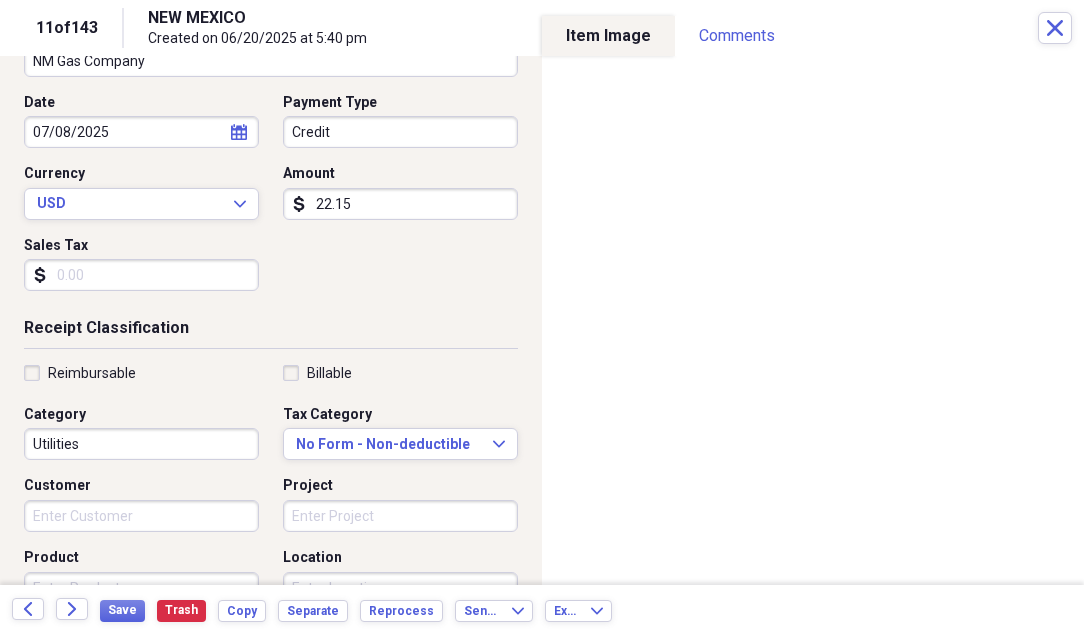 scroll, scrollTop: 200, scrollLeft: 0, axis: vertical 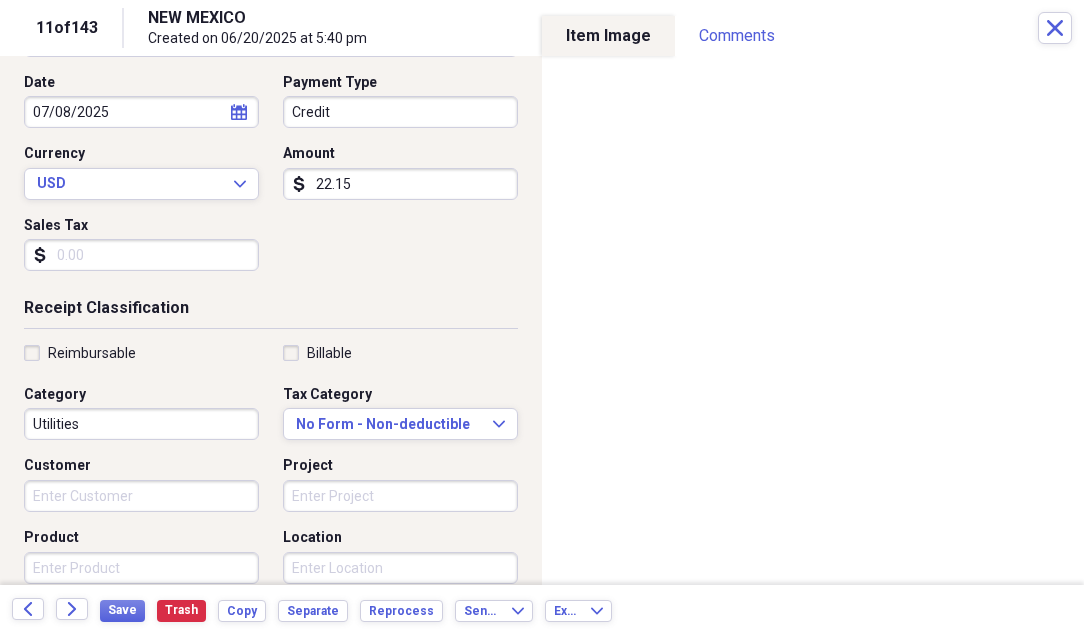 drag, startPoint x: 36, startPoint y: 355, endPoint x: 50, endPoint y: 356, distance: 14.035668 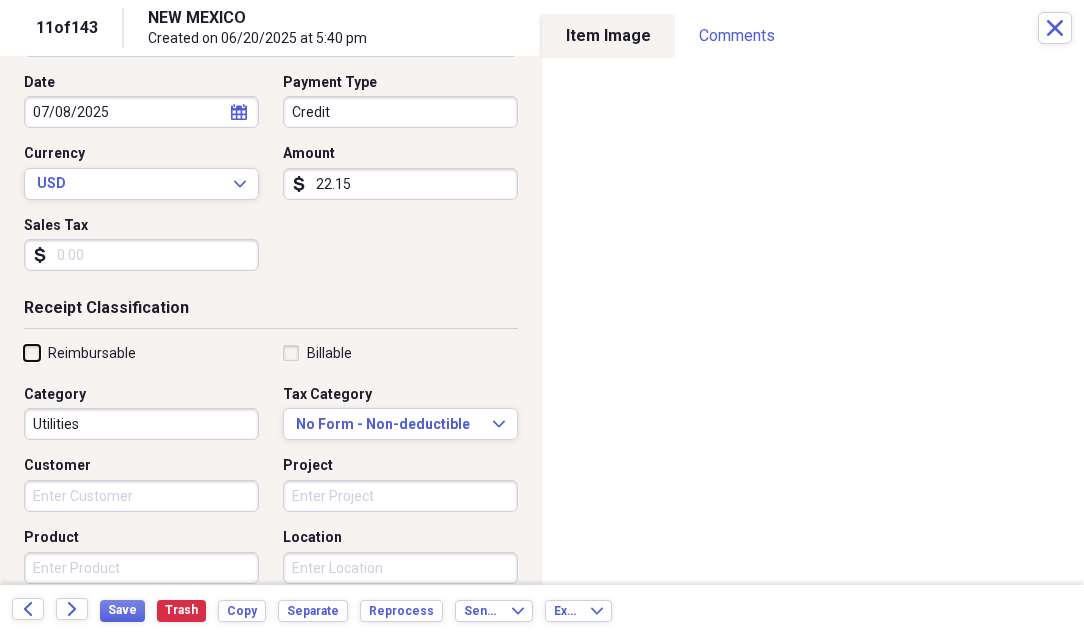 click on "Reimbursable" at bounding box center [24, 352] 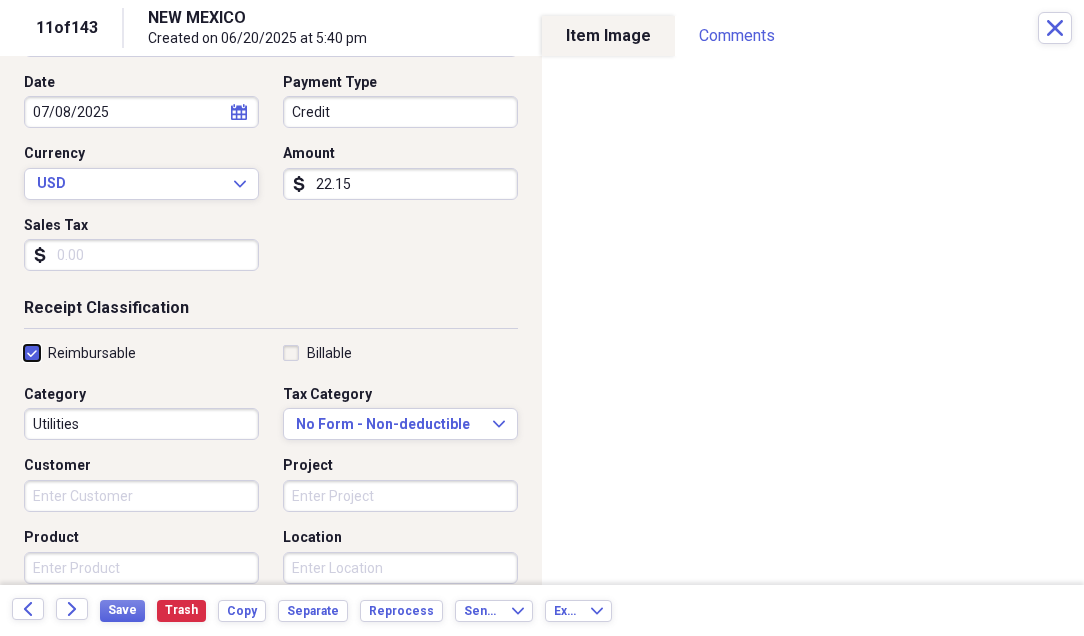 checkbox on "true" 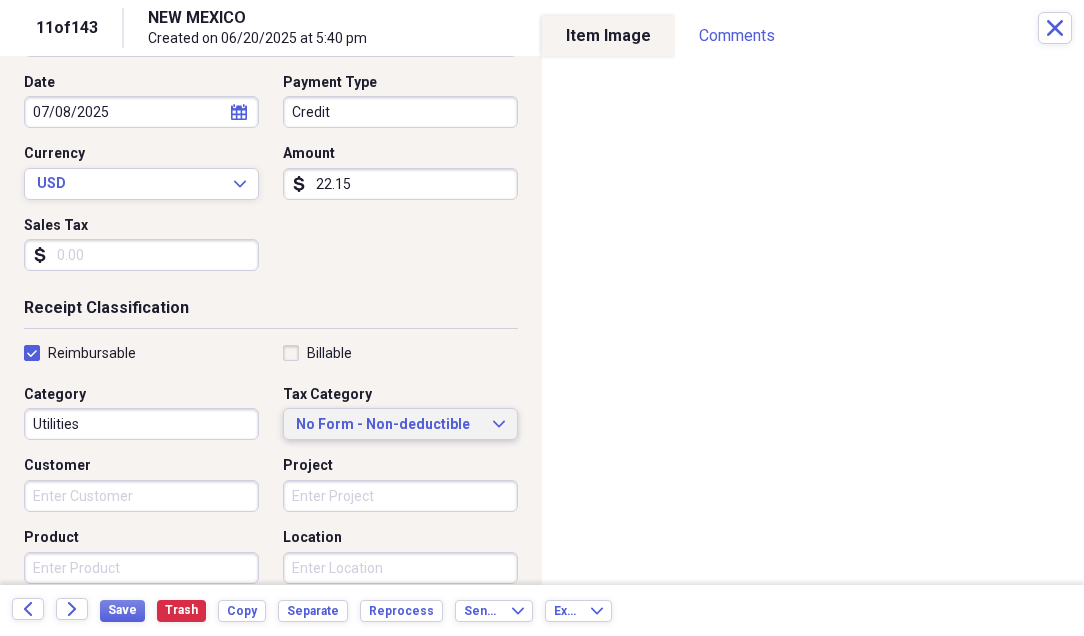 click on "No Form - Non-deductible" at bounding box center [388, 425] 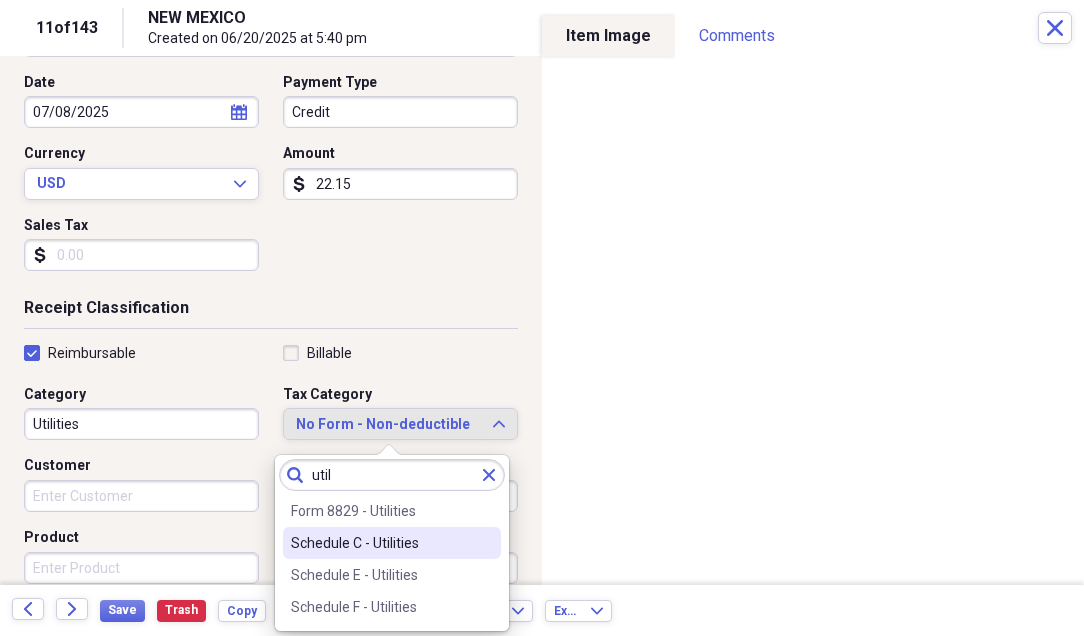 type on "util" 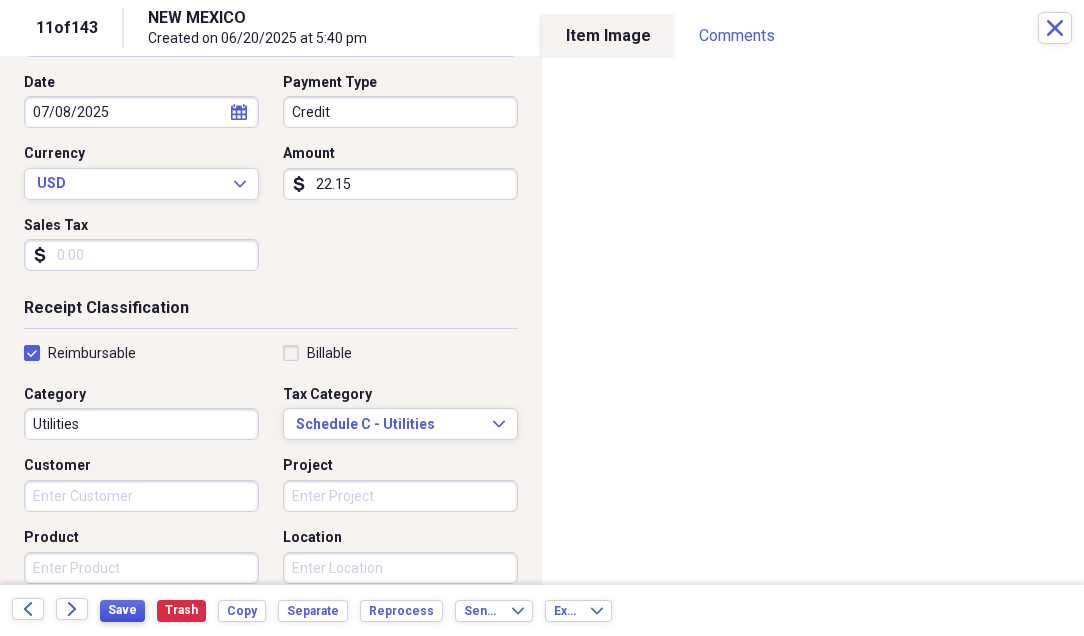 click on "Save" at bounding box center [122, 610] 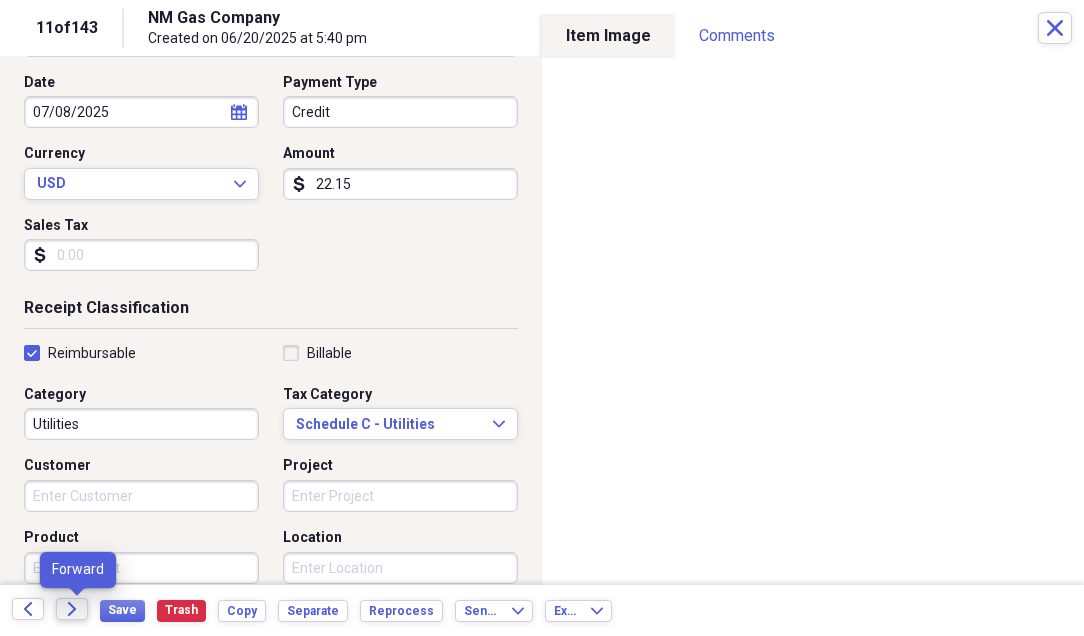 click 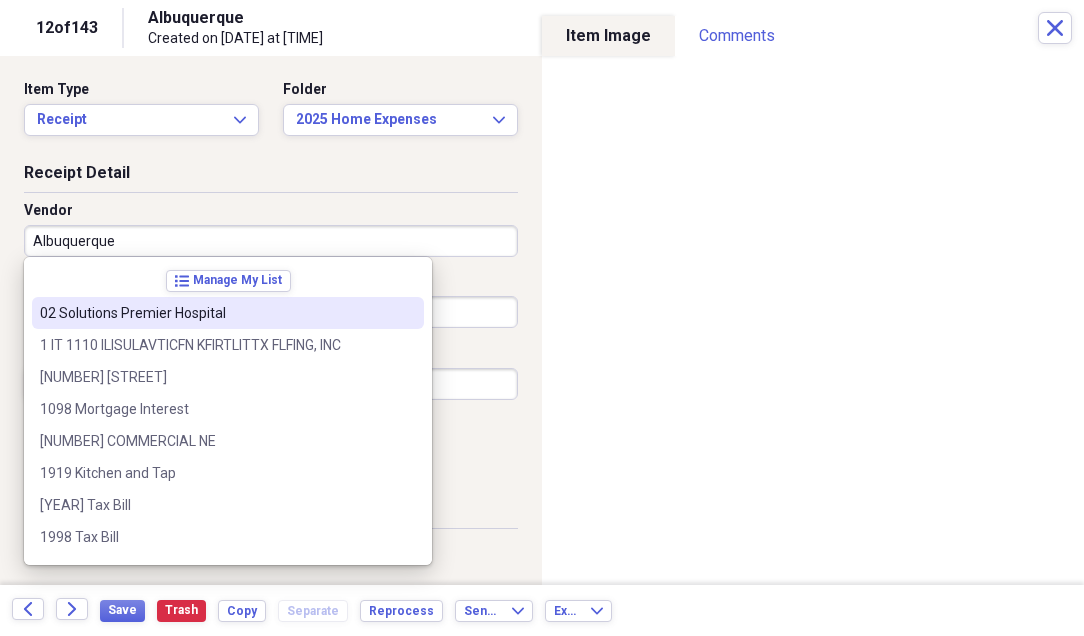 click on "Albuquerque" at bounding box center (271, 241) 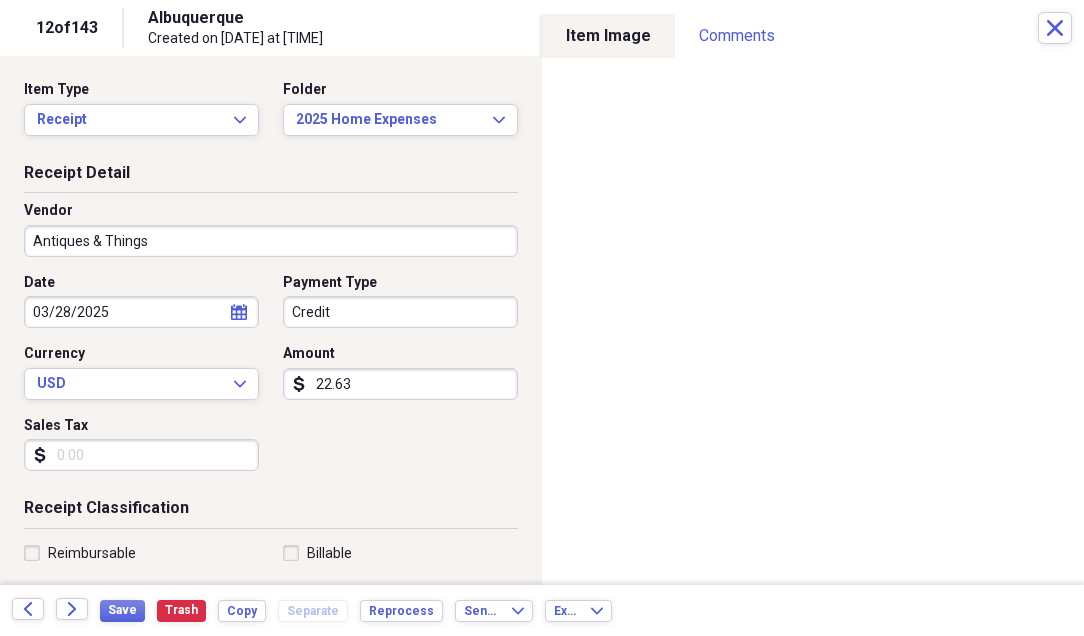 type on "Antiques & Things" 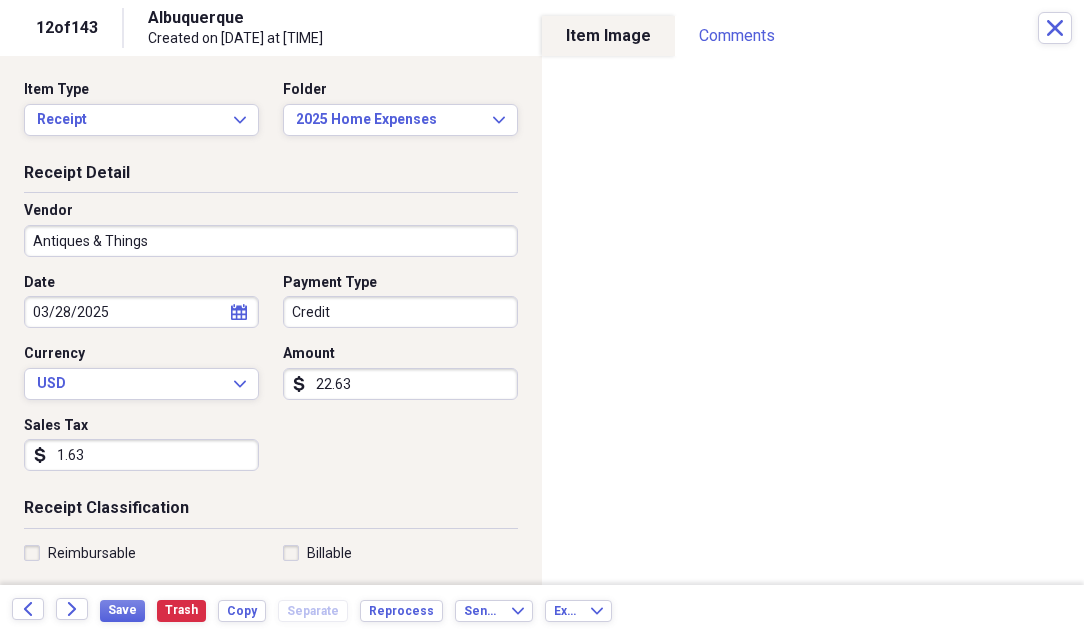 type on "1.63" 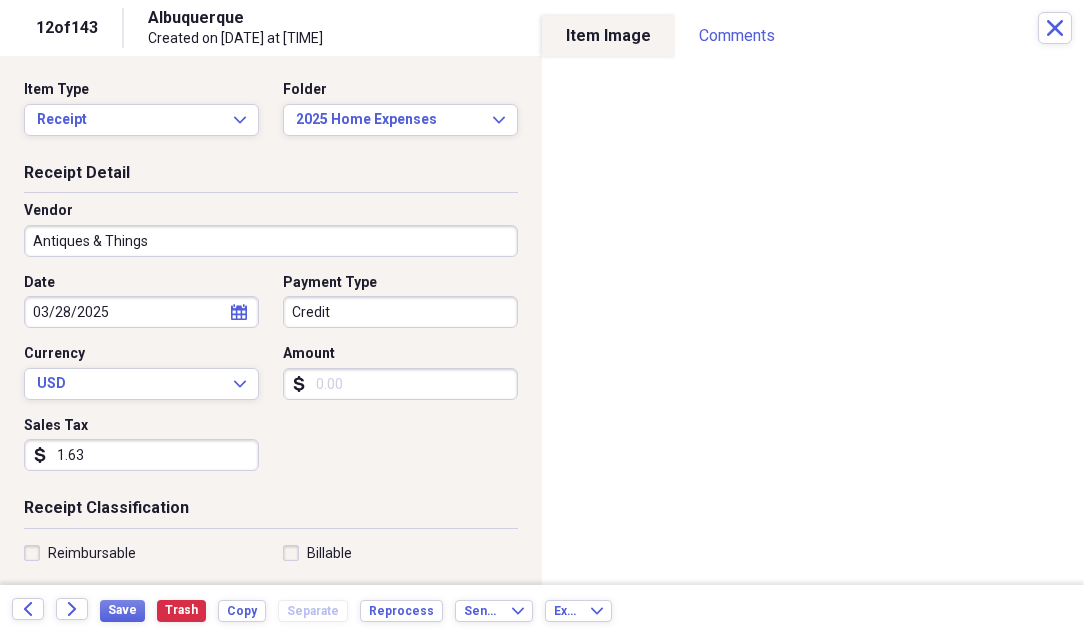 type 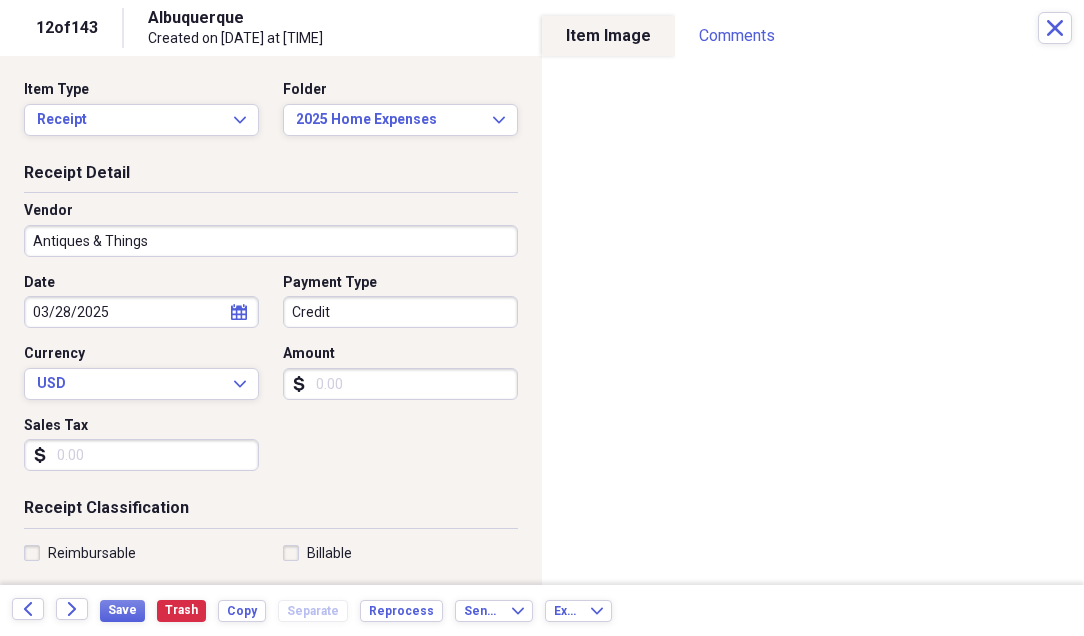 type 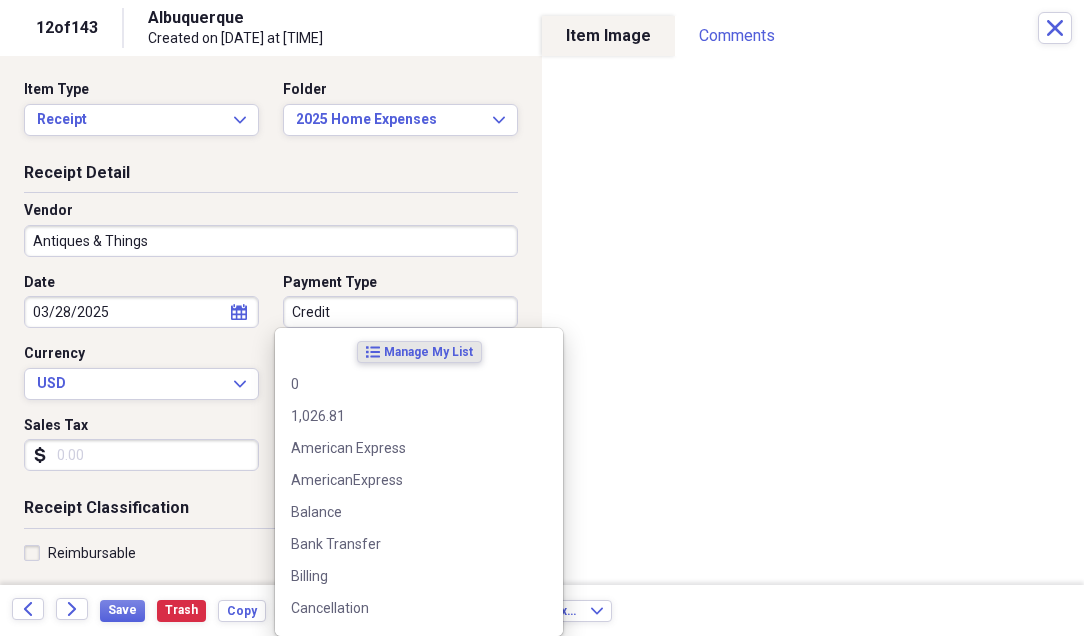 click on "Credit" at bounding box center [400, 312] 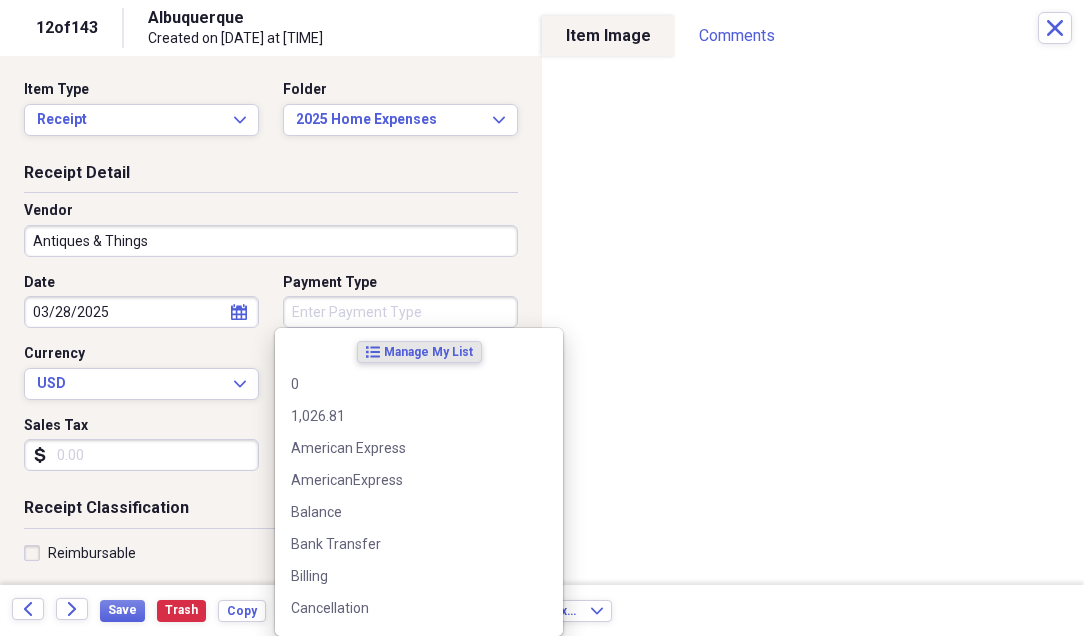 type 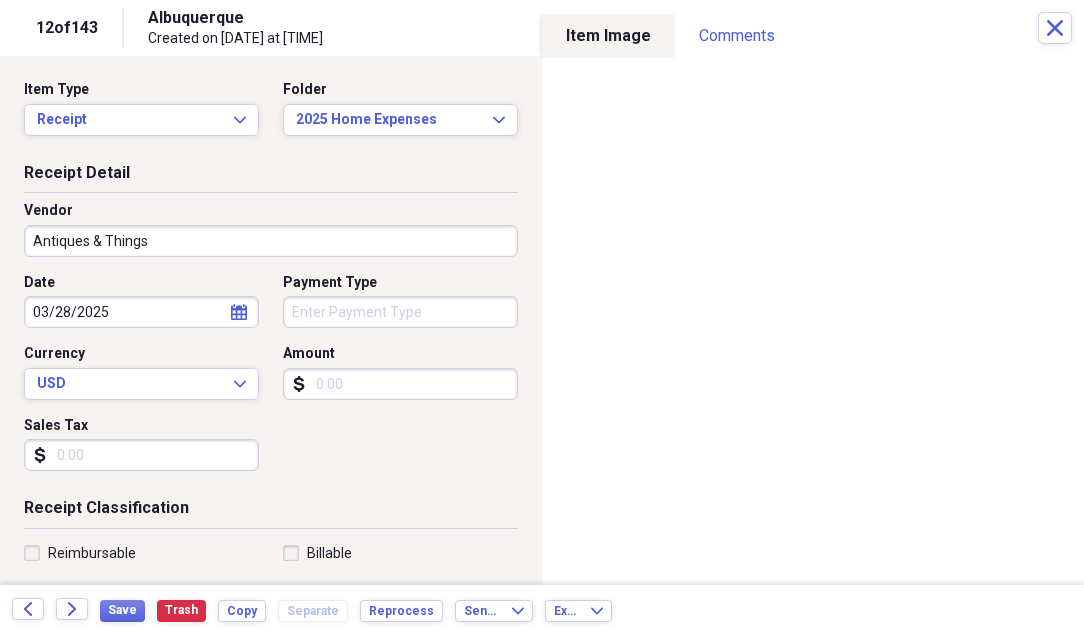 click on "Payment Type" at bounding box center (400, 283) 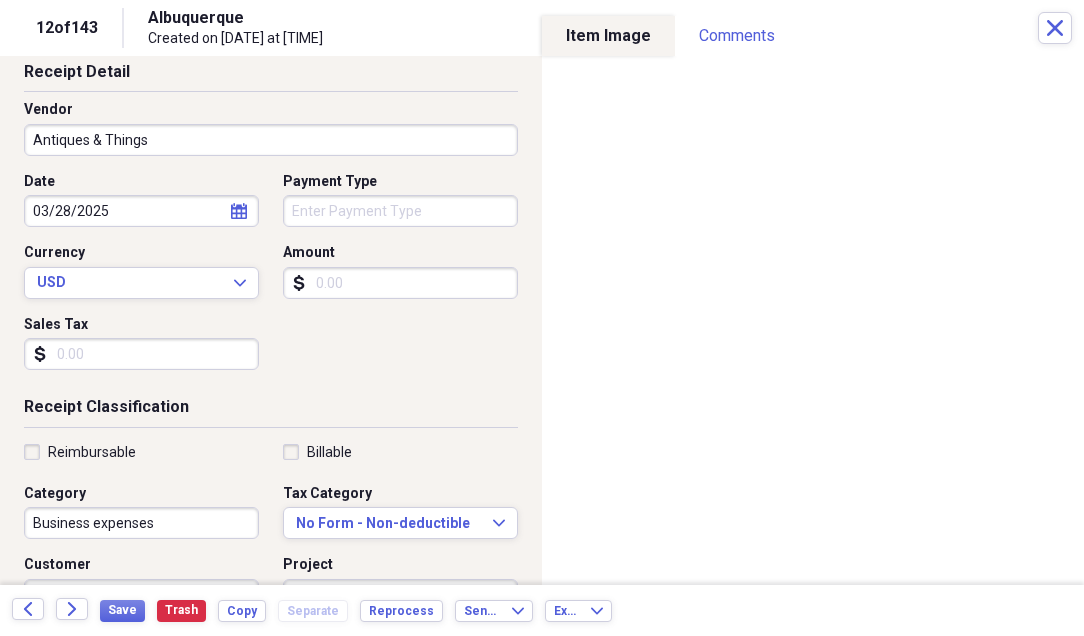 scroll, scrollTop: 200, scrollLeft: 0, axis: vertical 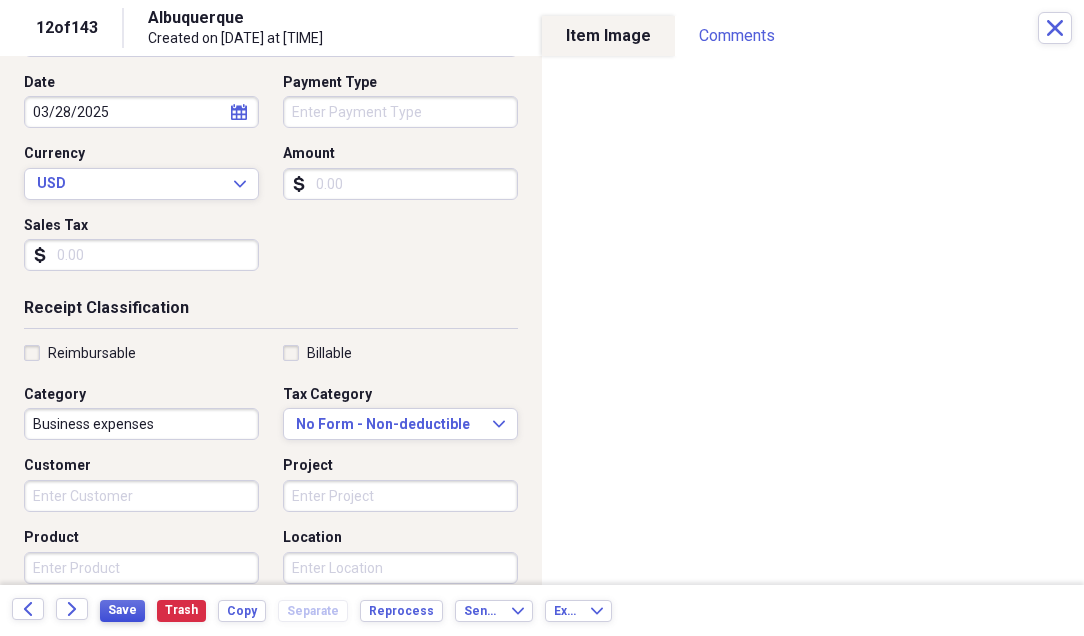 click on "Save" at bounding box center (122, 610) 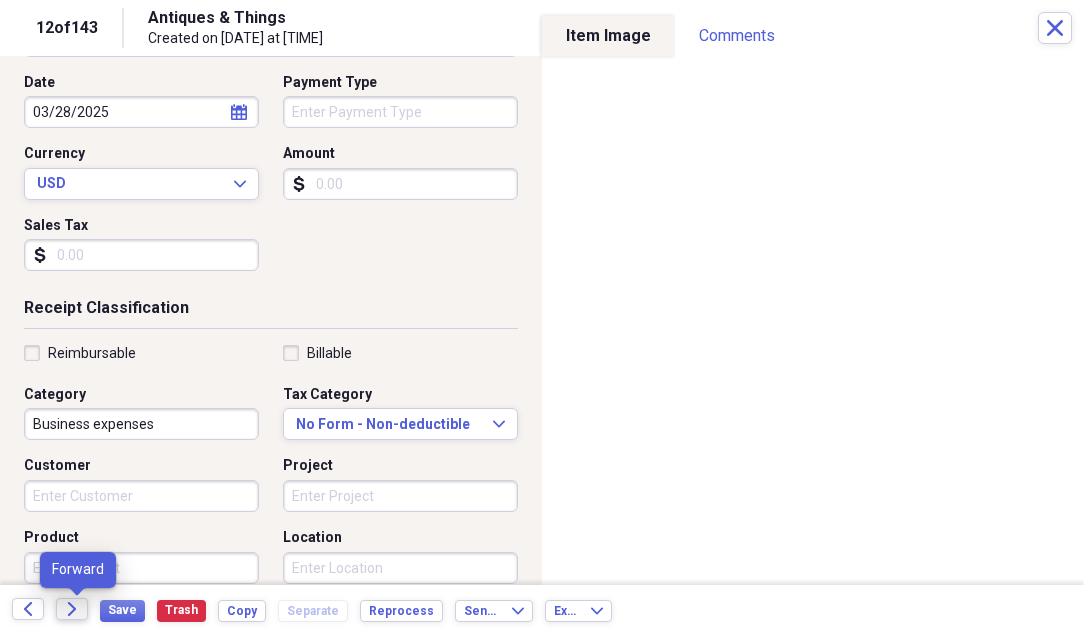 click on "Forward" at bounding box center [72, 609] 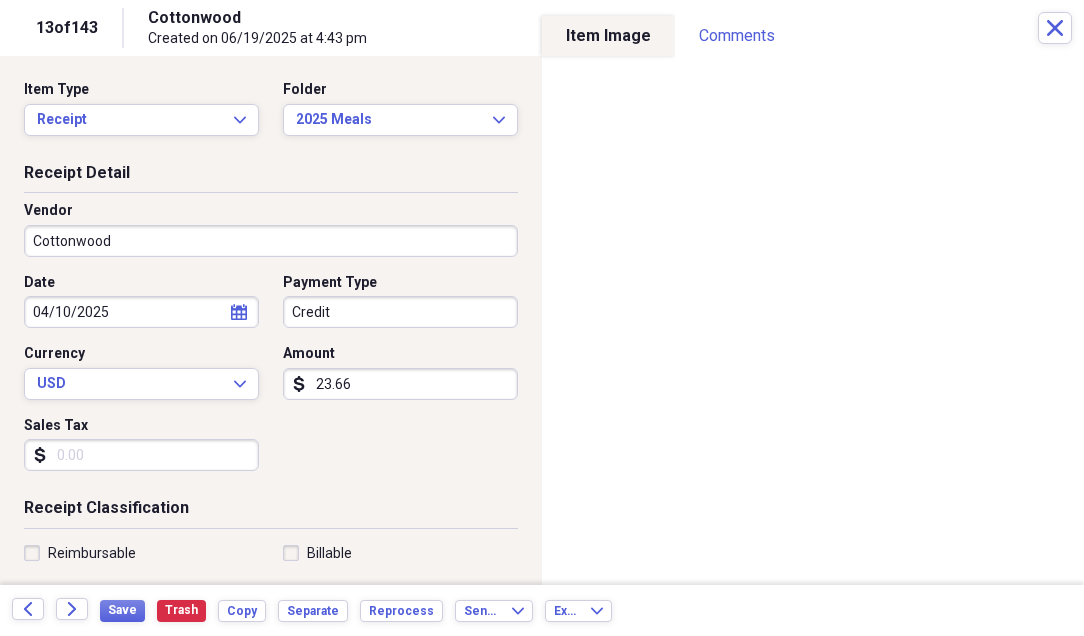 click on "Sales Tax" at bounding box center (141, 455) 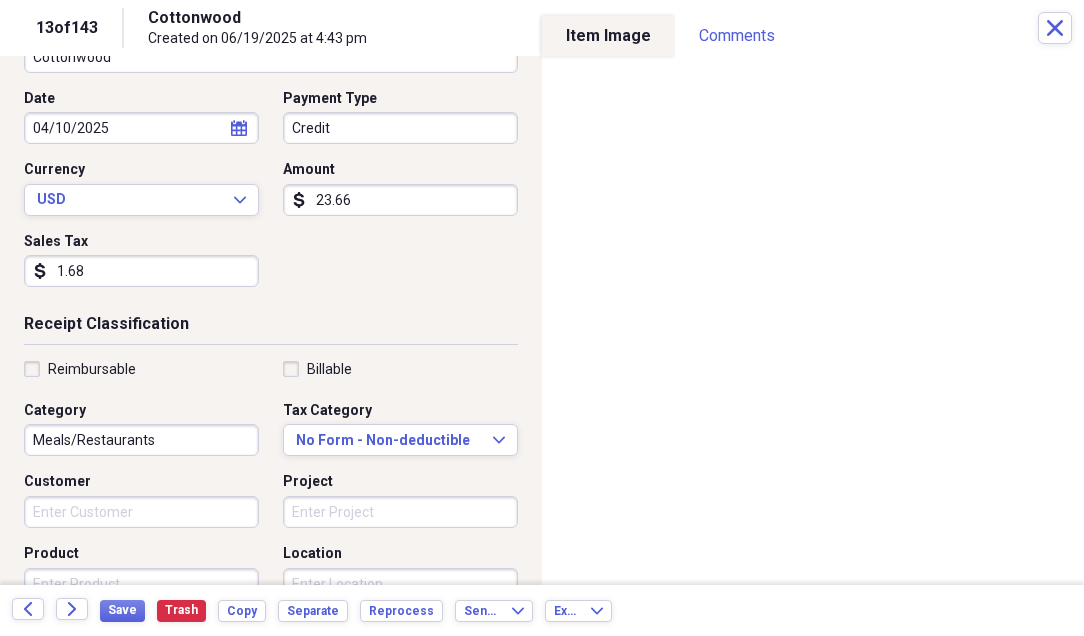 scroll, scrollTop: 200, scrollLeft: 0, axis: vertical 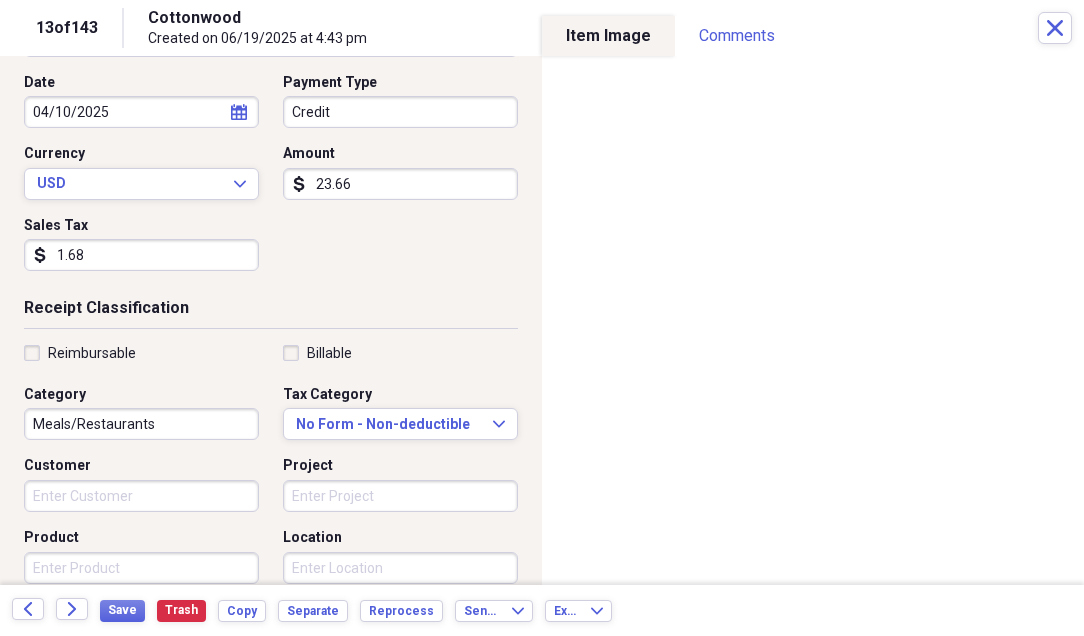 type on "1.68" 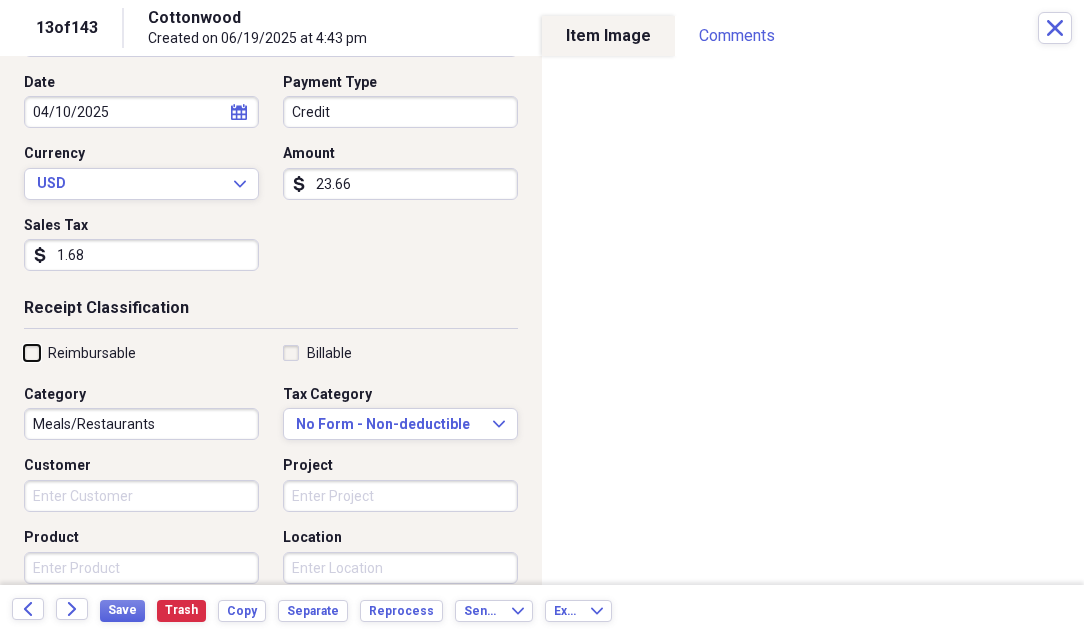 click on "Reimbursable" at bounding box center [24, 352] 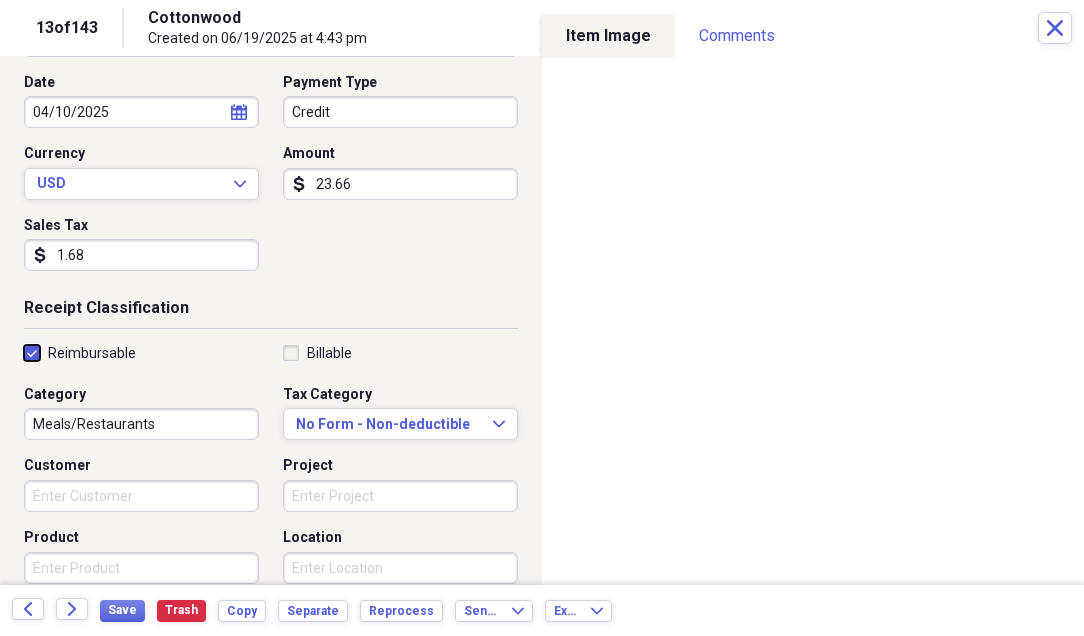checkbox on "true" 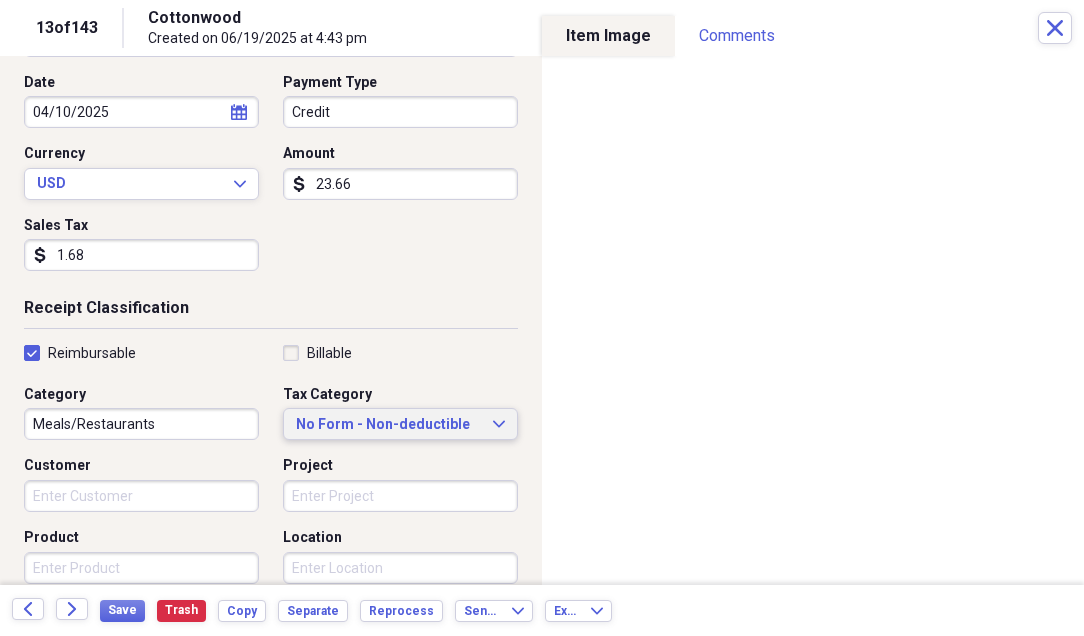 click on "No Form - Non-deductible" at bounding box center [388, 425] 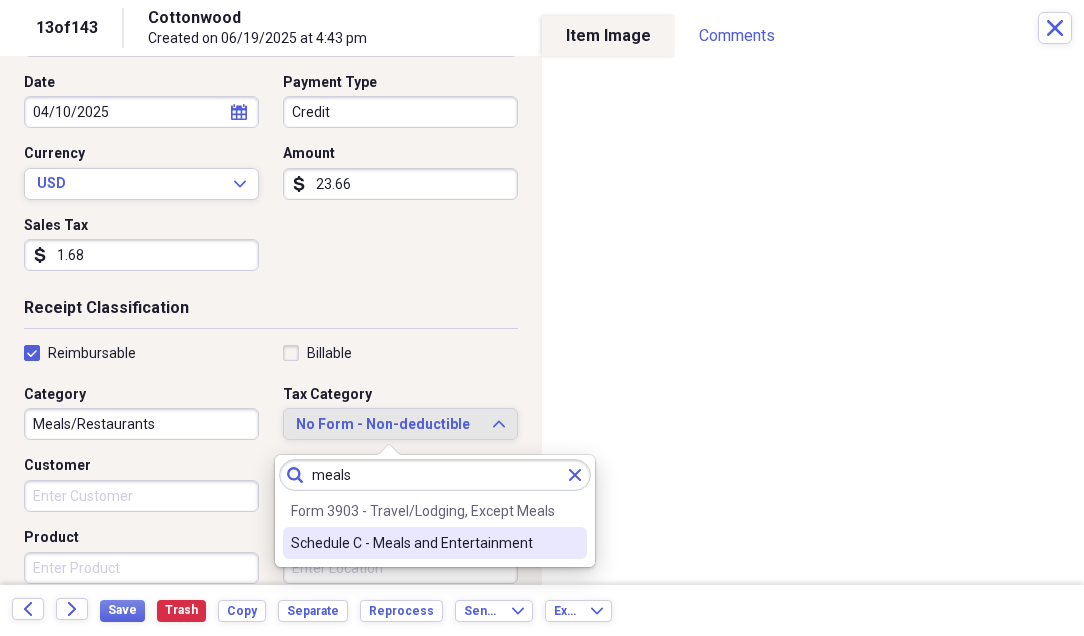 type on "meals" 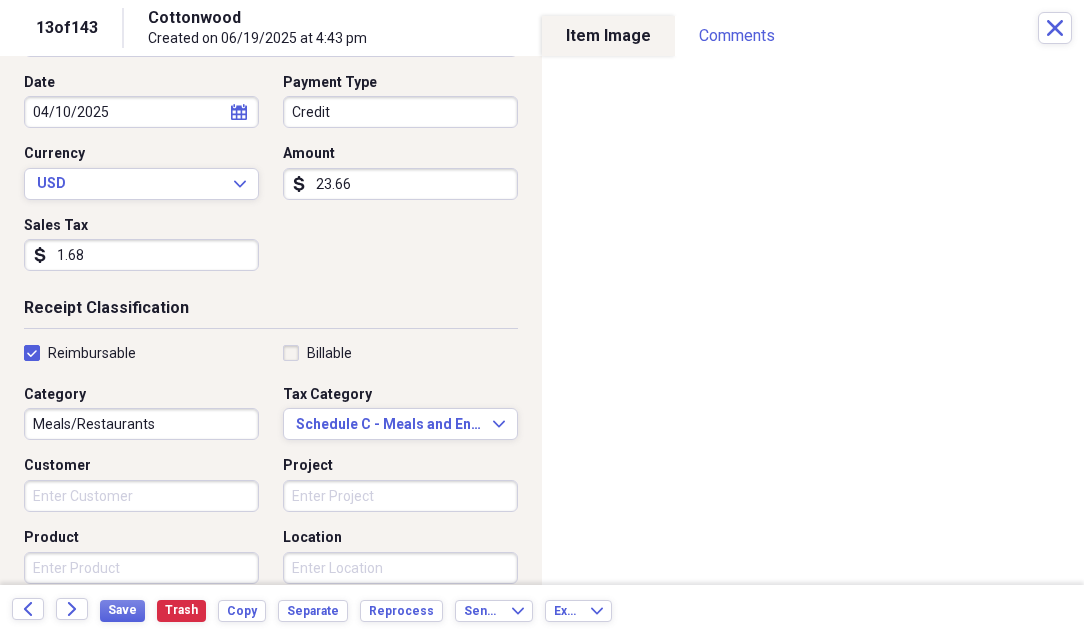 click on "Save Trash Copy Separate Reprocess" at bounding box center [277, 610] 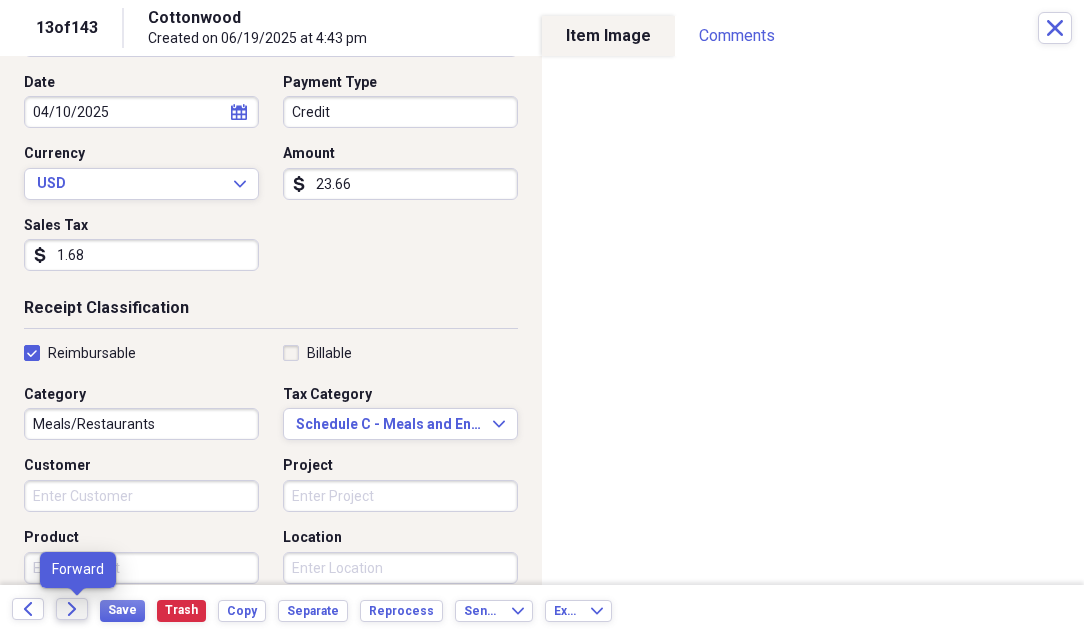 click on "Forward" 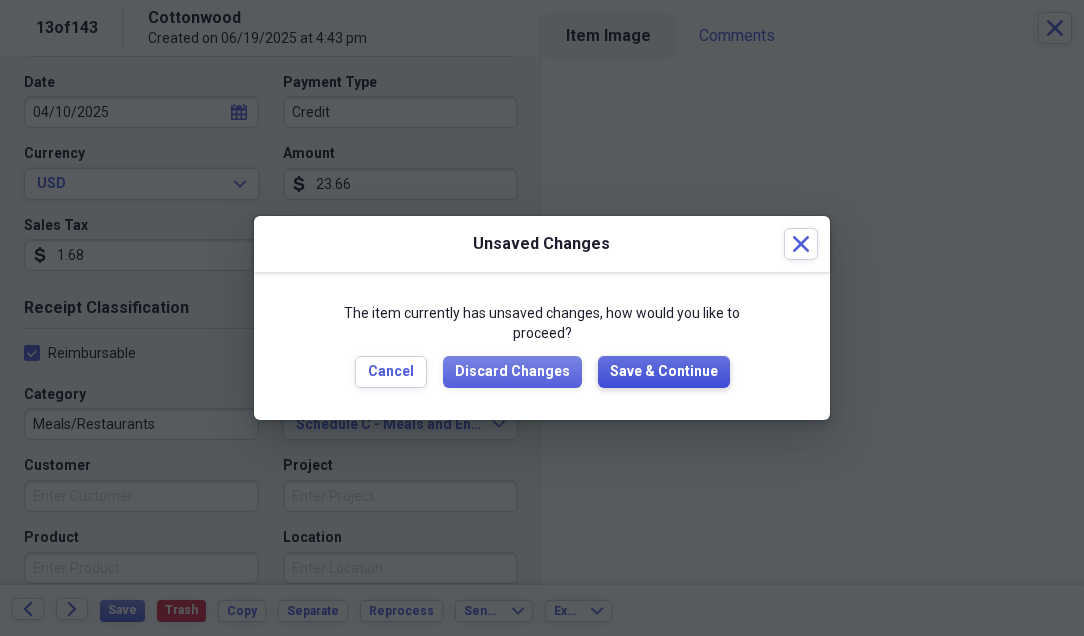click on "Save & Continue" at bounding box center [664, 372] 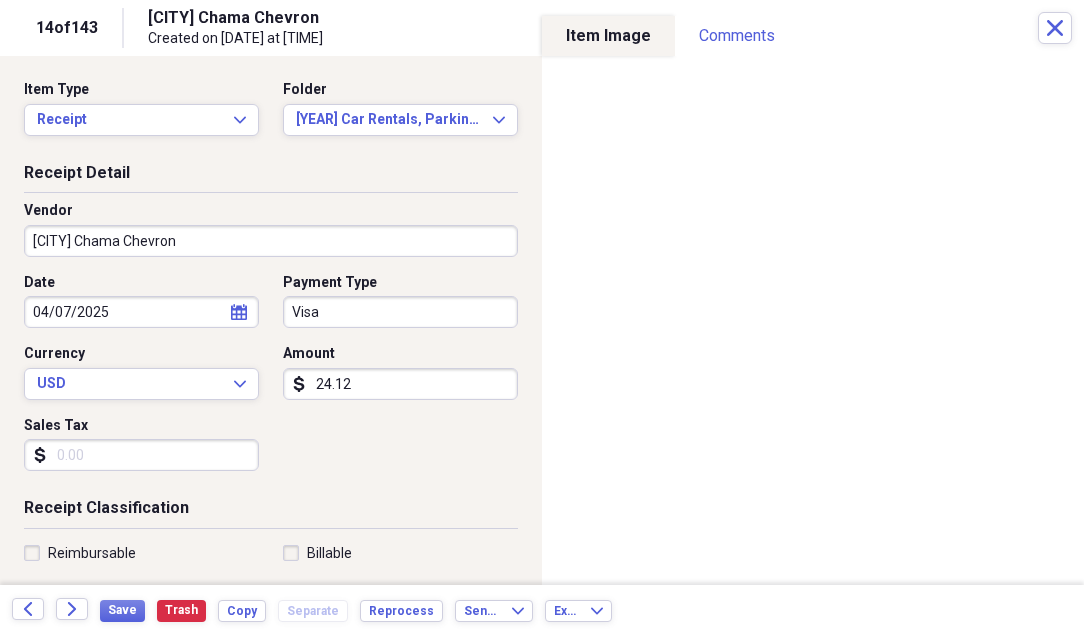 click on "Reimbursable" at bounding box center (80, 553) 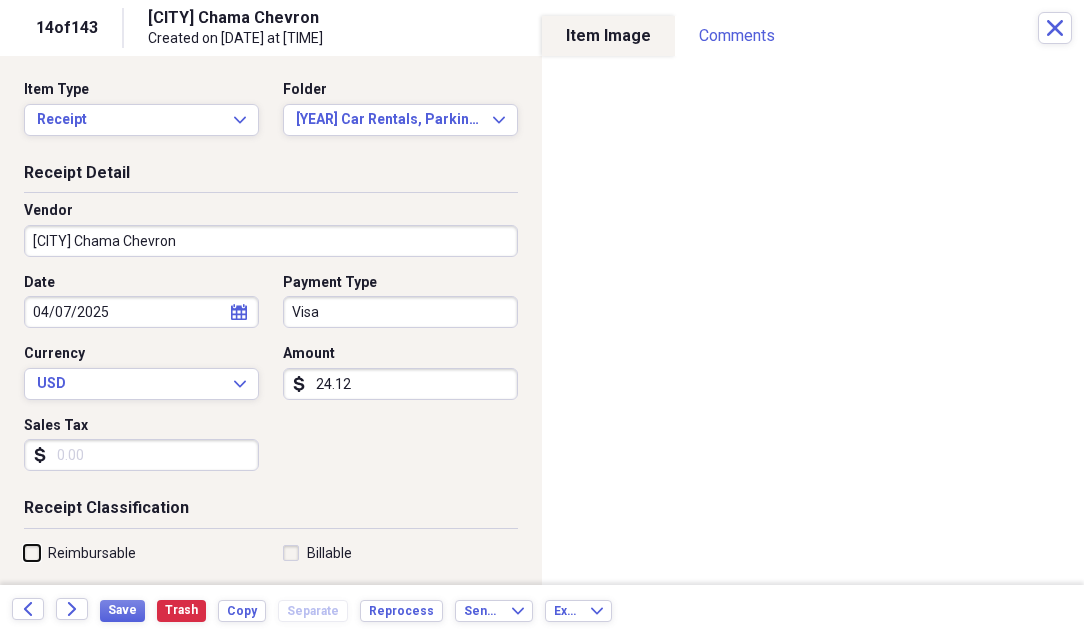 click on "Reimbursable" at bounding box center (24, 552) 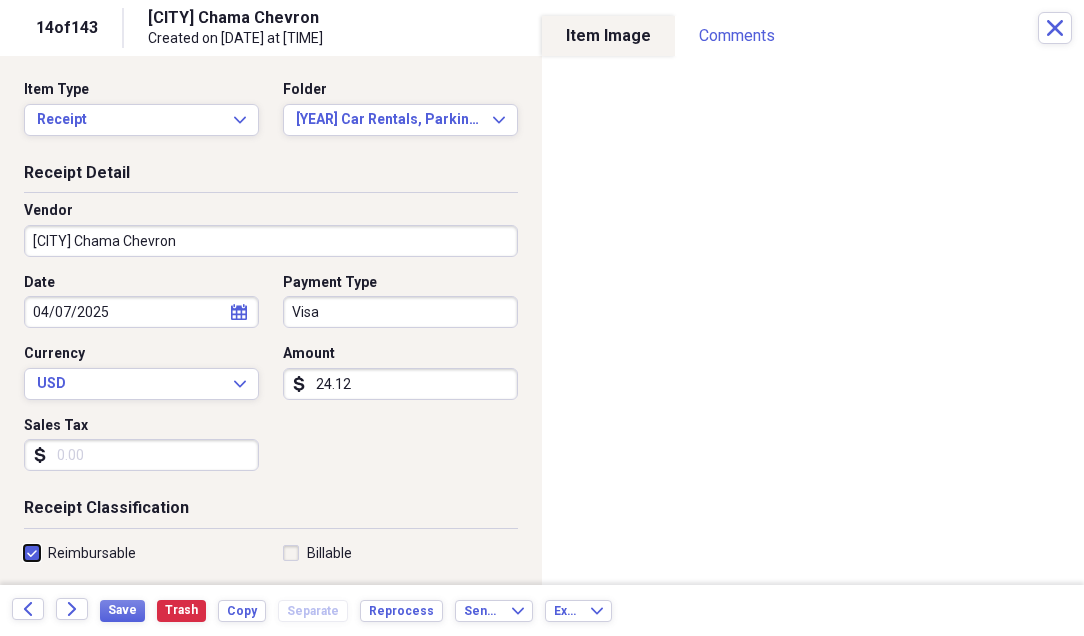 checkbox on "true" 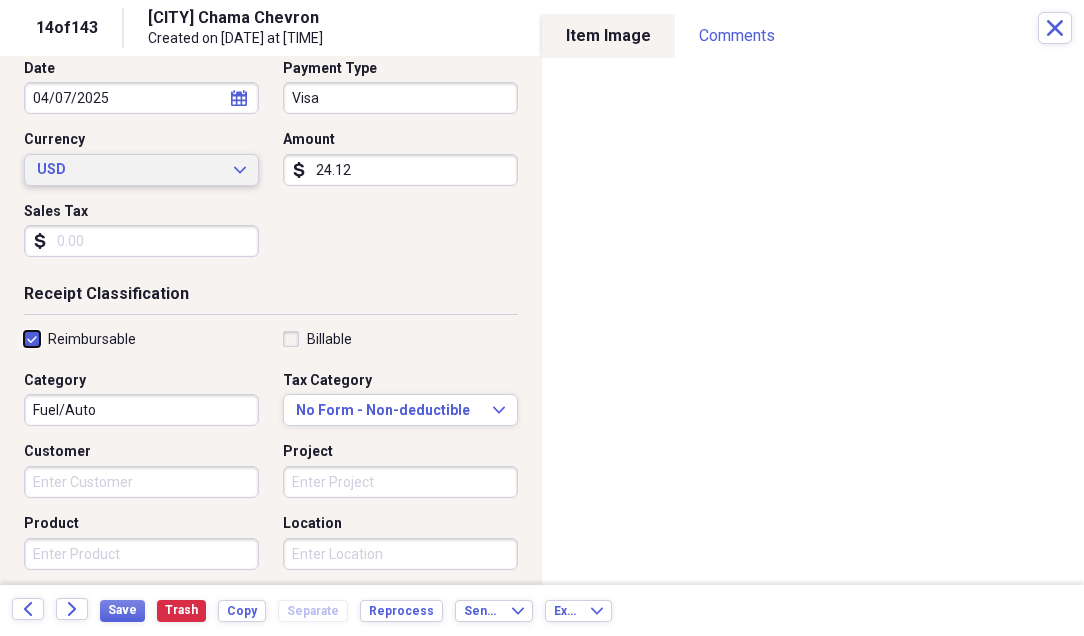 scroll, scrollTop: 300, scrollLeft: 0, axis: vertical 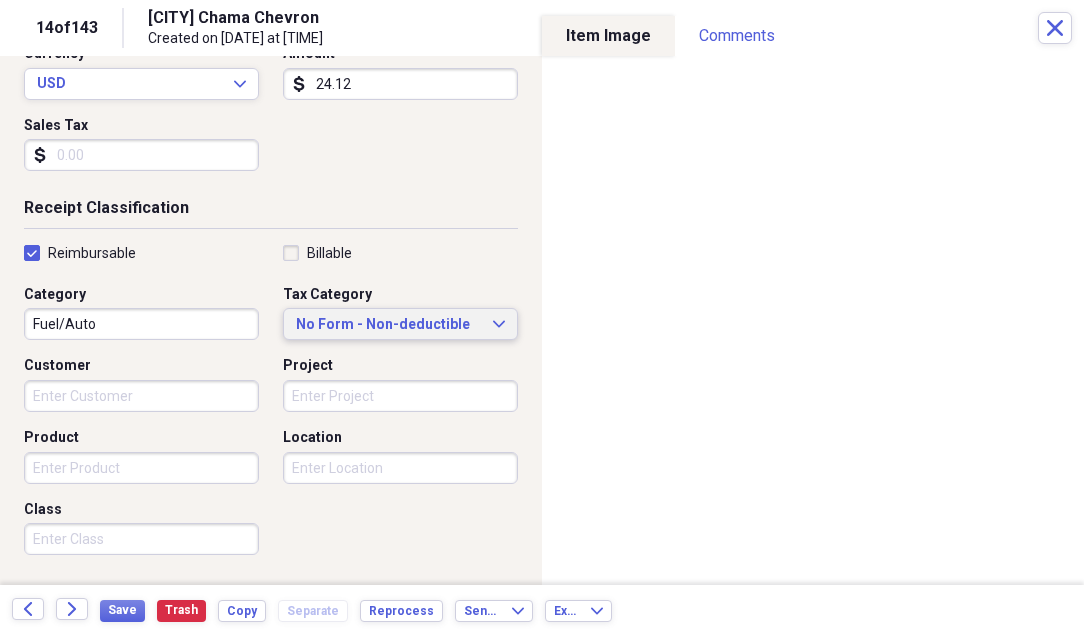 click on "No Form - Non-deductible" at bounding box center (388, 325) 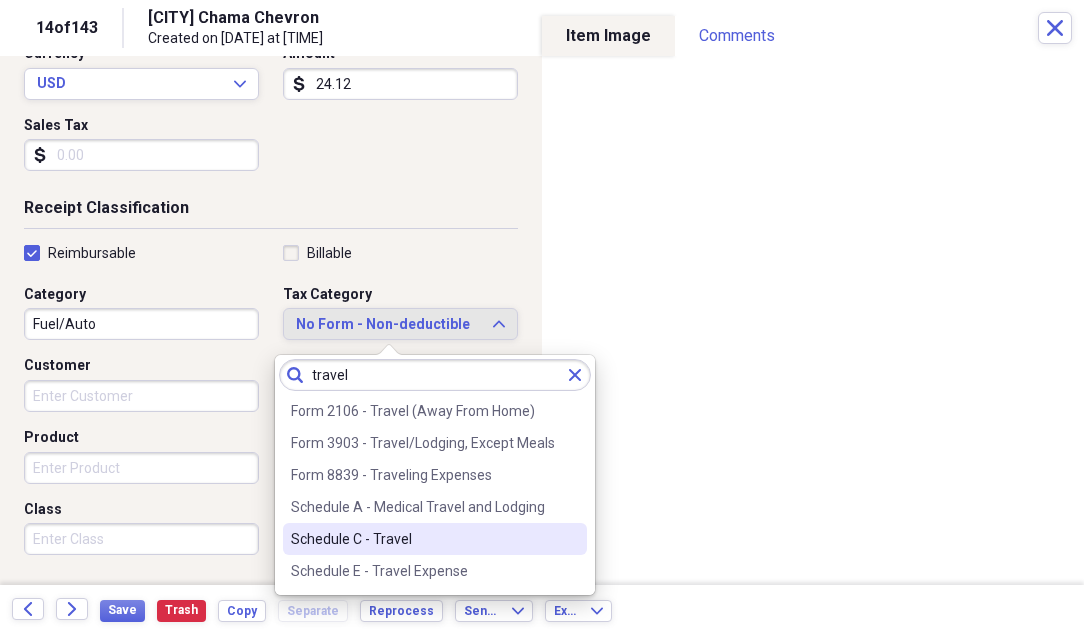 type on "travel" 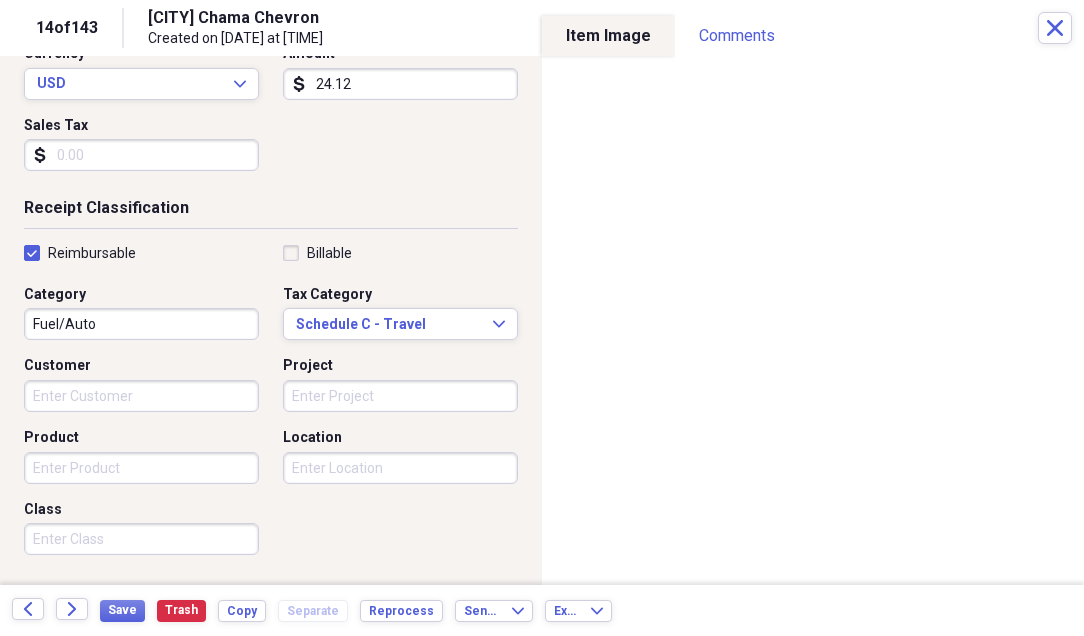 click on "Save Trash Copy Separate Reprocess" at bounding box center (277, 610) 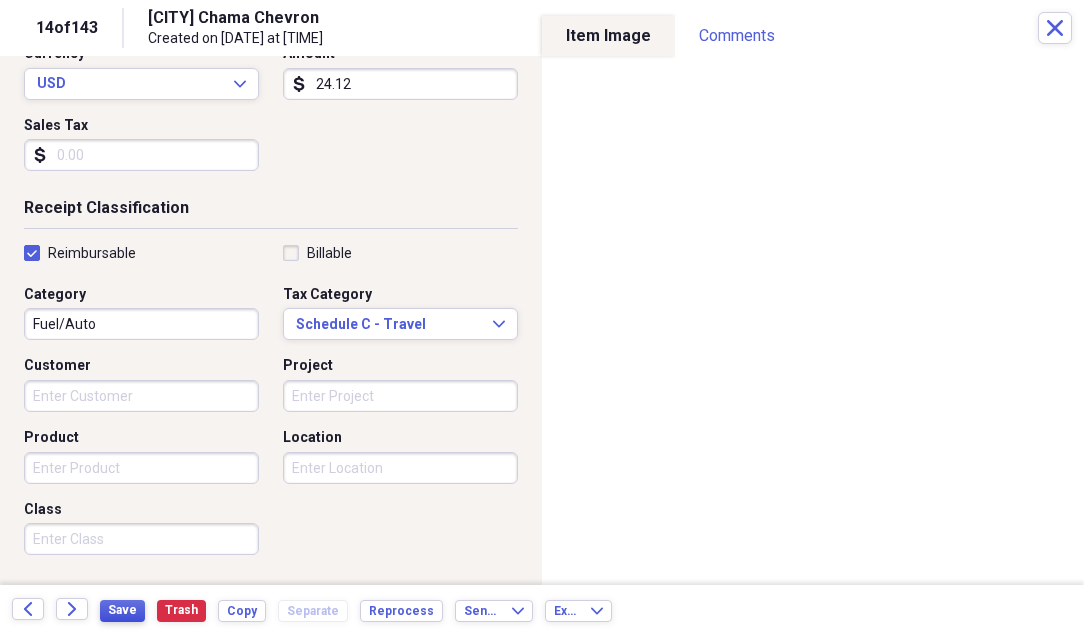 click on "Save" at bounding box center [122, 610] 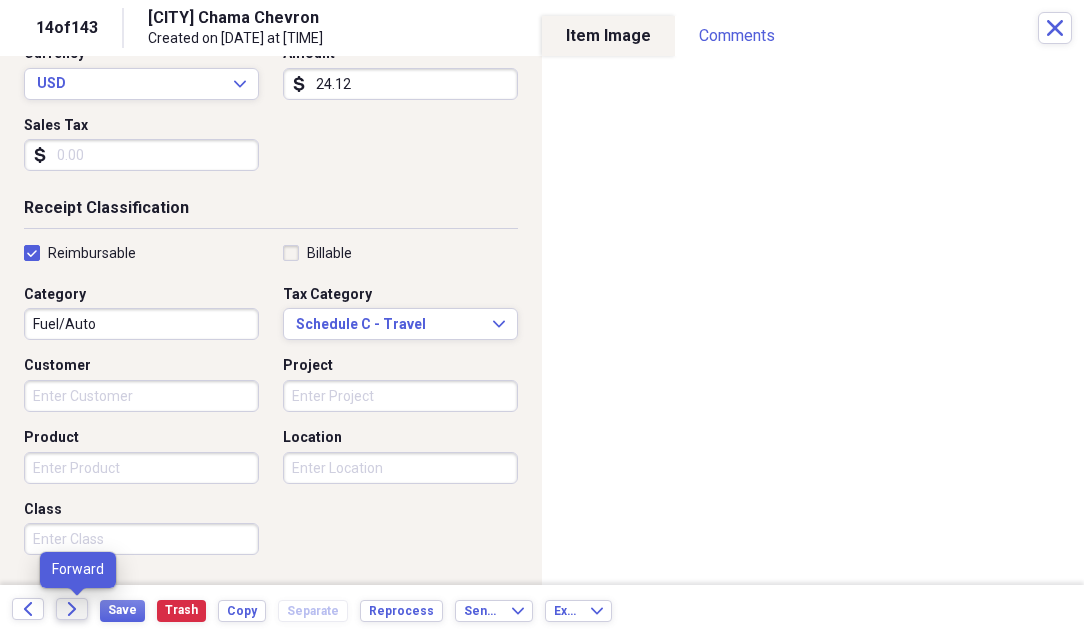 click on "Forward" 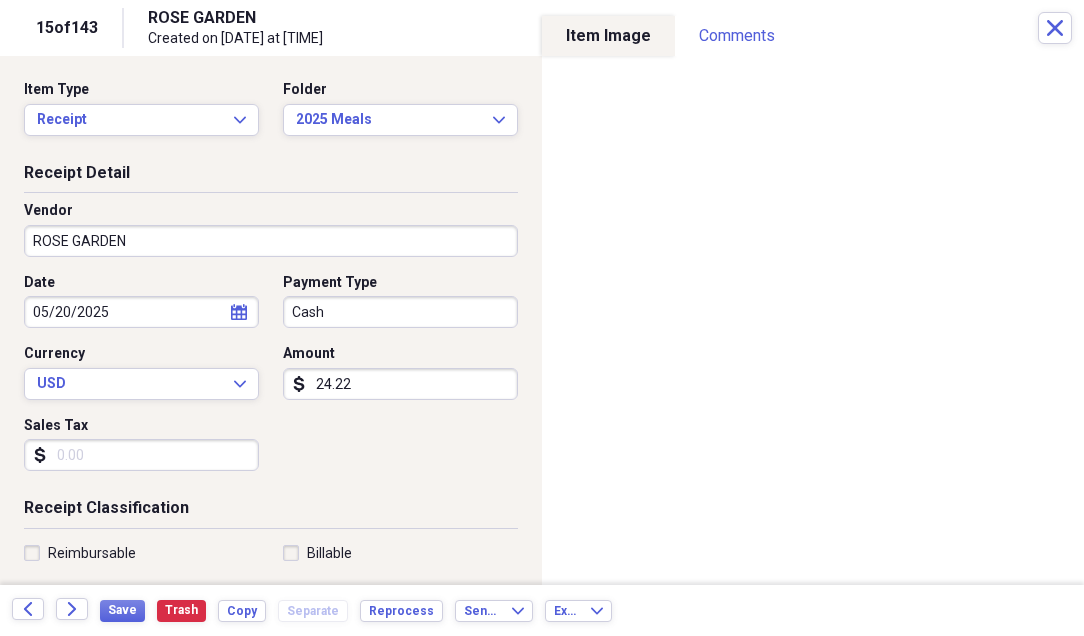 click on "Sales Tax" at bounding box center [141, 455] 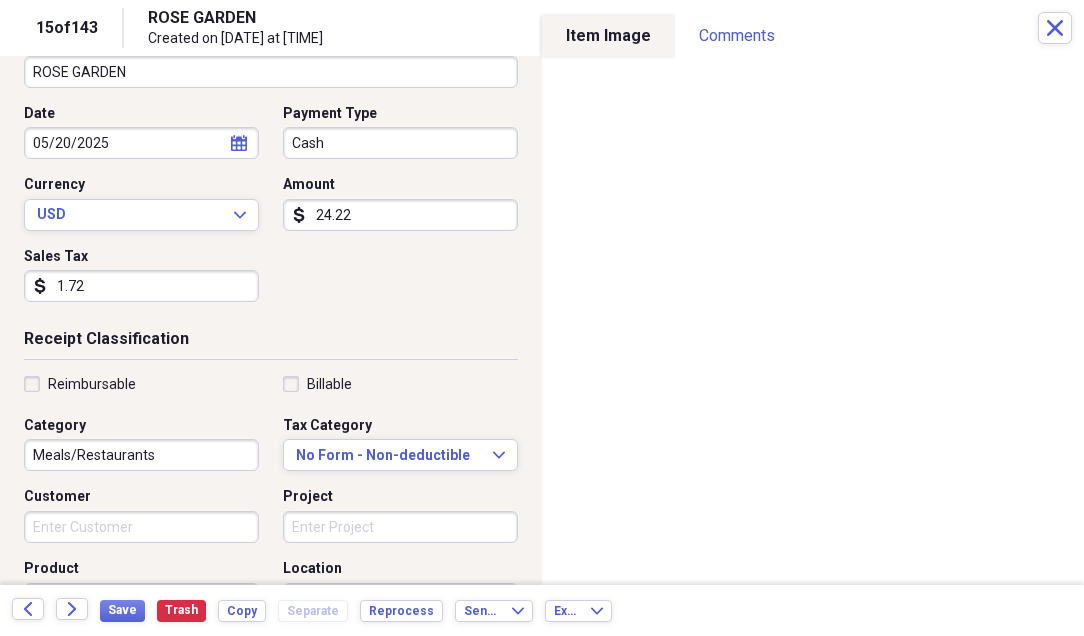 scroll, scrollTop: 200, scrollLeft: 0, axis: vertical 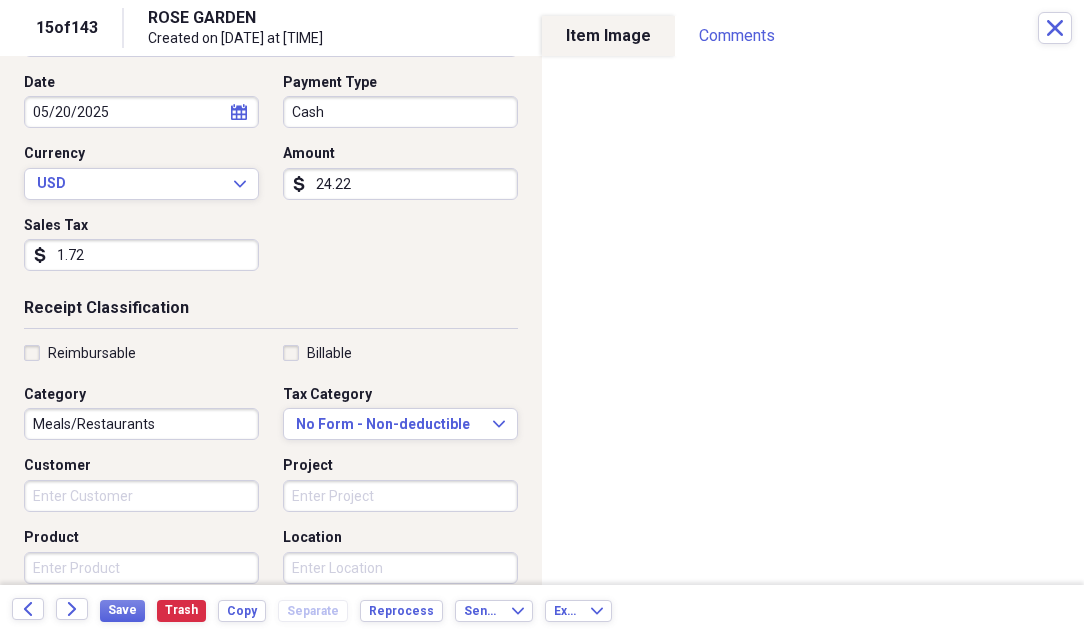 type on "1.72" 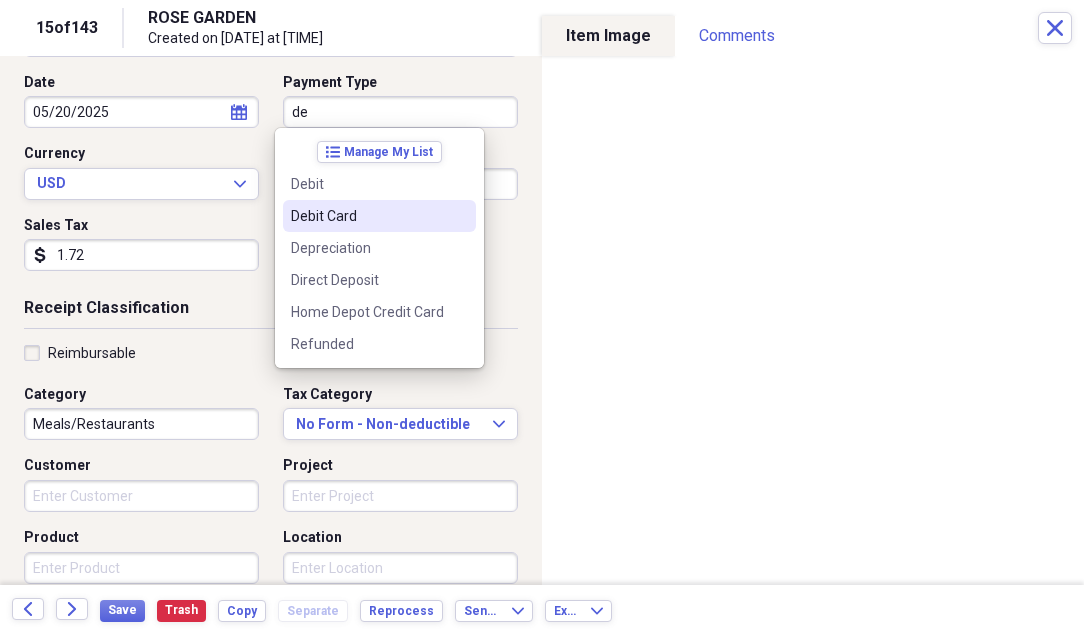 click on "Debit Card" at bounding box center [367, 216] 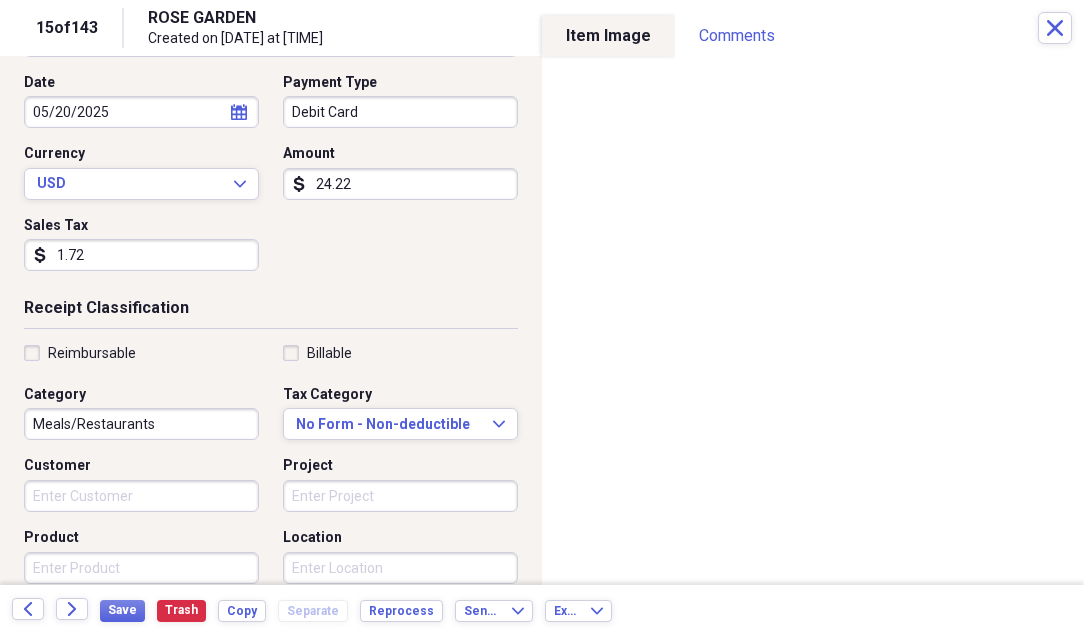 click on "Reimbursable" at bounding box center [80, 353] 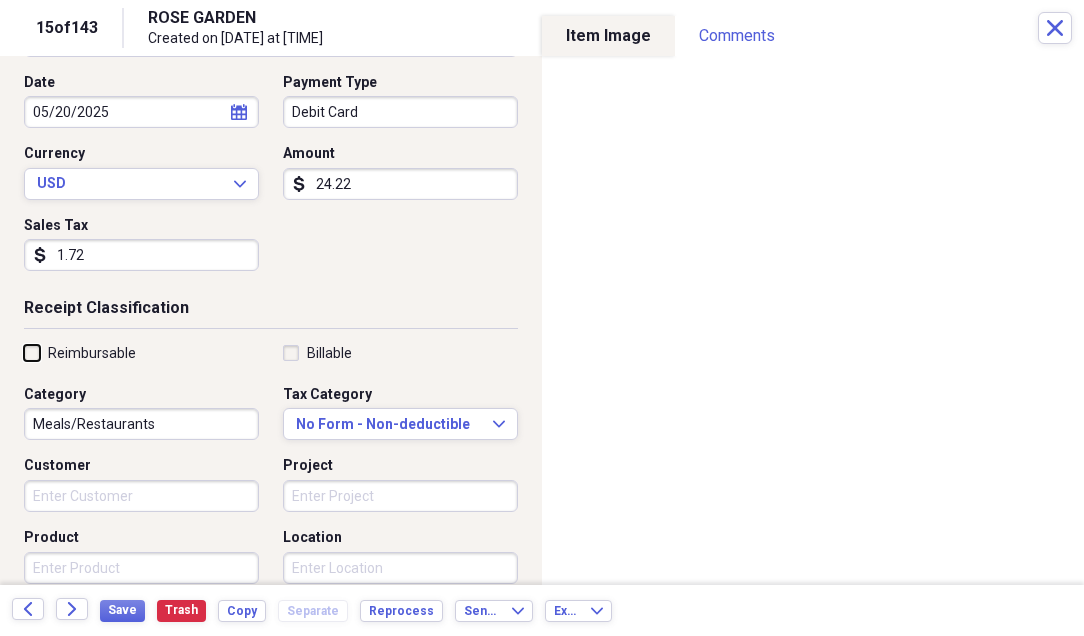 click on "Reimbursable" at bounding box center [24, 352] 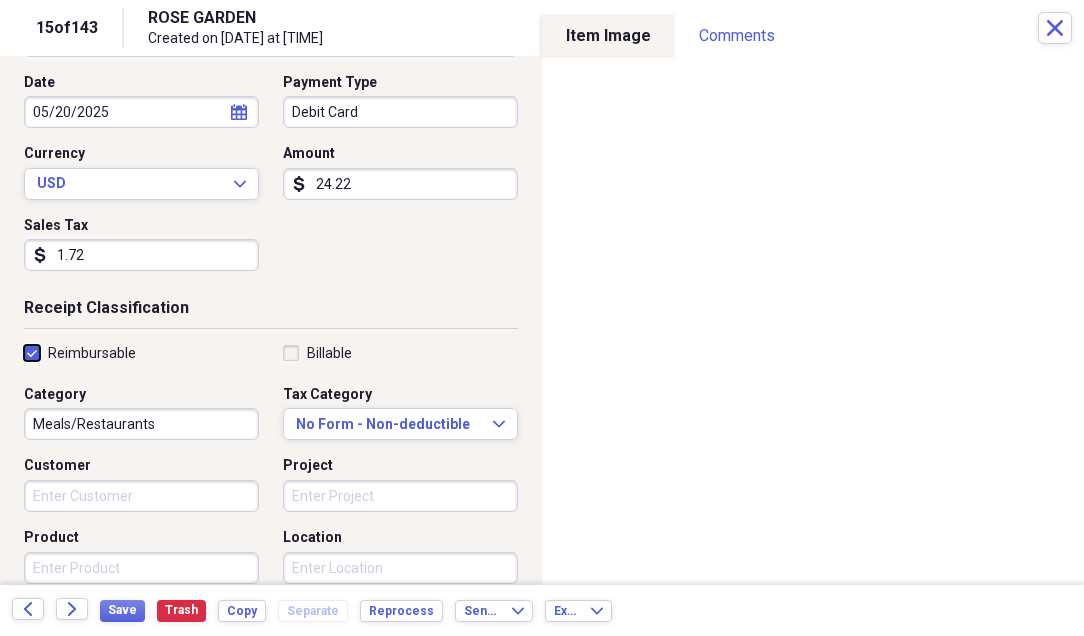 checkbox on "true" 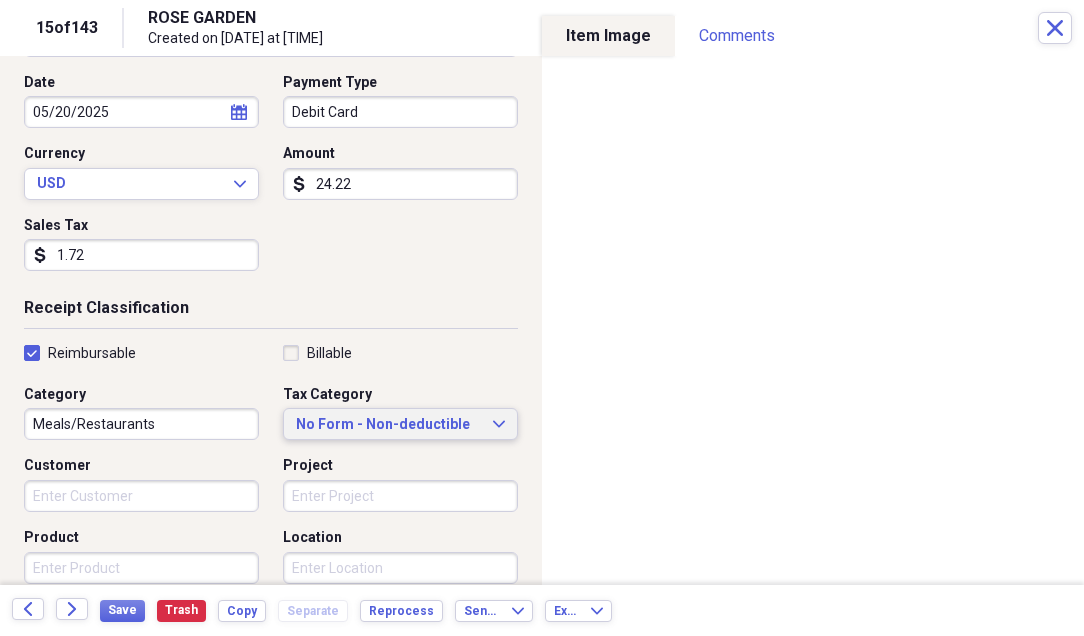 click on "No Form - Non-deductible" at bounding box center [388, 425] 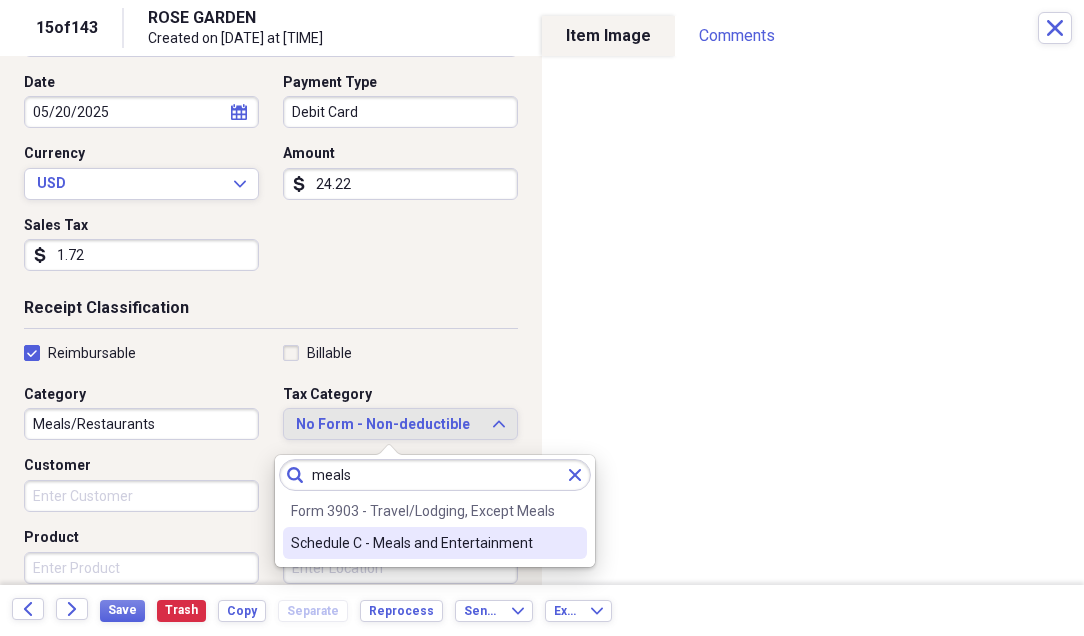 type on "meals" 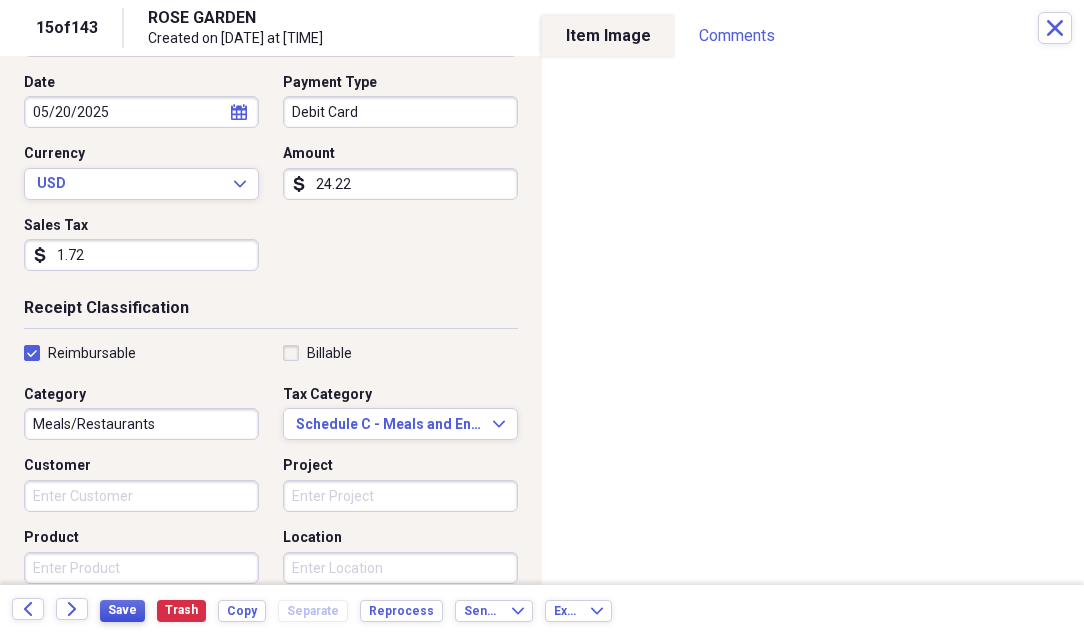 click on "Save" at bounding box center [122, 610] 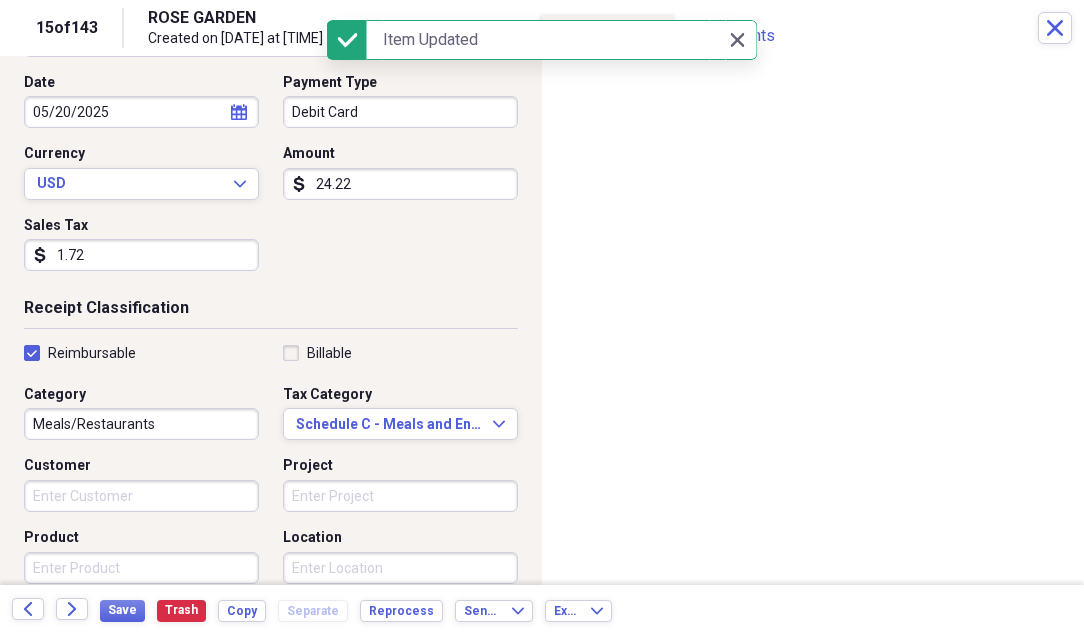 click on "Back Forward Save Trash Copy Separate Reprocess Send To Expand Export Expand" at bounding box center [542, 610] 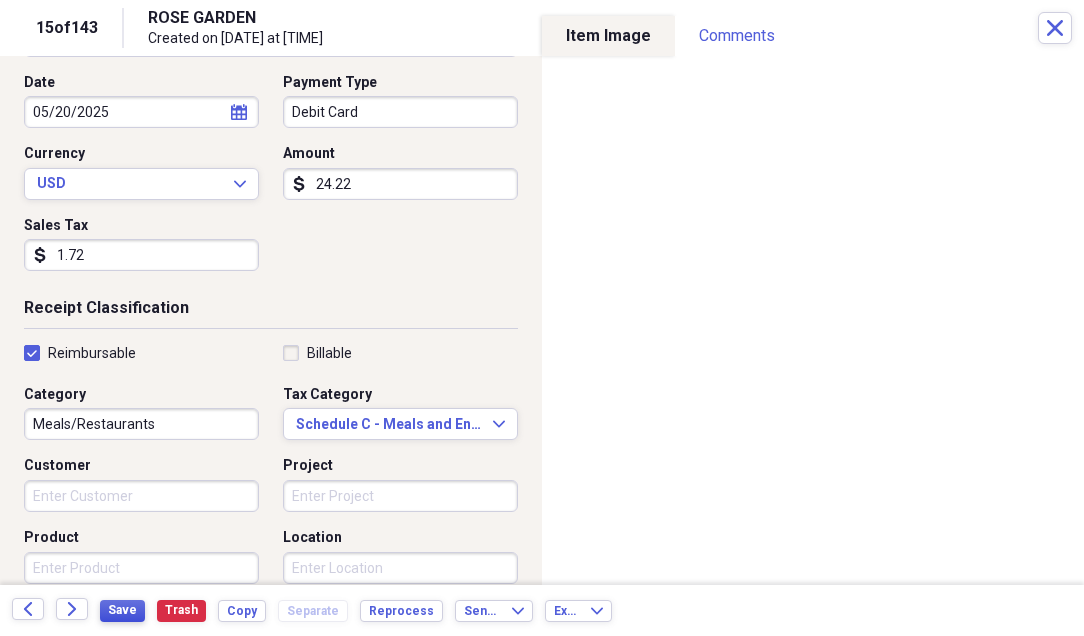 click on "Save" at bounding box center (122, 610) 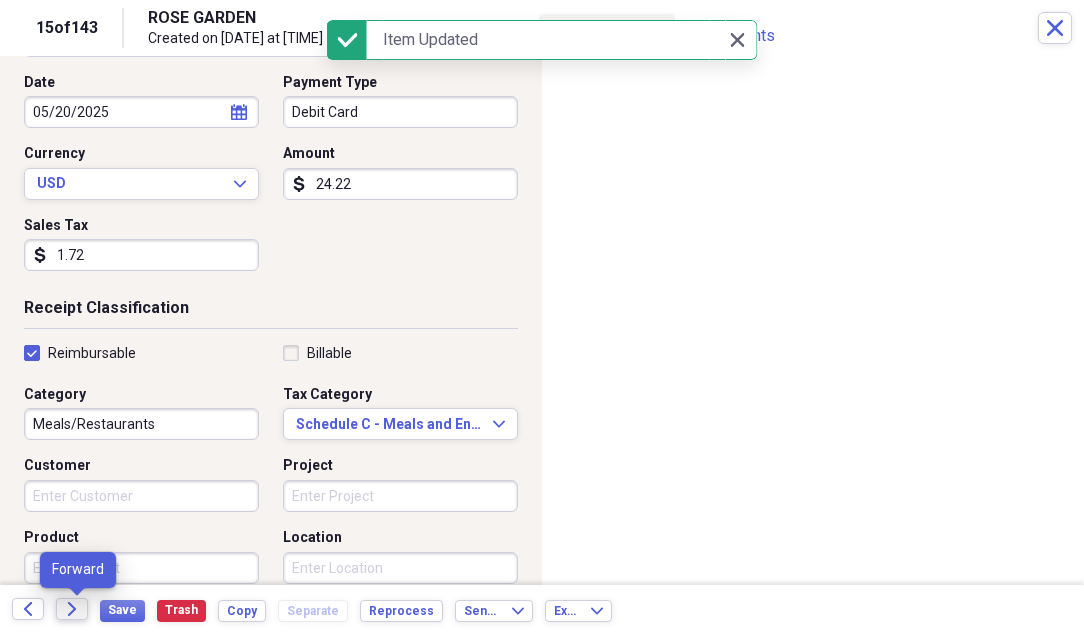 click on "Forward" 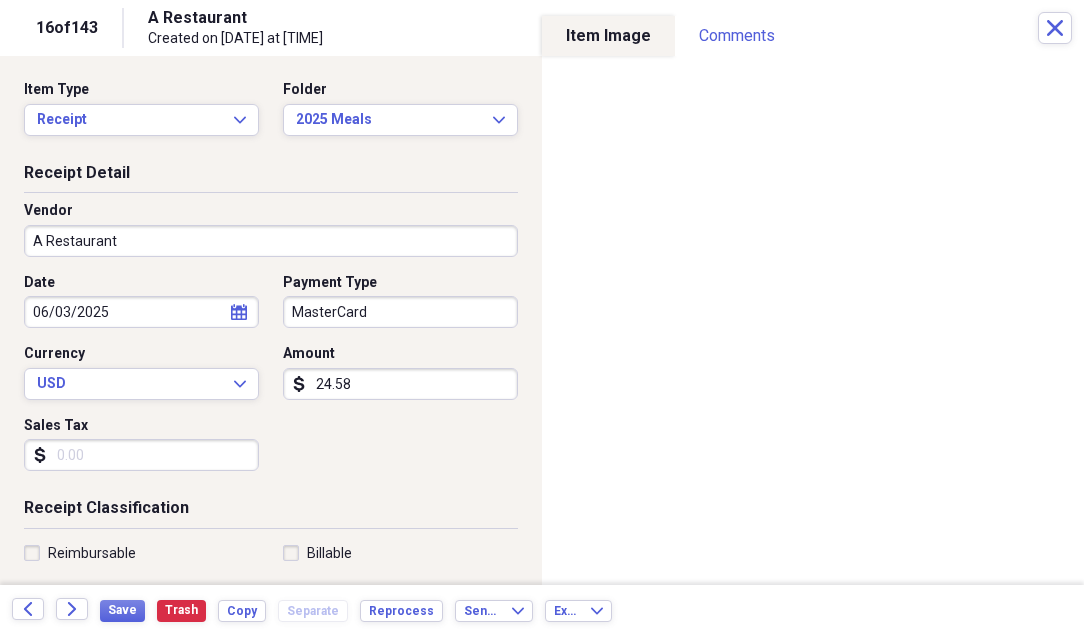 click on "A Restaurant" at bounding box center [271, 241] 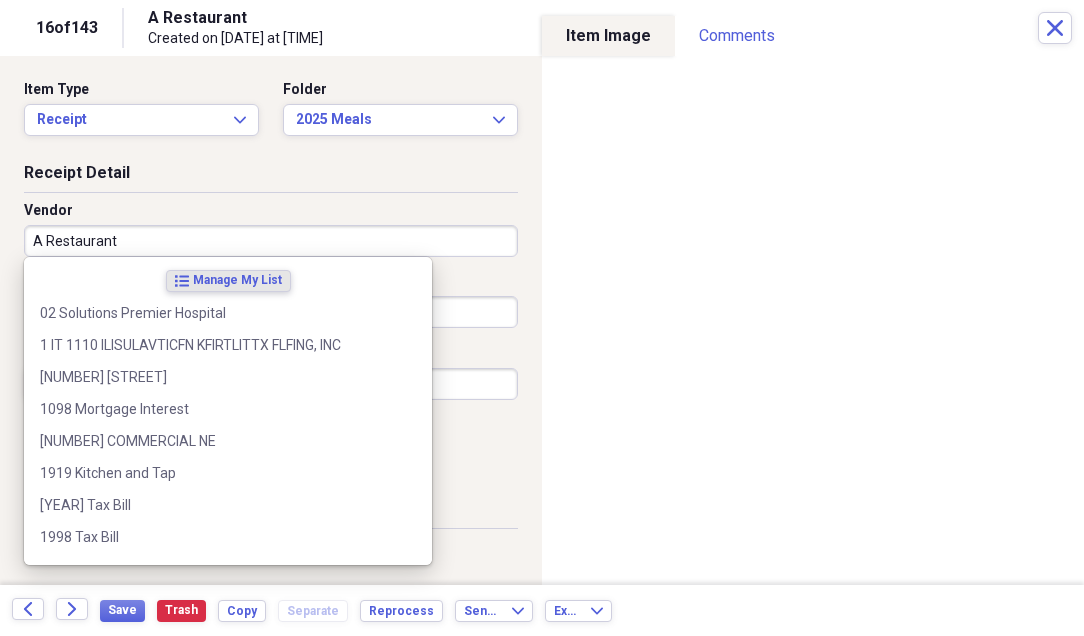 click on "A Restaurant" at bounding box center [271, 241] 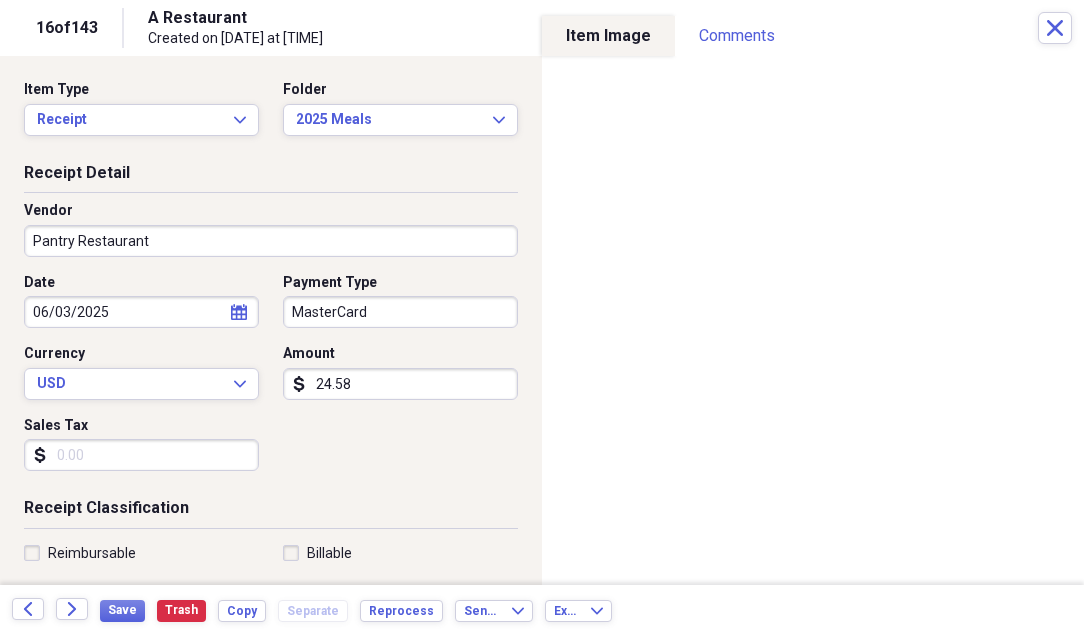 type on "Pantry Restaurant" 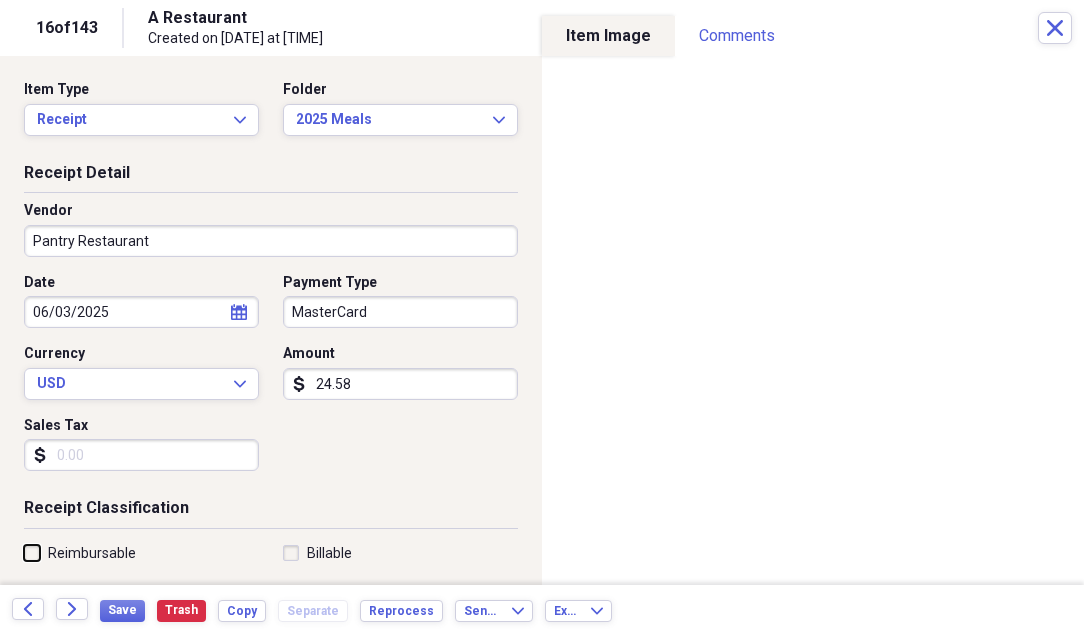 click on "Reimbursable" at bounding box center (24, 552) 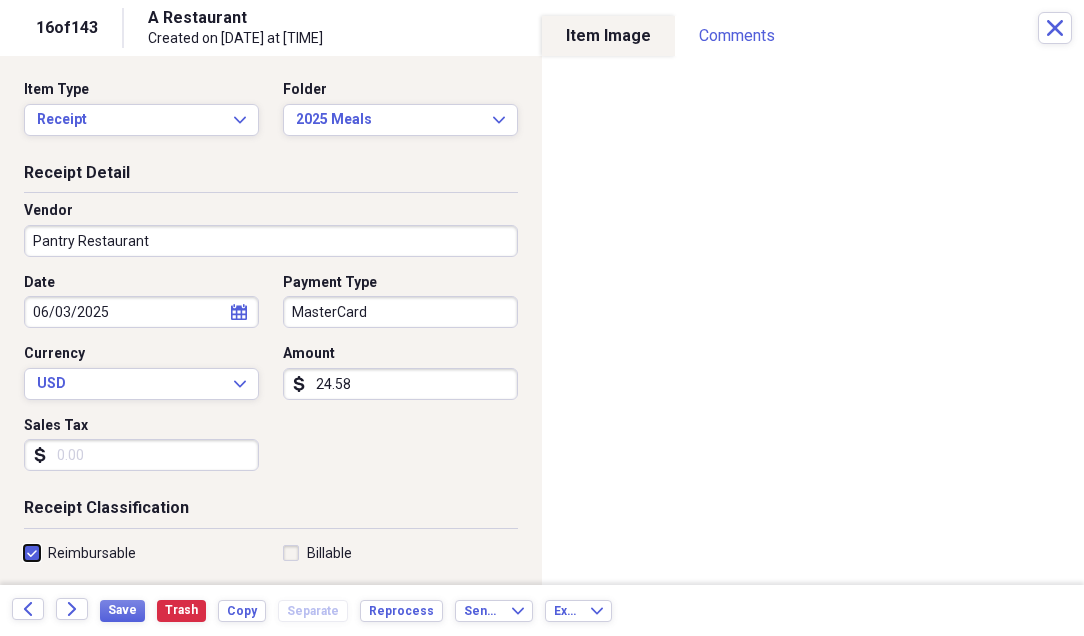 checkbox on "true" 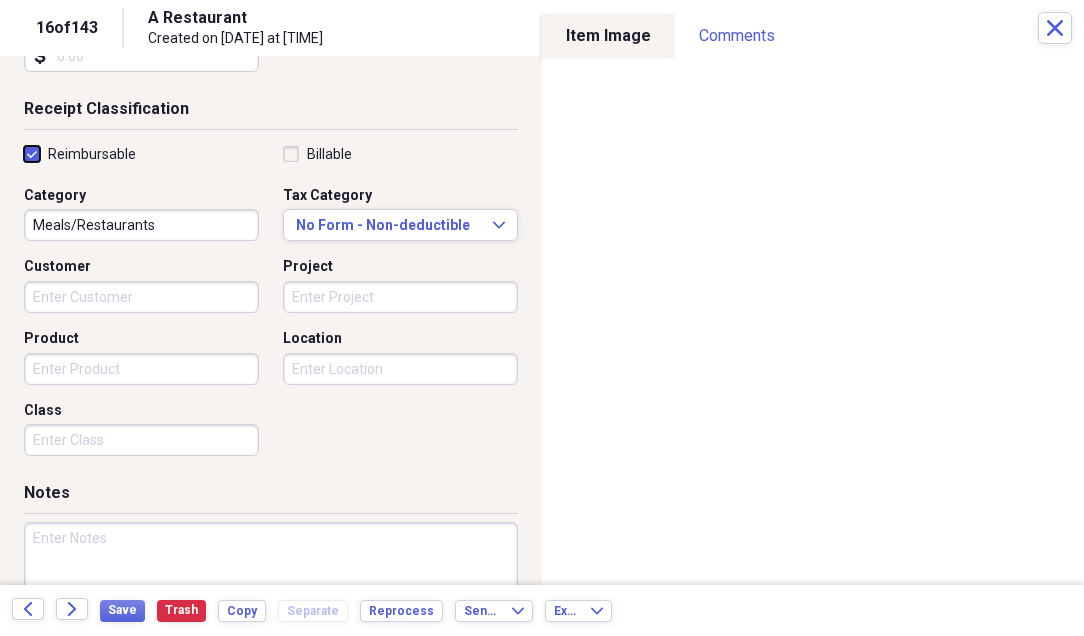 scroll, scrollTop: 400, scrollLeft: 0, axis: vertical 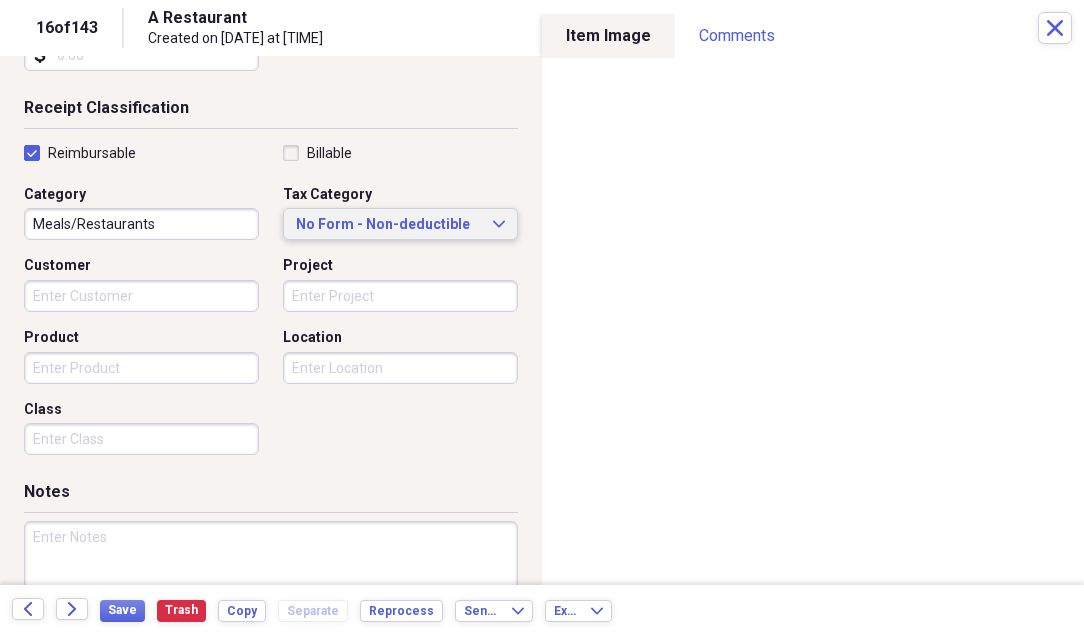 click on "No Form - Non-deductible" at bounding box center [388, 225] 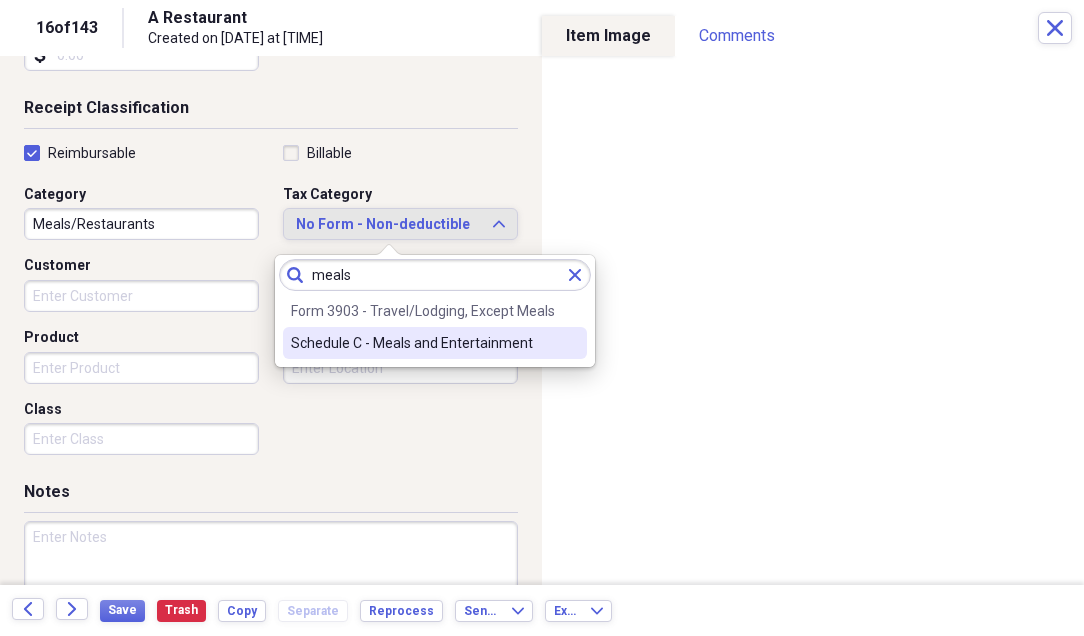type on "meals" 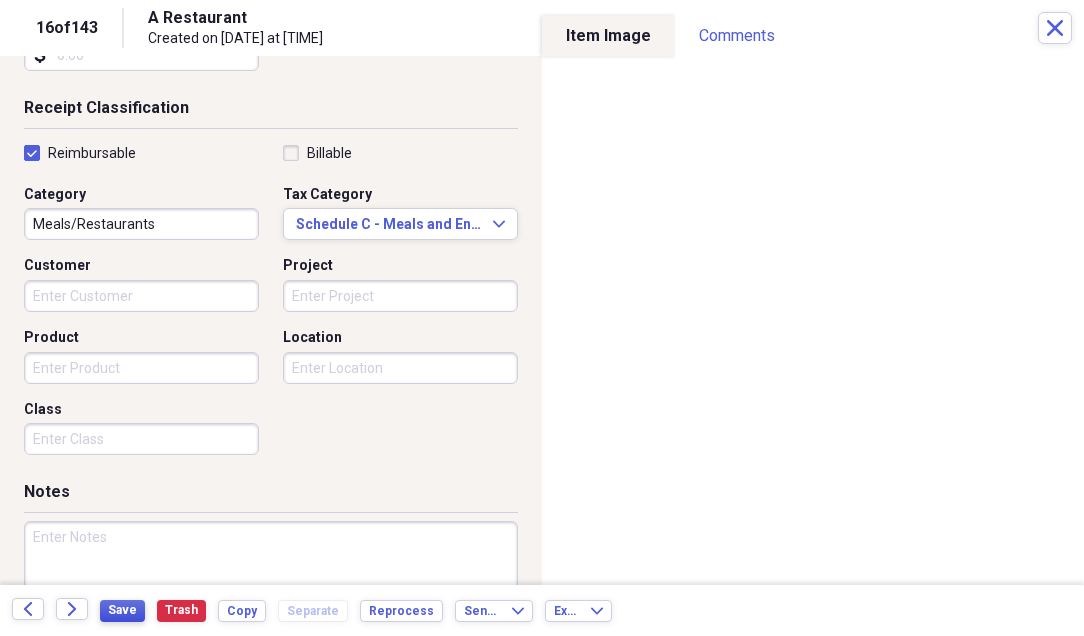 click on "Save" at bounding box center [122, 610] 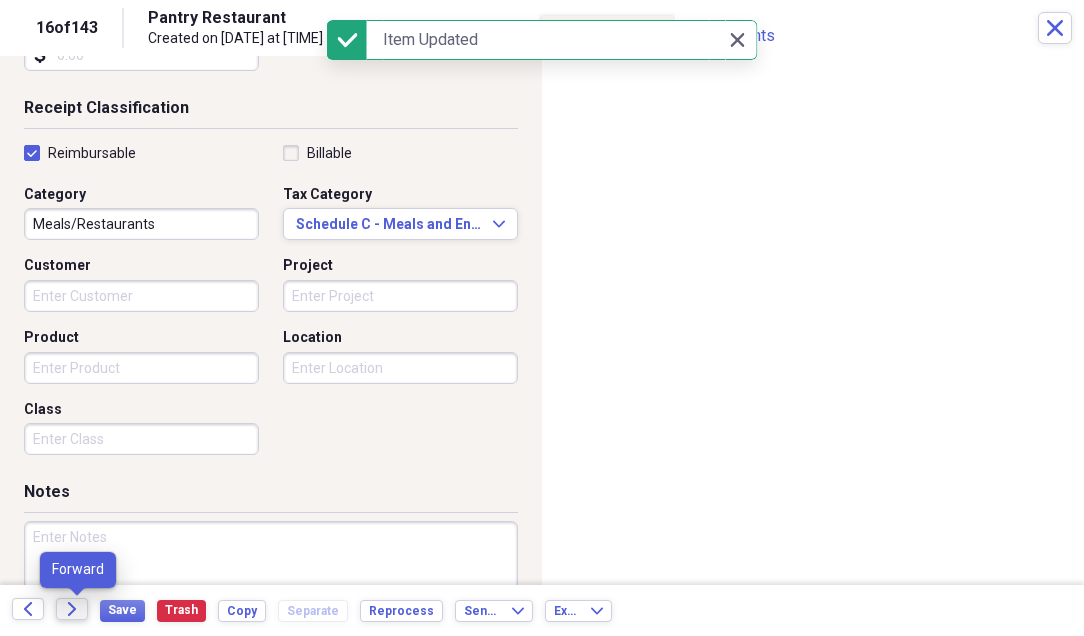 click on "Forward" 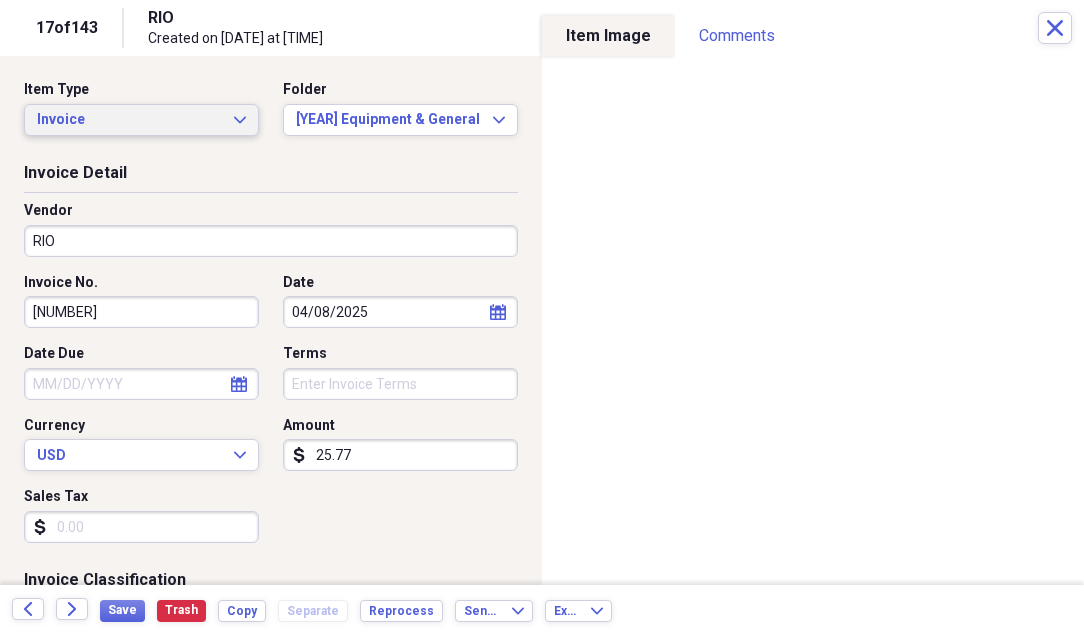 click on "Expand" 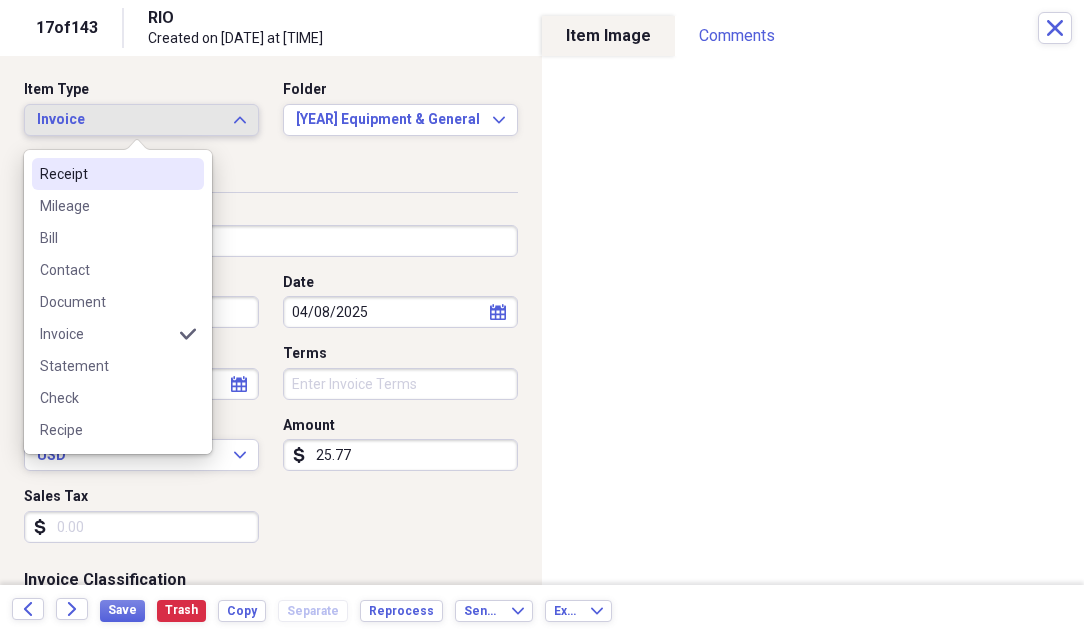 click on "Receipt" at bounding box center (106, 174) 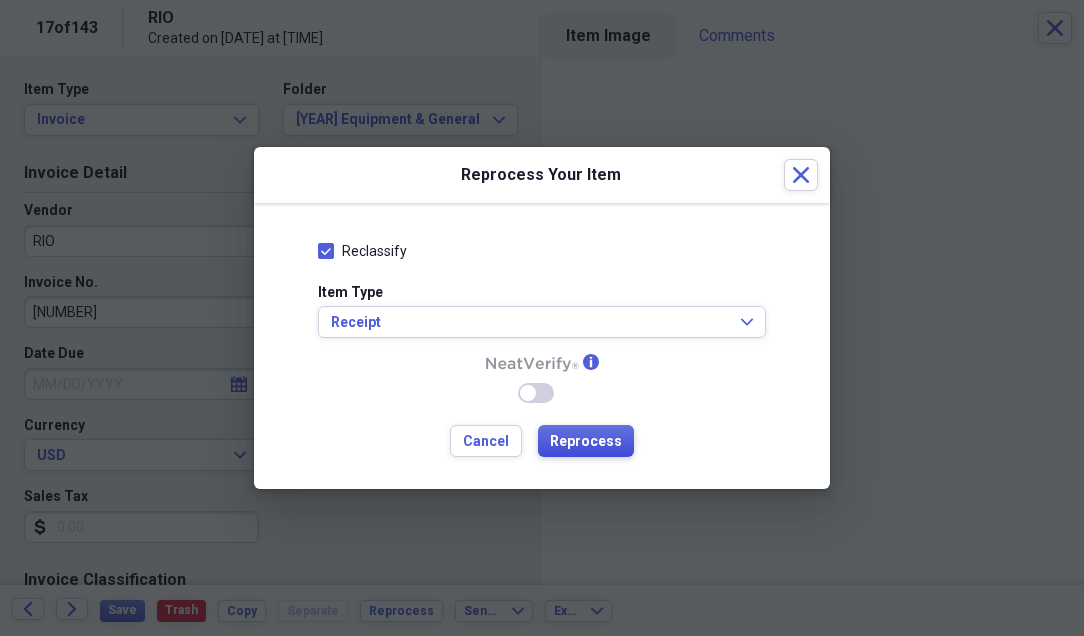 click on "Reprocess" at bounding box center (586, 442) 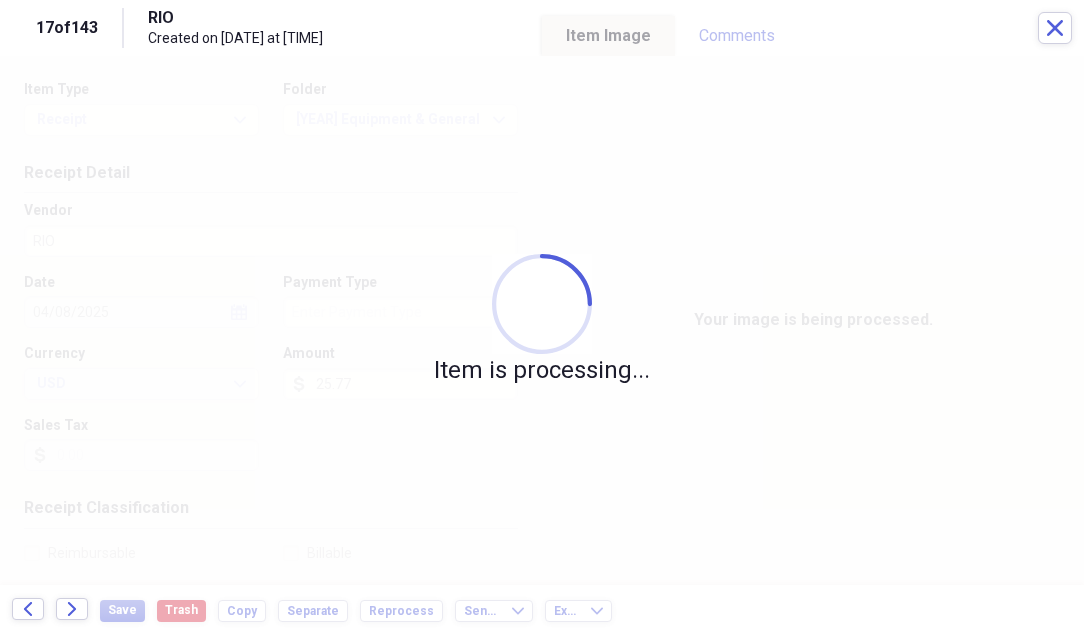 type on "RIO RANCHO TRUE VALUE" 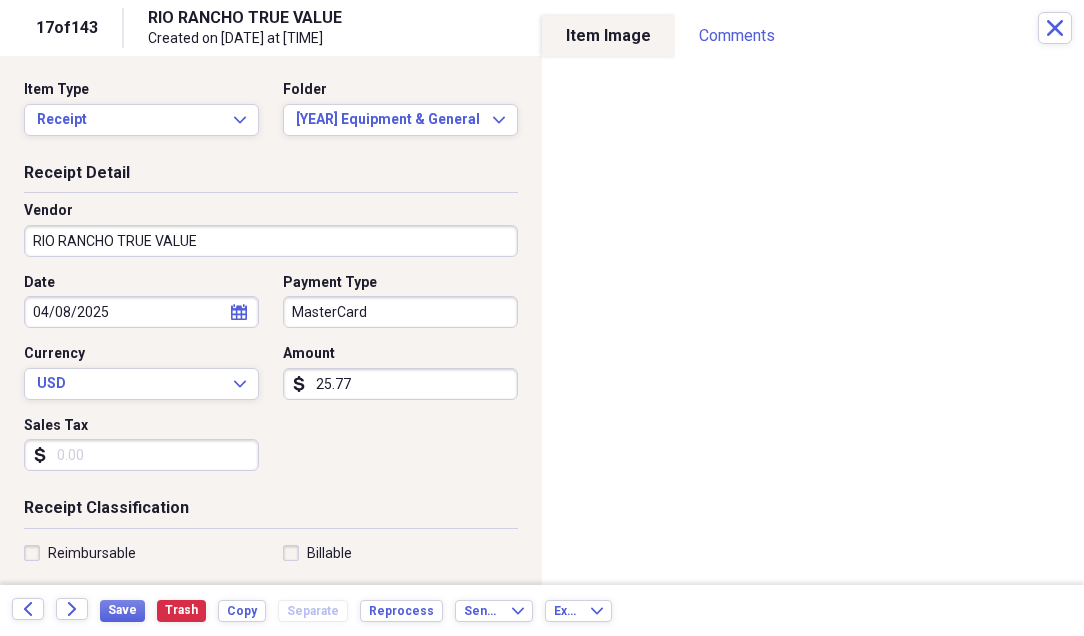 click on "Sales Tax" at bounding box center (141, 455) 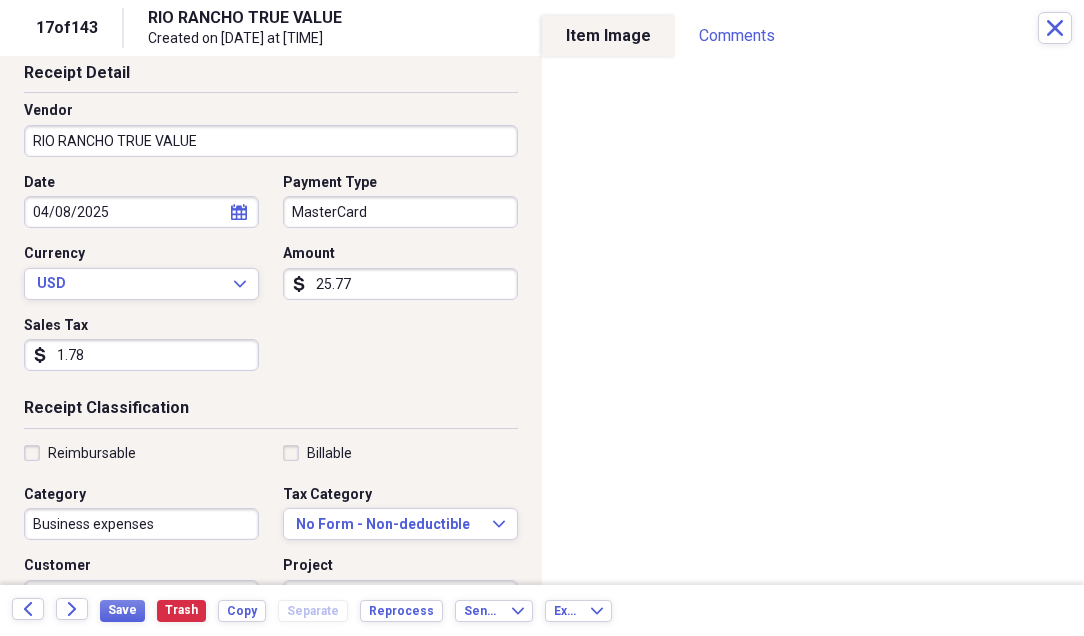 scroll, scrollTop: 200, scrollLeft: 0, axis: vertical 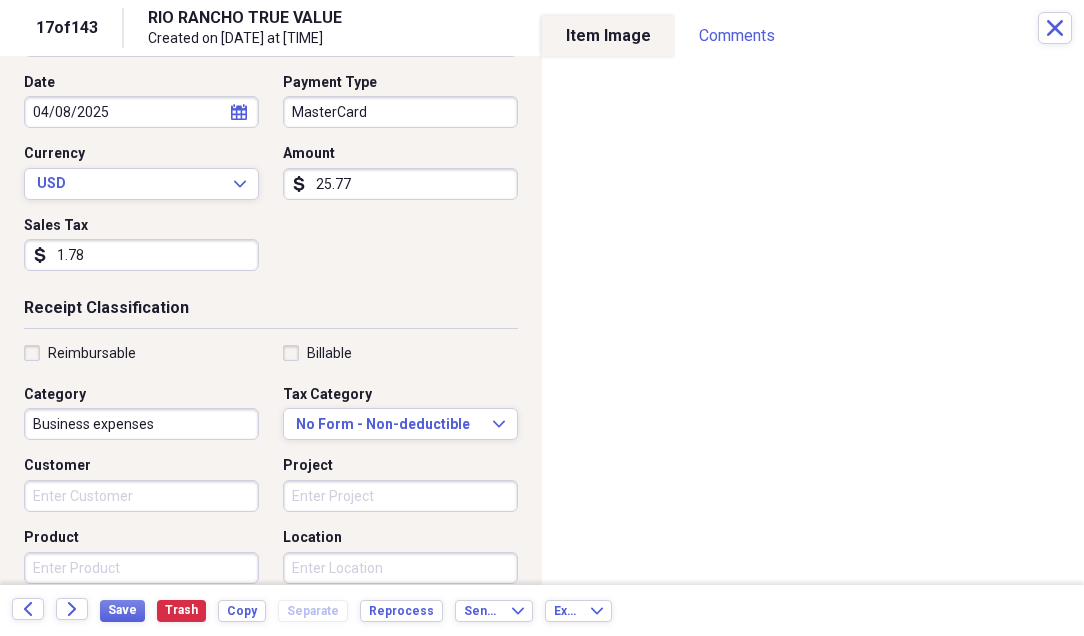 type on "1.78" 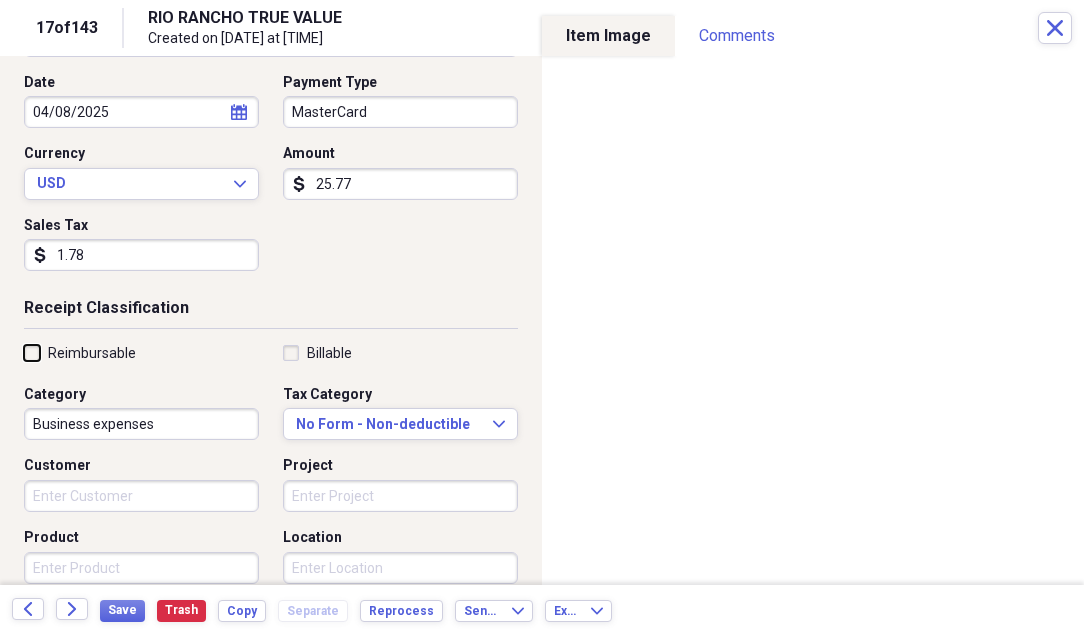 click on "Reimbursable" at bounding box center [24, 352] 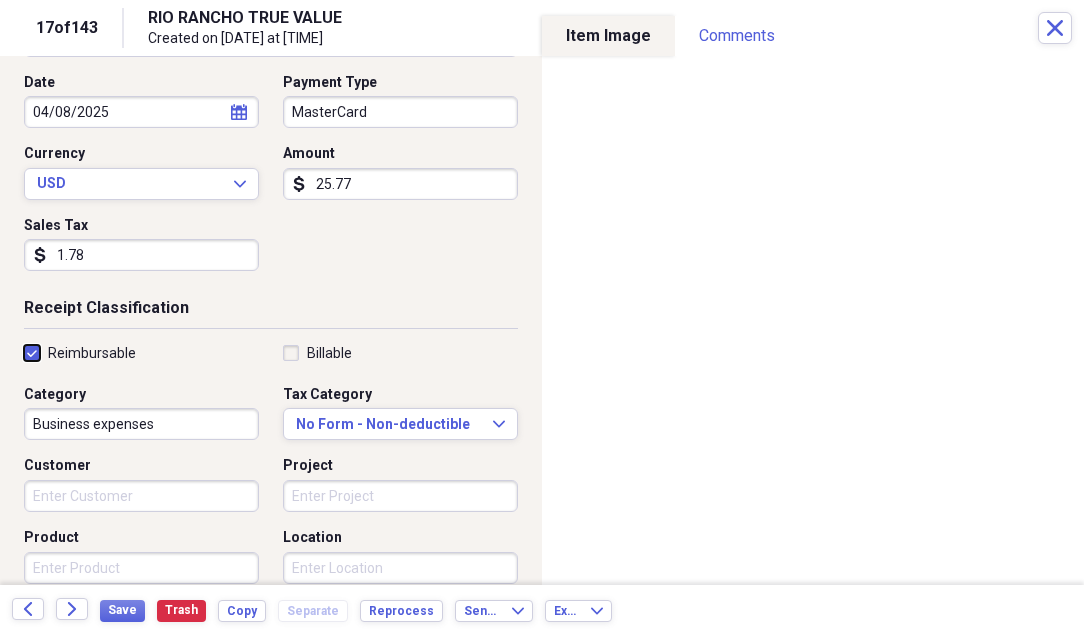 checkbox on "true" 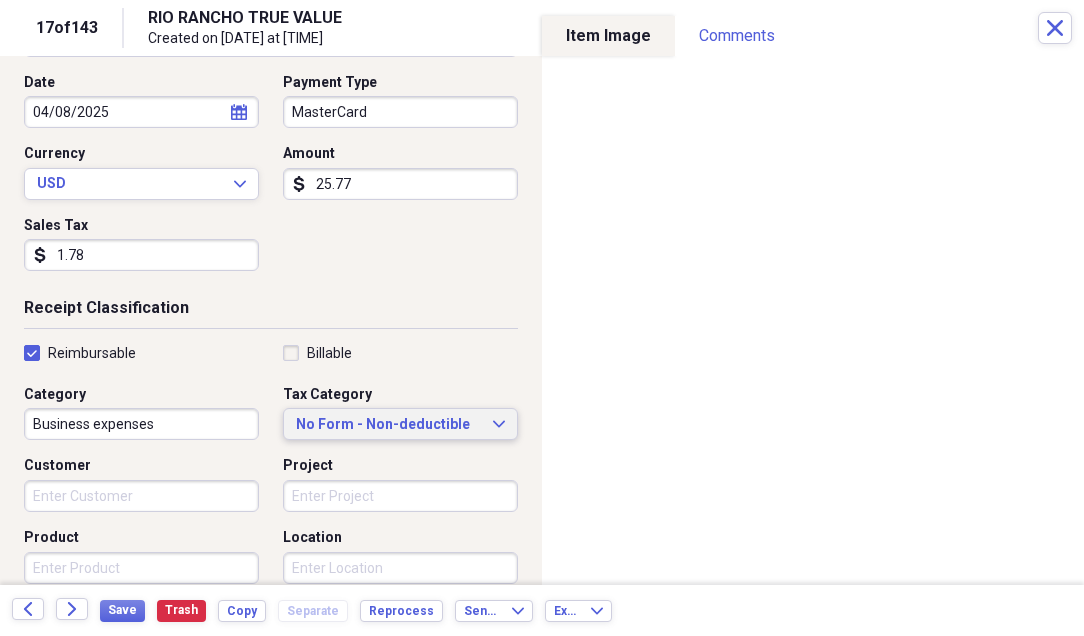click on "No Form - Non-deductible" at bounding box center [388, 425] 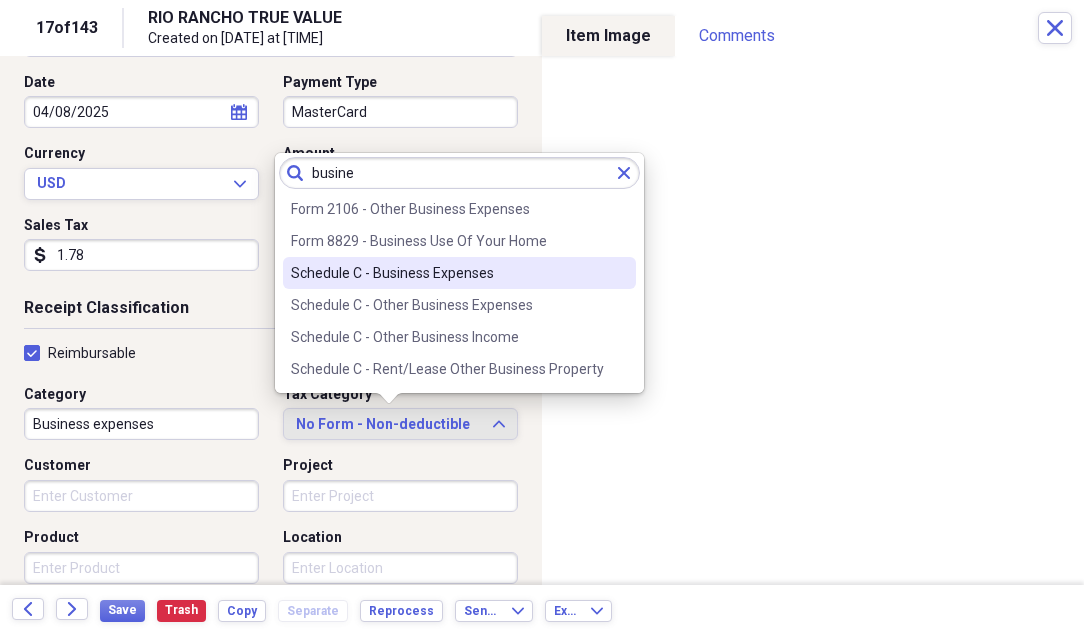 type on "busine" 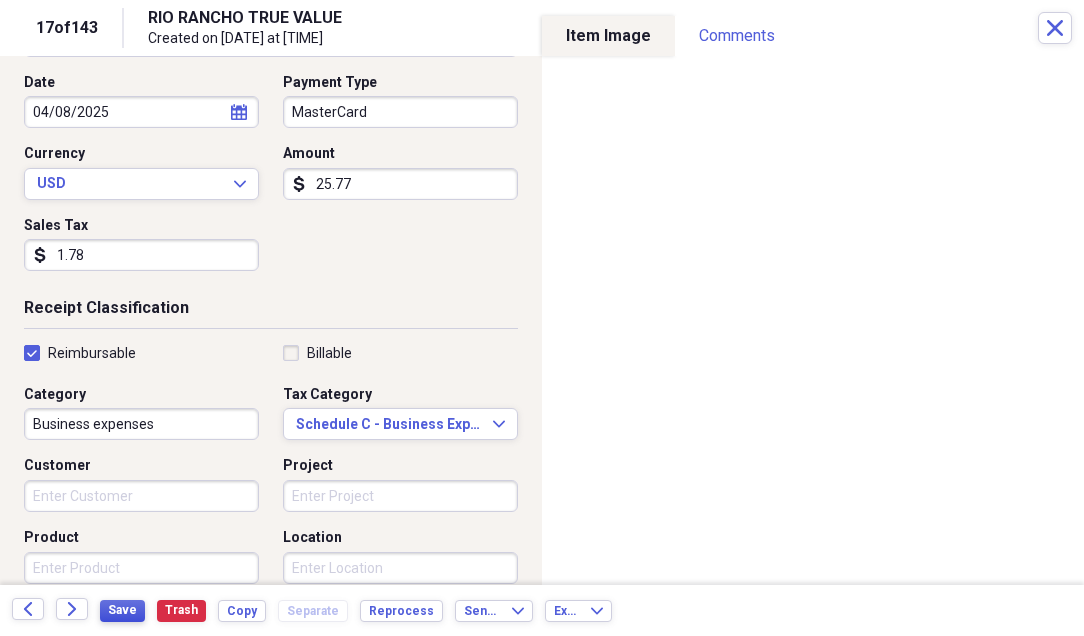 click on "Save" at bounding box center (122, 610) 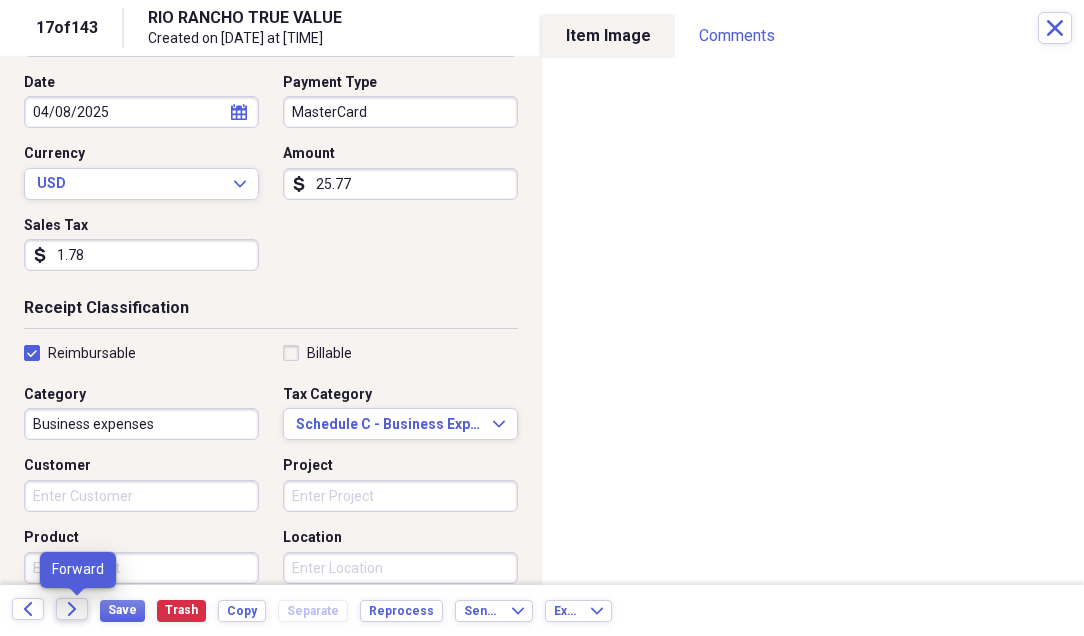 click 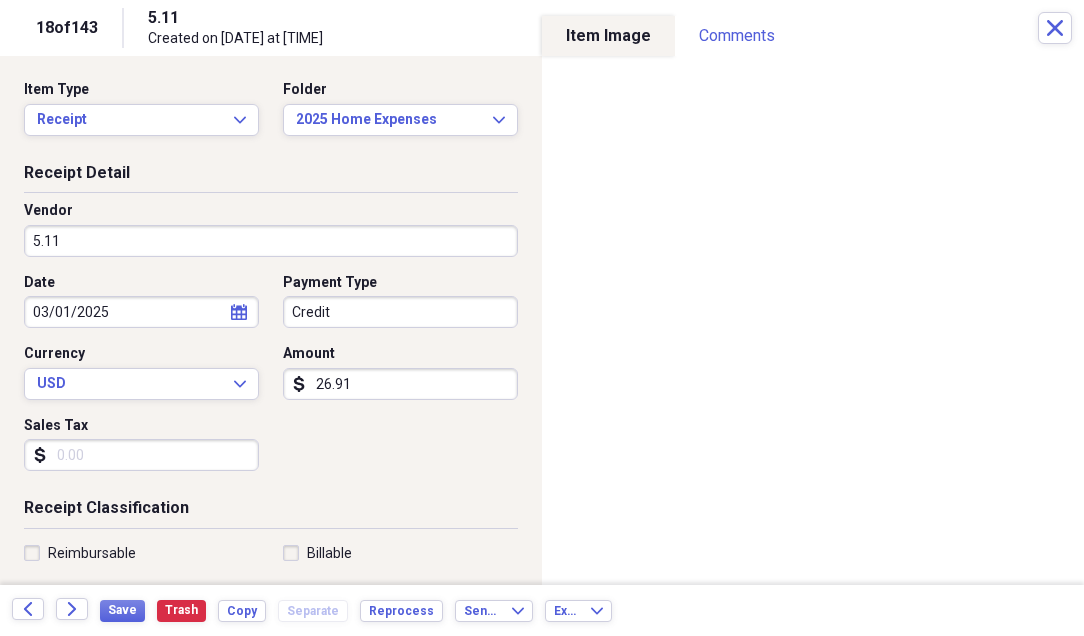 click on "Sales Tax" at bounding box center (141, 455) 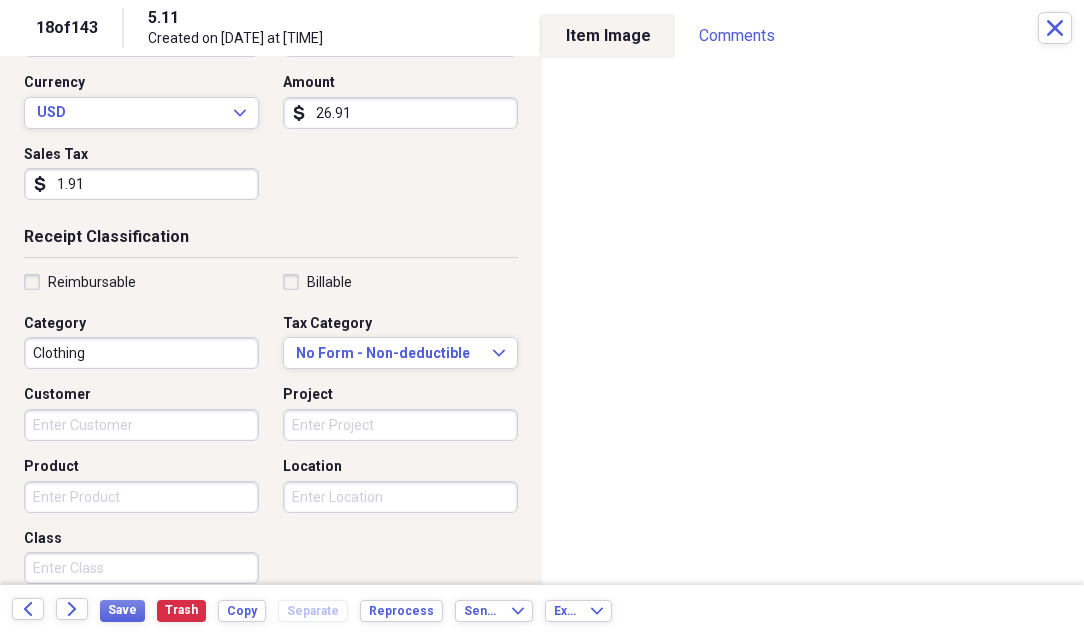 scroll, scrollTop: 300, scrollLeft: 0, axis: vertical 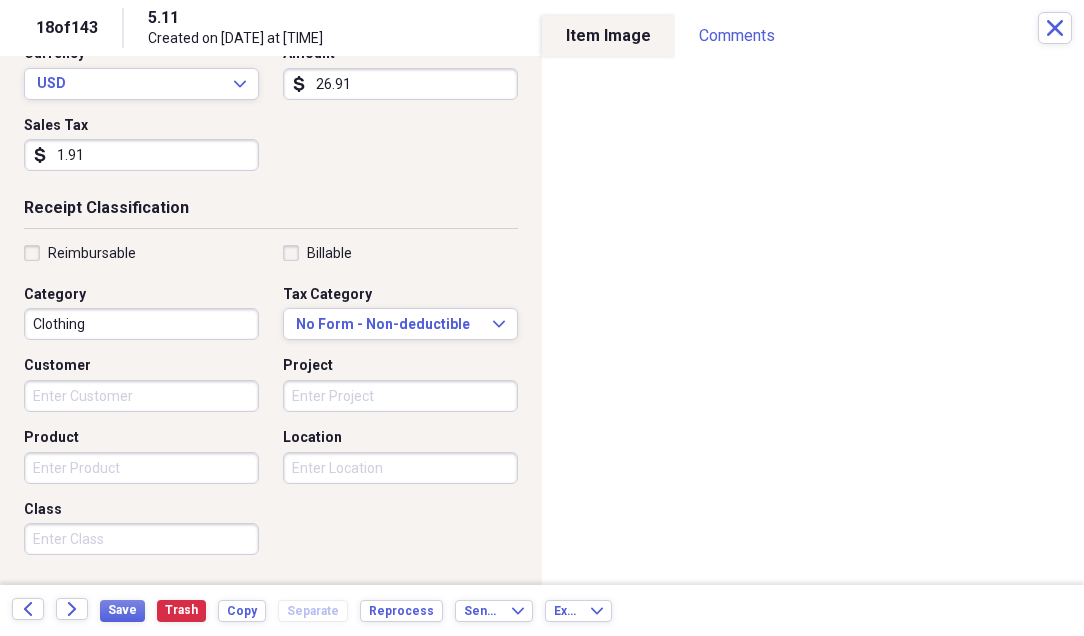type on "1.91" 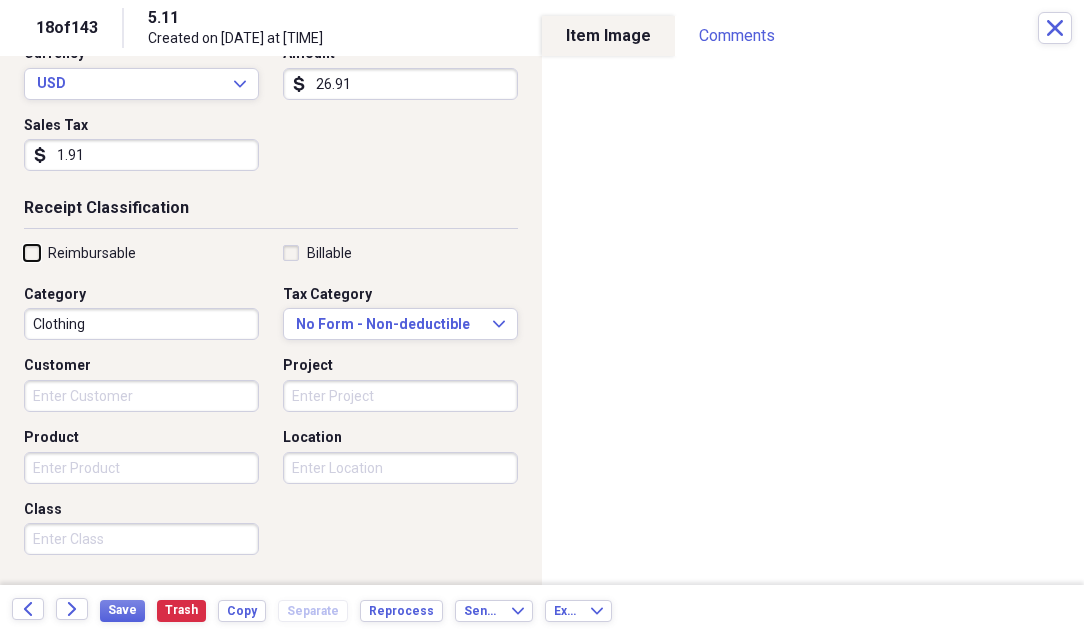 click on "Reimbursable" at bounding box center [24, 252] 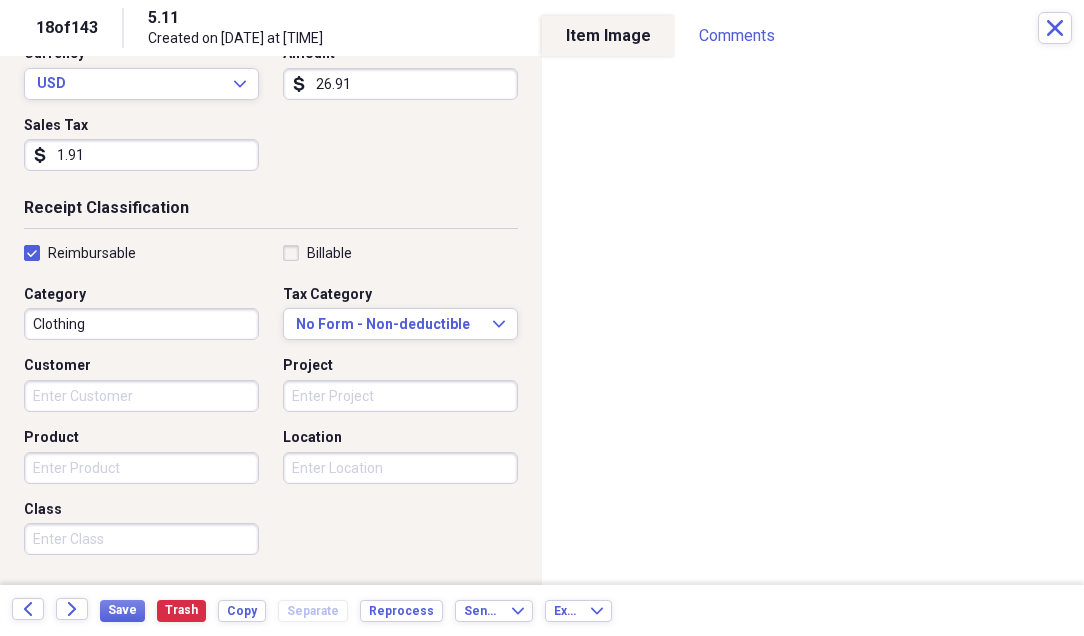 click on "Reimbursable" at bounding box center (80, 253) 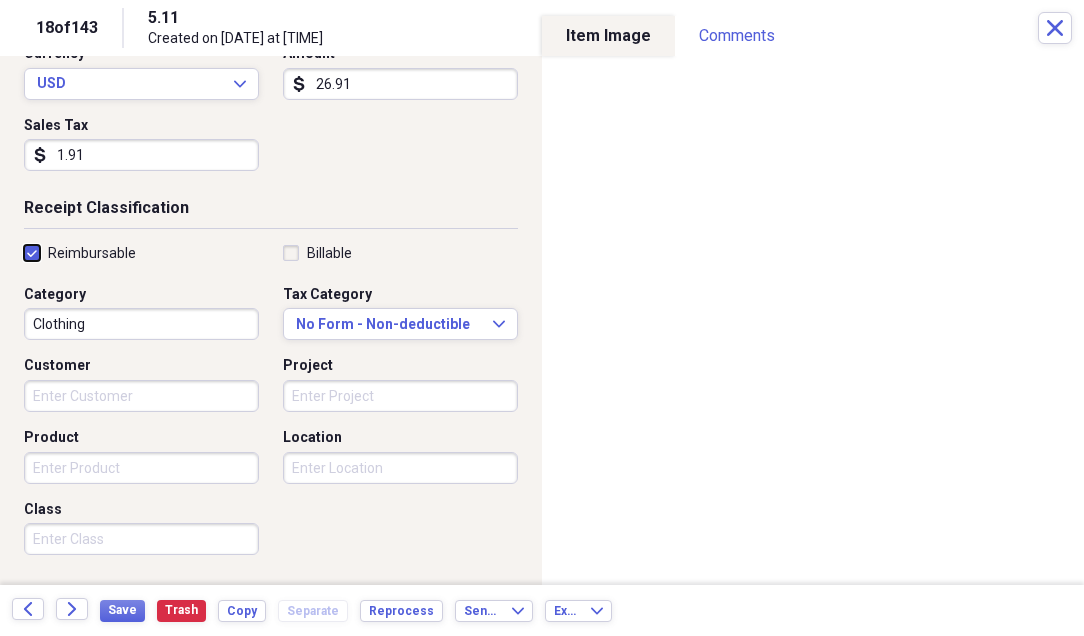 click on "Reimbursable" at bounding box center (24, 252) 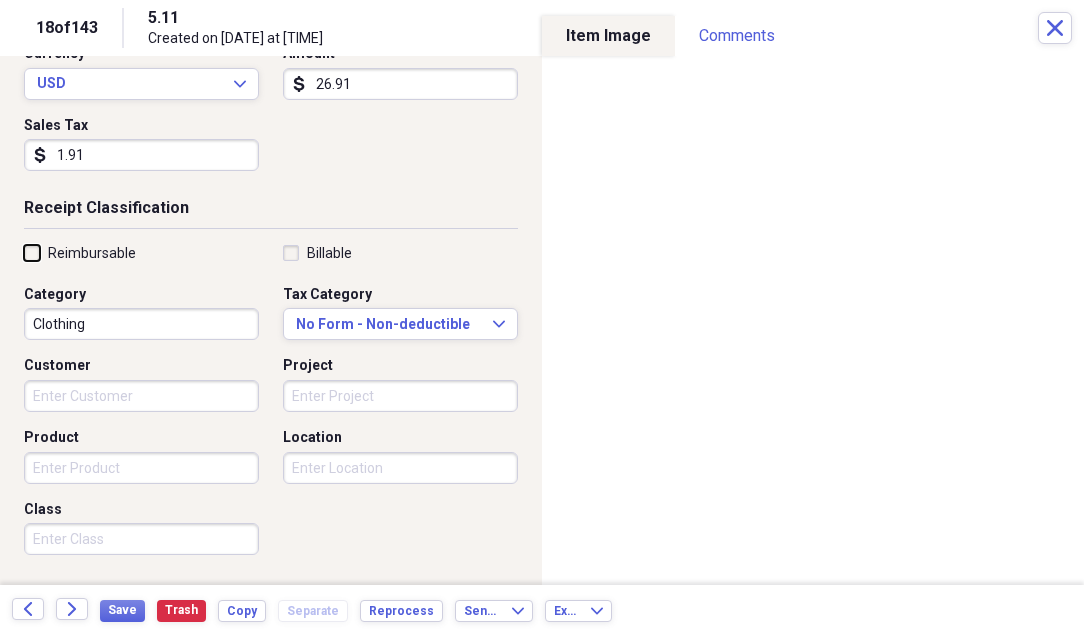 checkbox on "false" 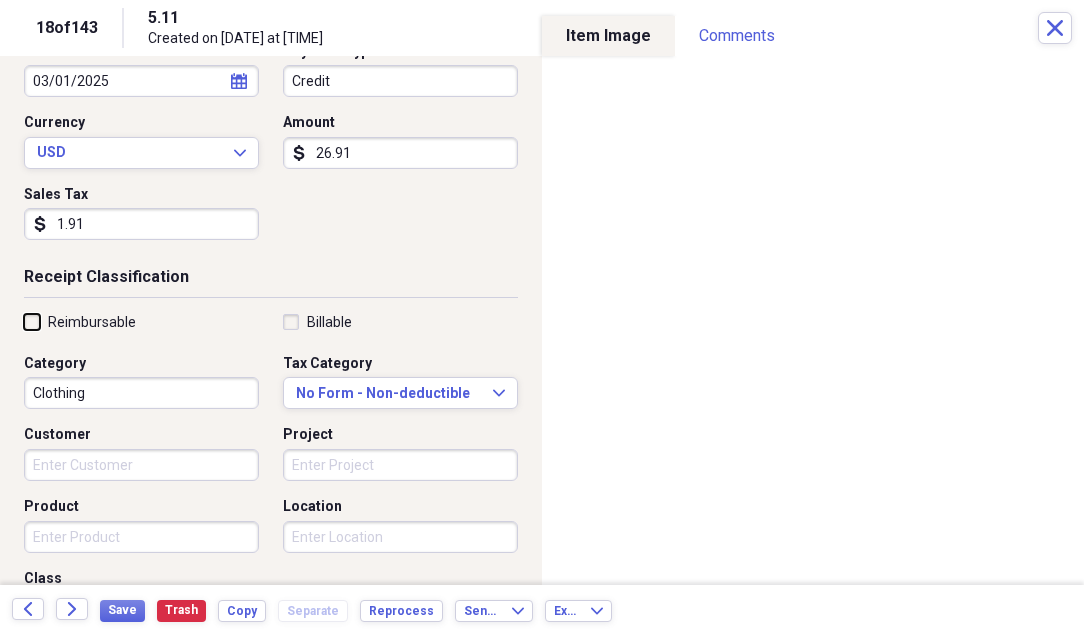 scroll, scrollTop: 200, scrollLeft: 0, axis: vertical 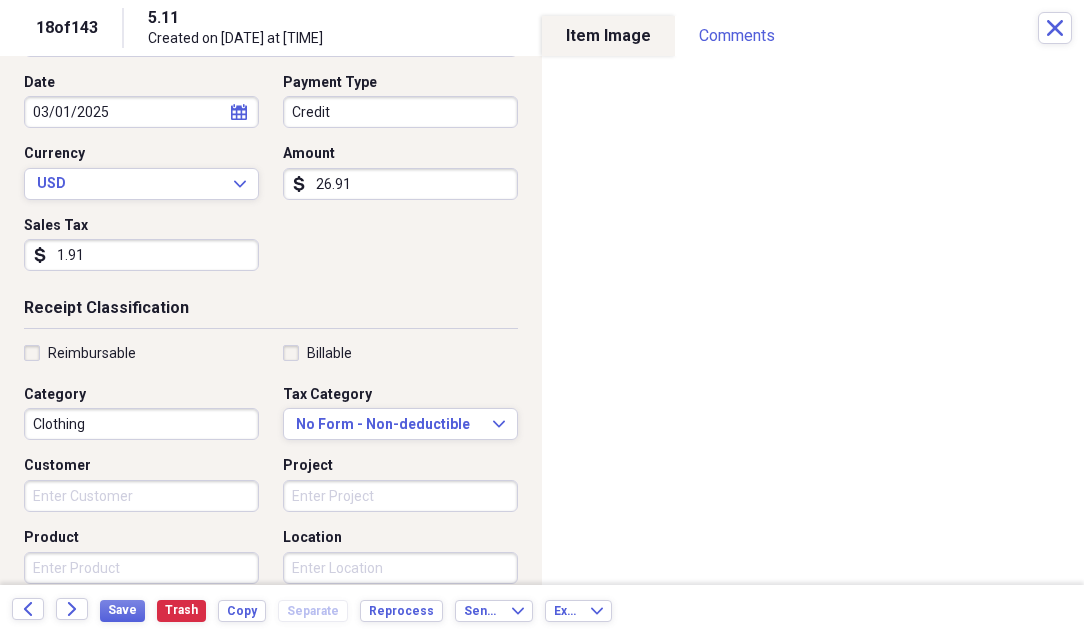 click on "1.91" at bounding box center (141, 255) 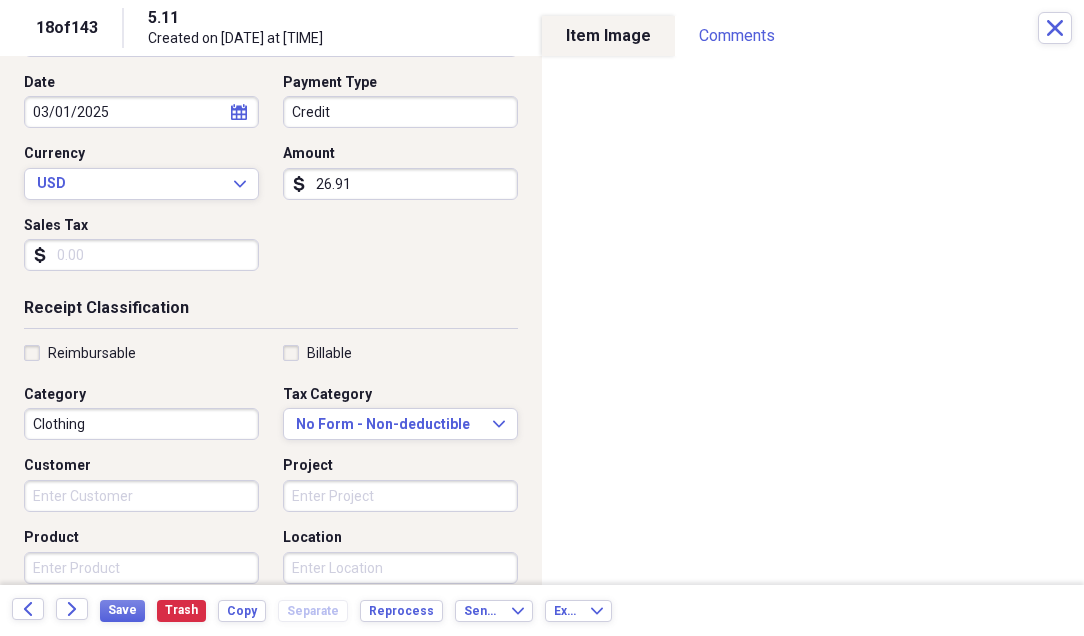 type 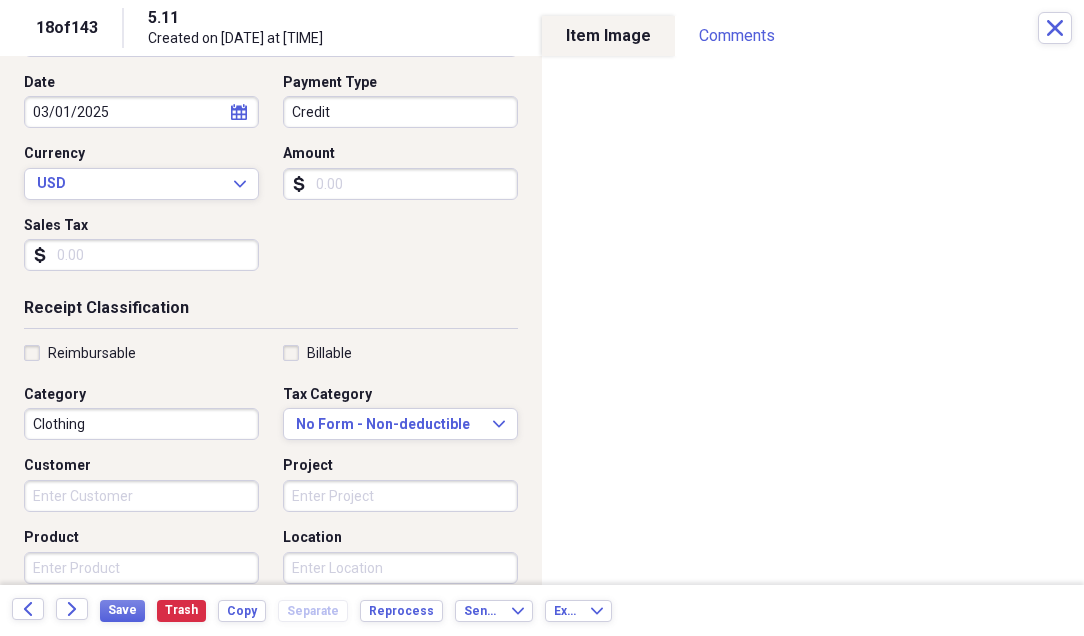 type 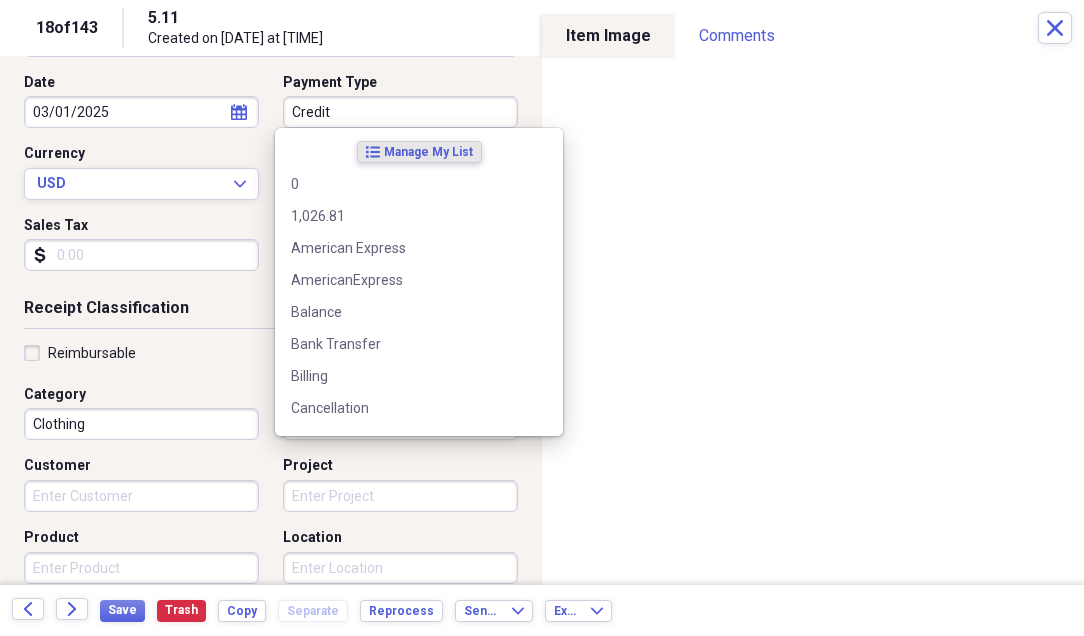 click on "Credit" at bounding box center (400, 112) 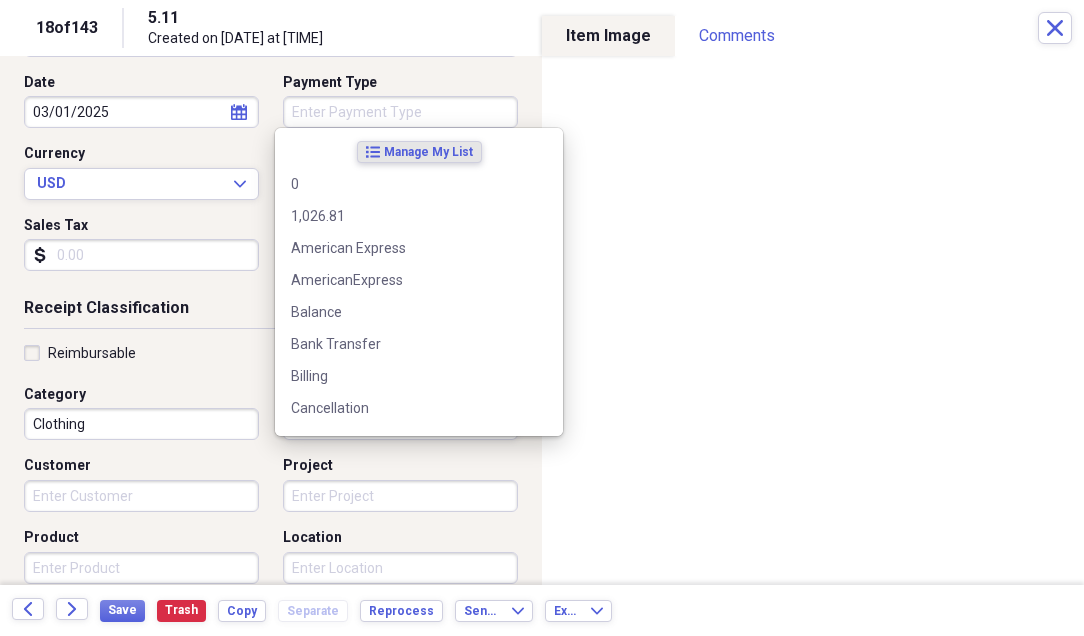 type 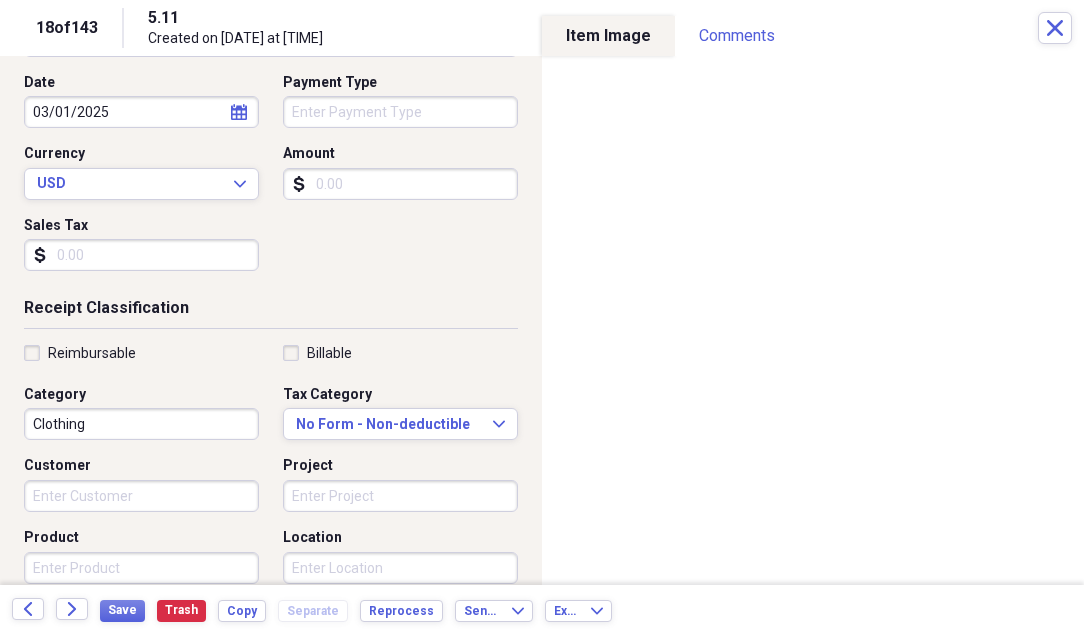 click on "Reimbursable" at bounding box center [141, 353] 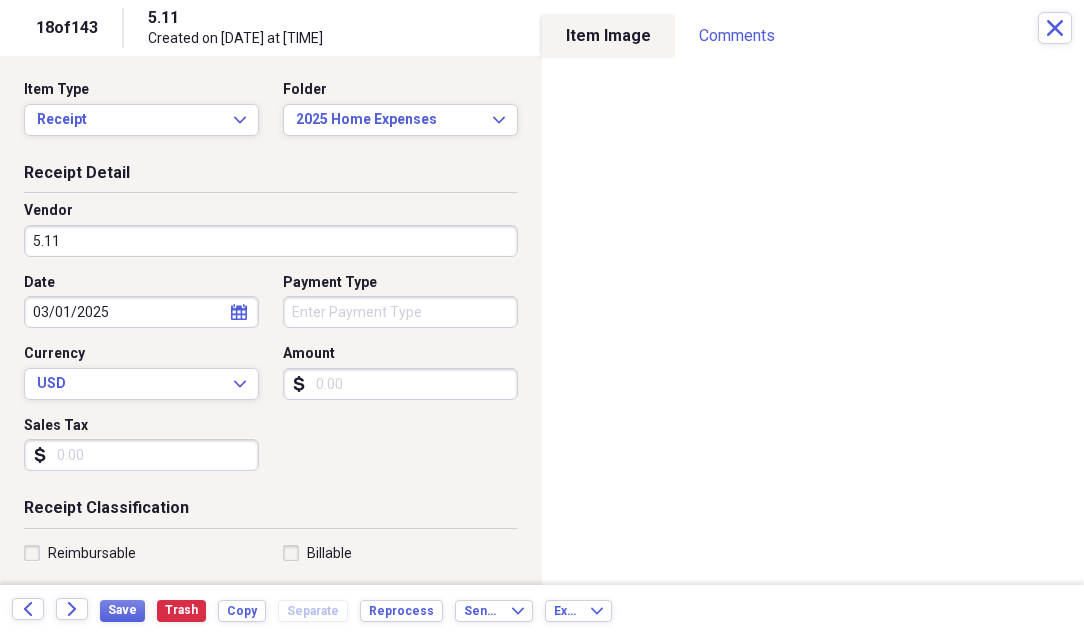 scroll, scrollTop: 100, scrollLeft: 0, axis: vertical 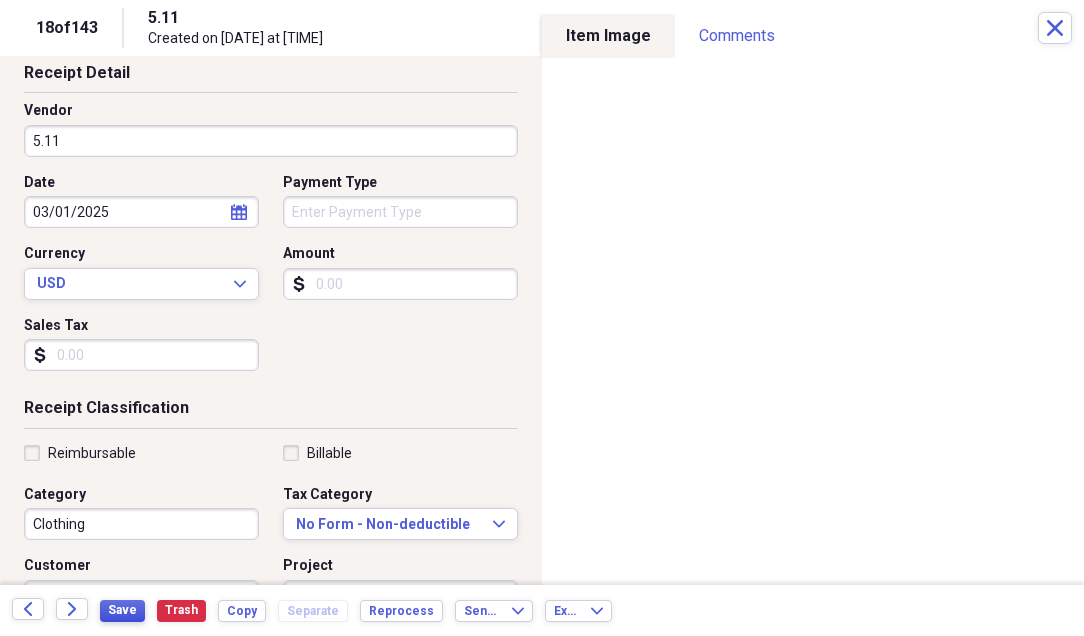 click on "Save" at bounding box center (122, 610) 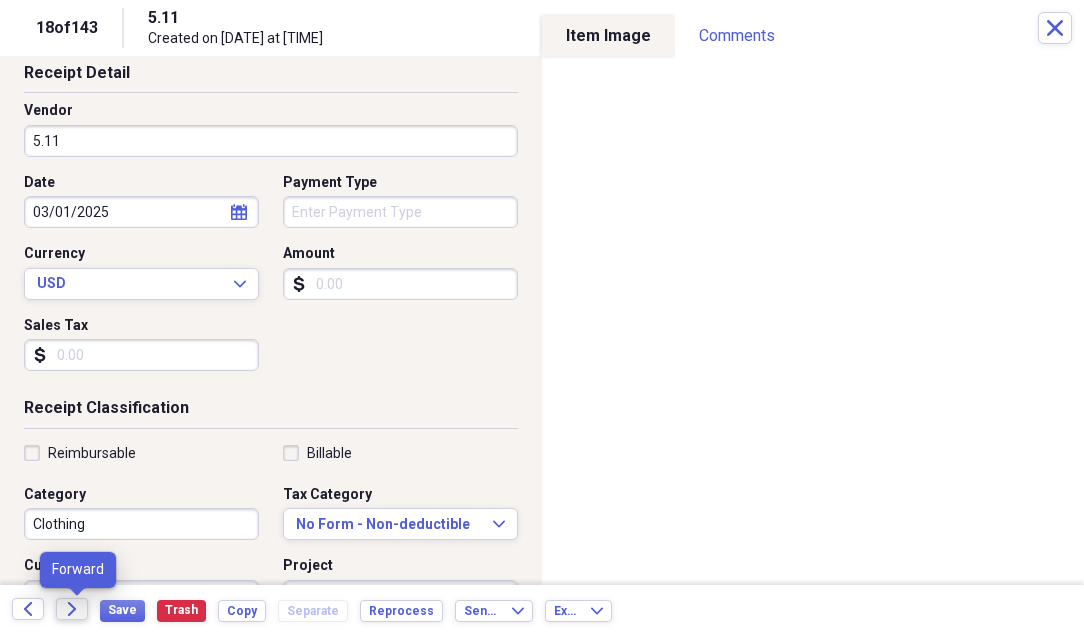 click on "Forward" 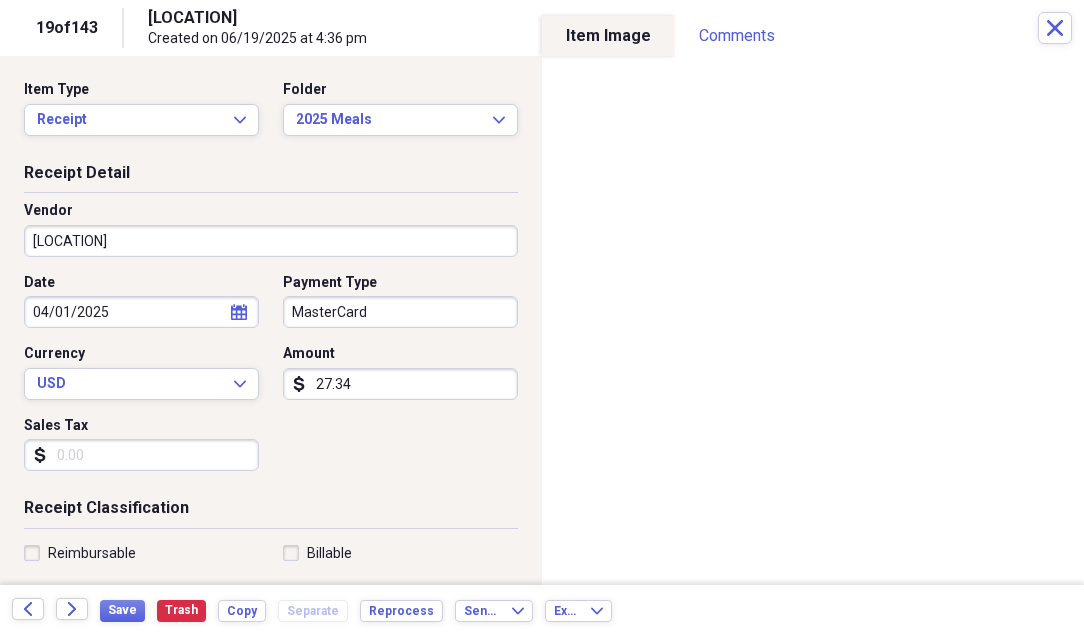 click on "[LOCATION]" at bounding box center [271, 241] 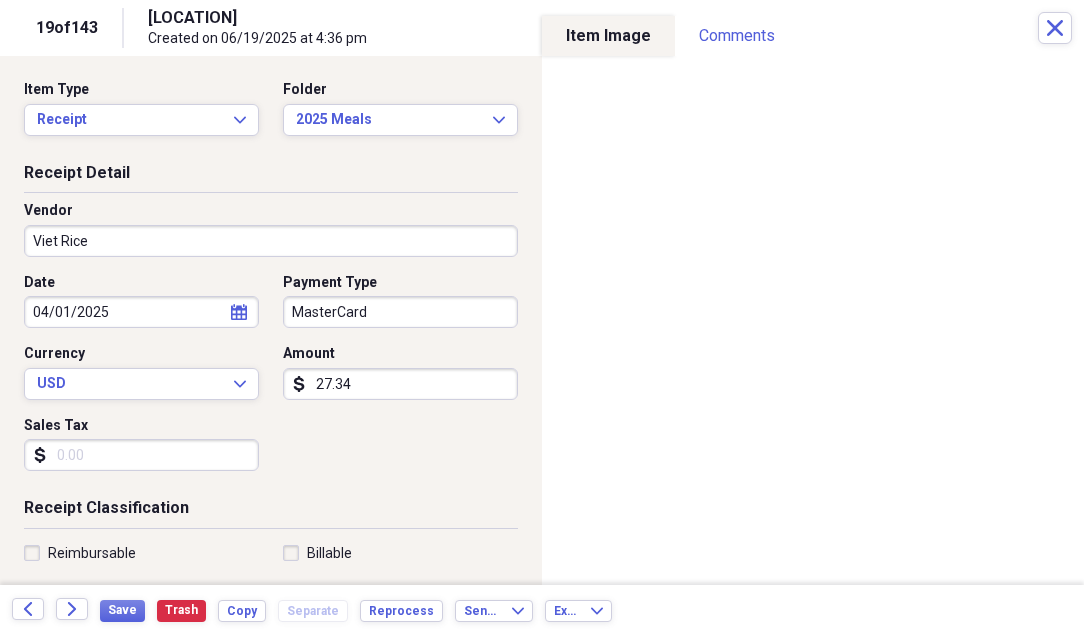 type on "Viet Rice" 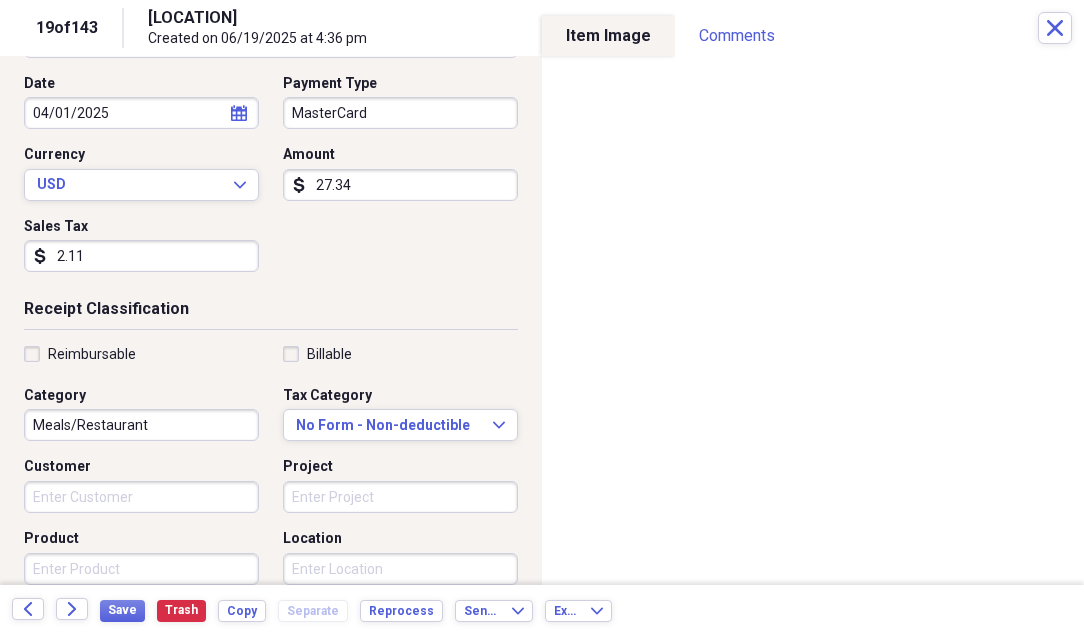 scroll, scrollTop: 300, scrollLeft: 0, axis: vertical 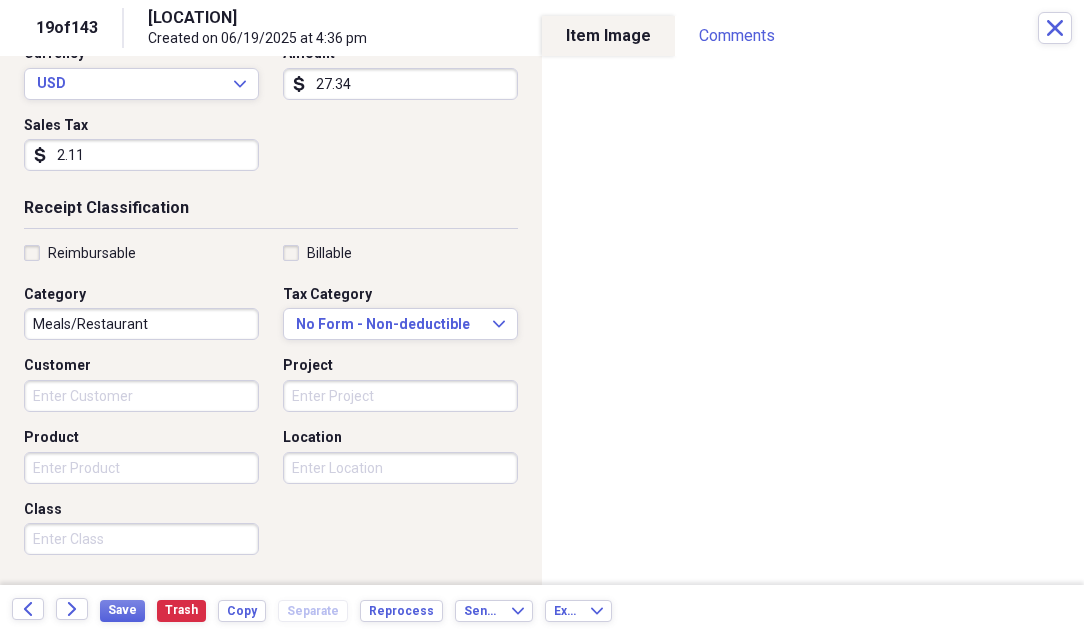 type on "2.11" 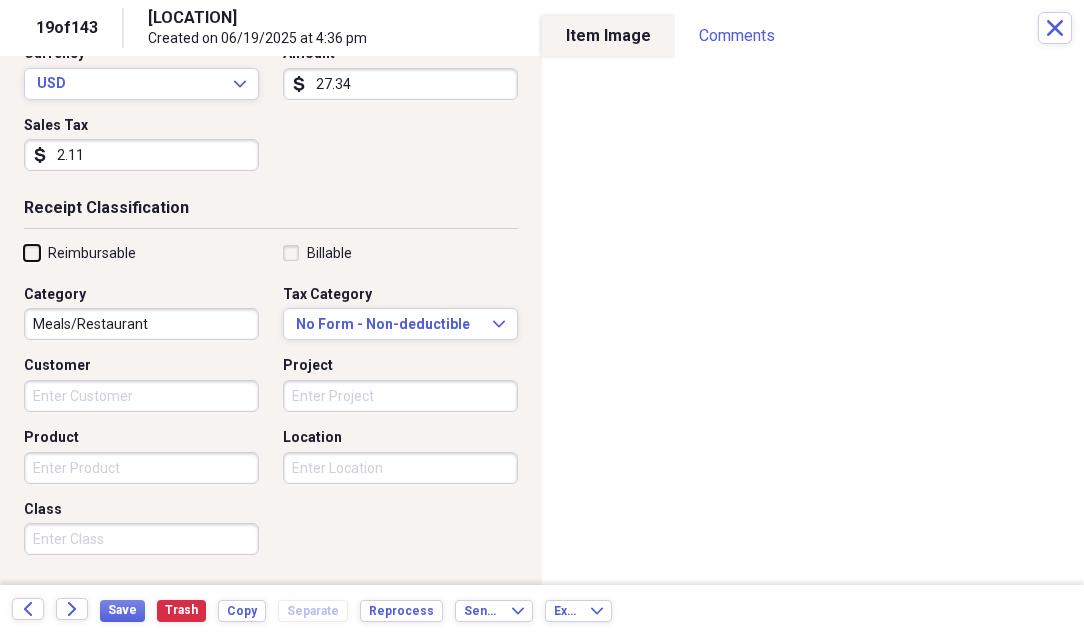 click on "Reimbursable" at bounding box center (24, 252) 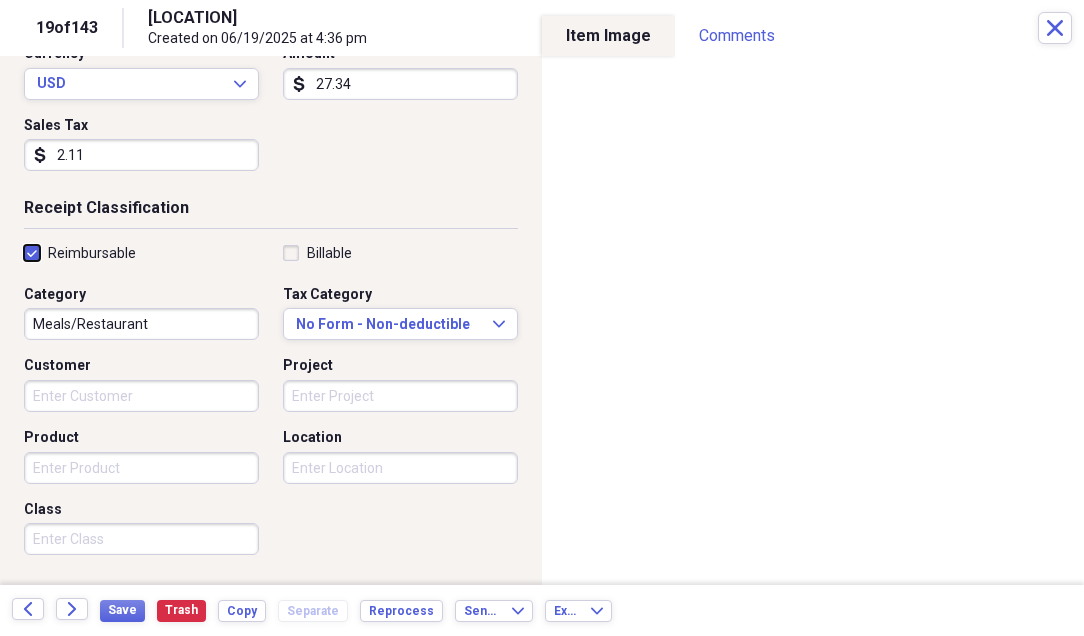 checkbox on "true" 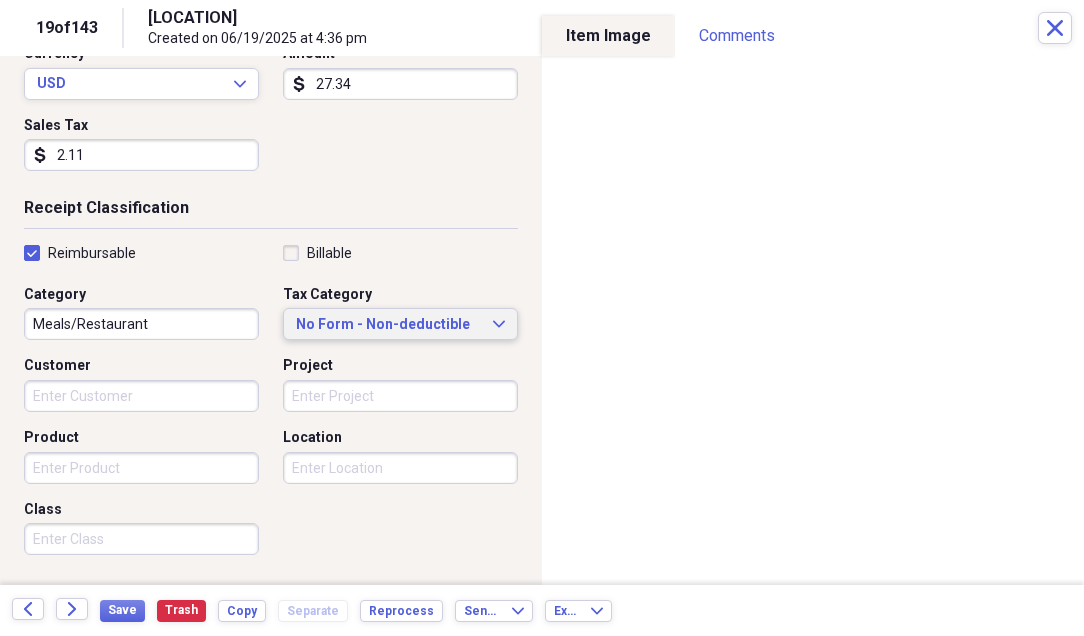 click on "No Form - Non-deductible" at bounding box center (388, 325) 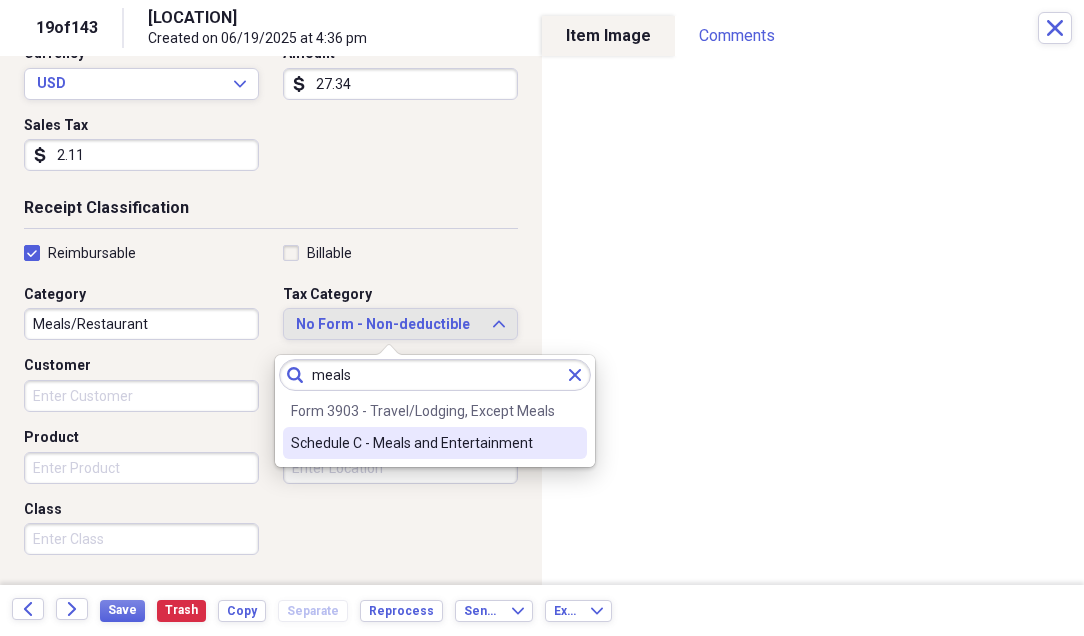 type on "meals" 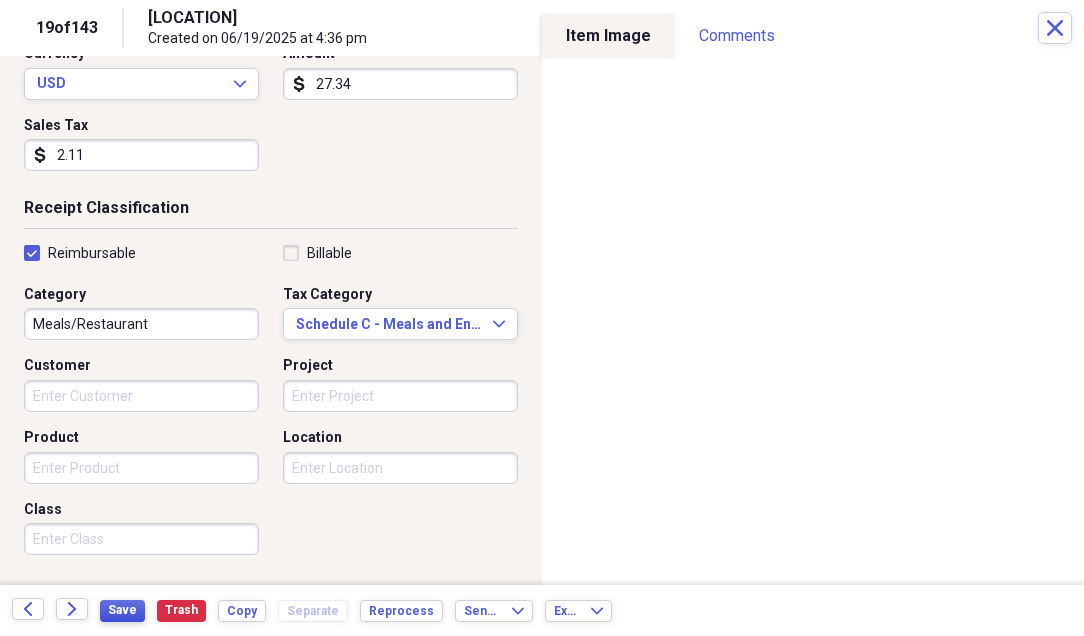 click on "Save" at bounding box center (122, 610) 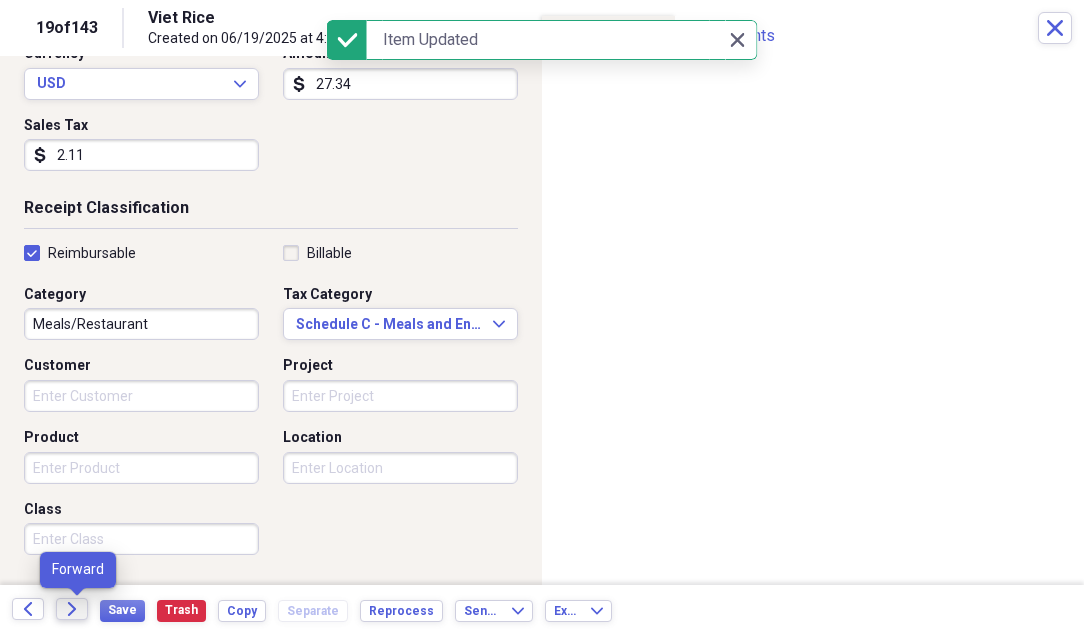 click on "Forward" 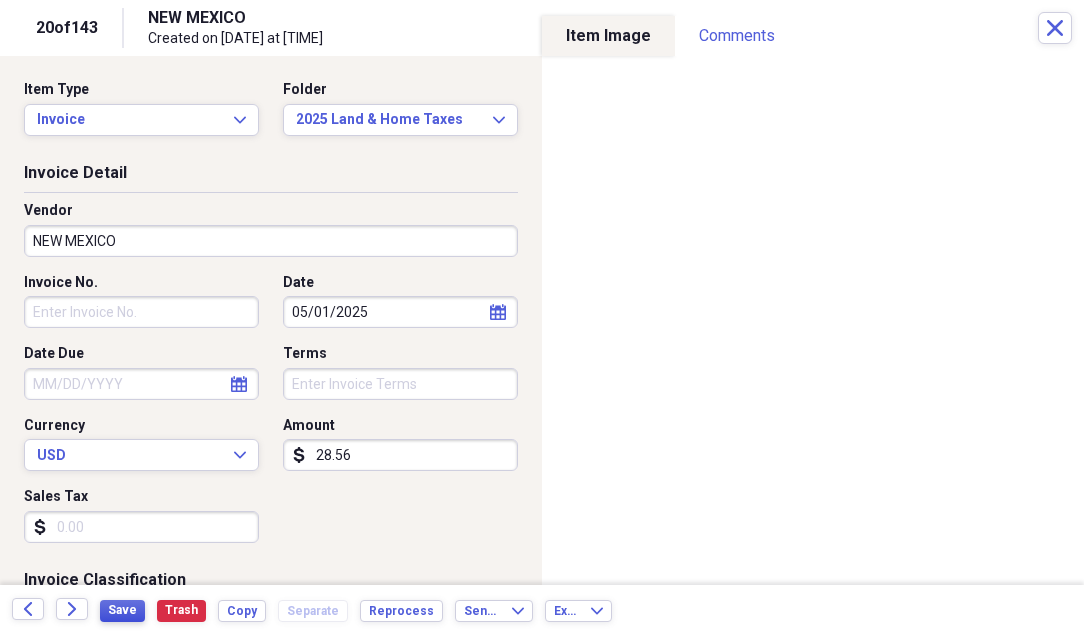 click on "Save" at bounding box center [122, 610] 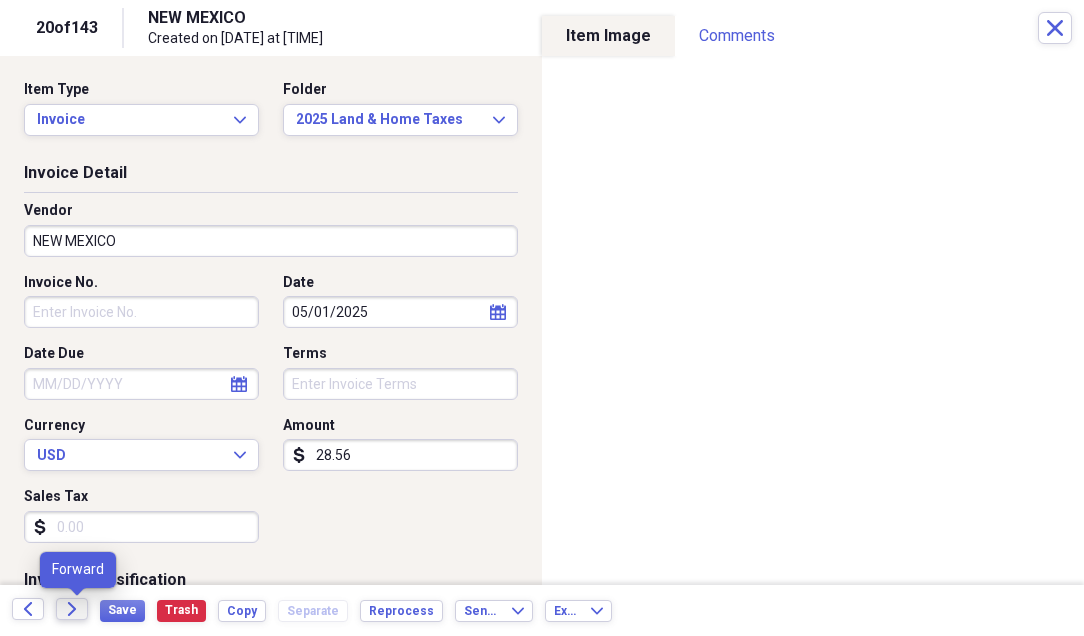 click on "Forward" at bounding box center [72, 609] 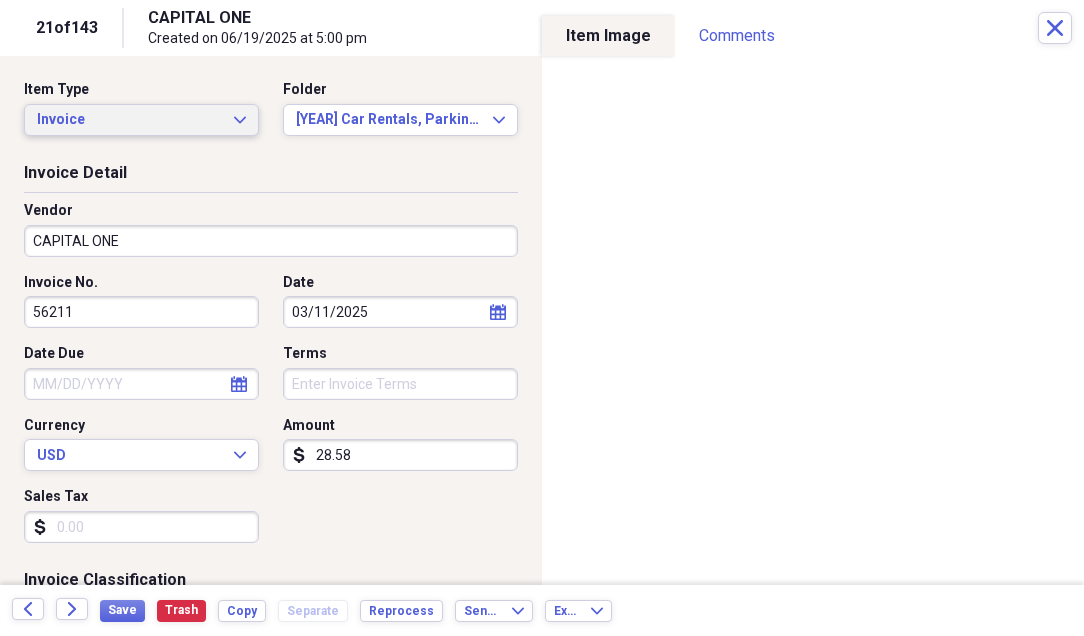 click on "Expand" 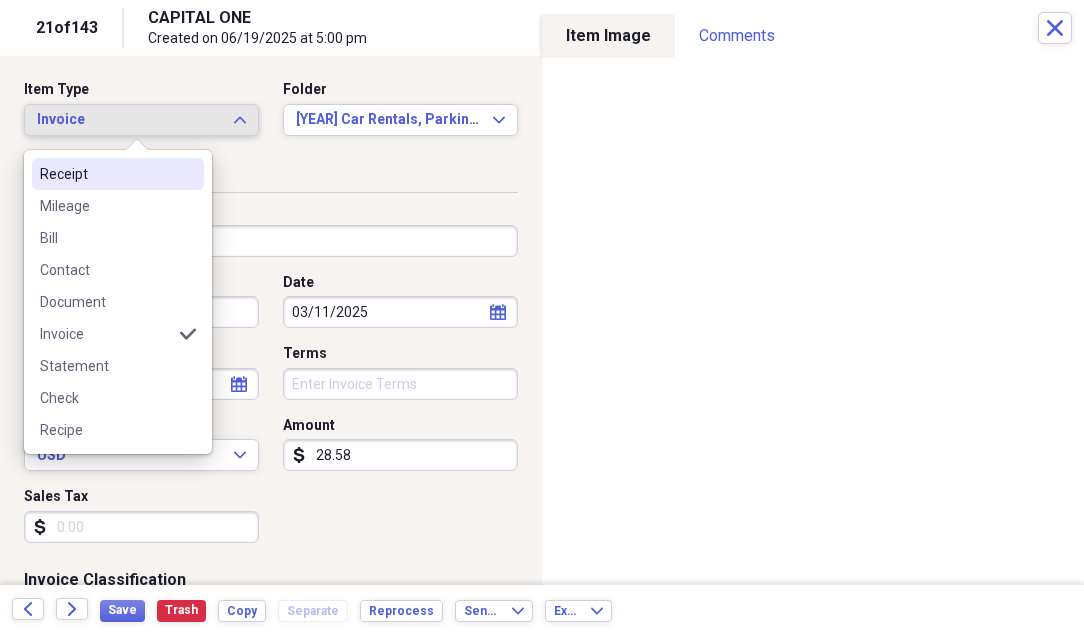 click on "Receipt" at bounding box center [106, 174] 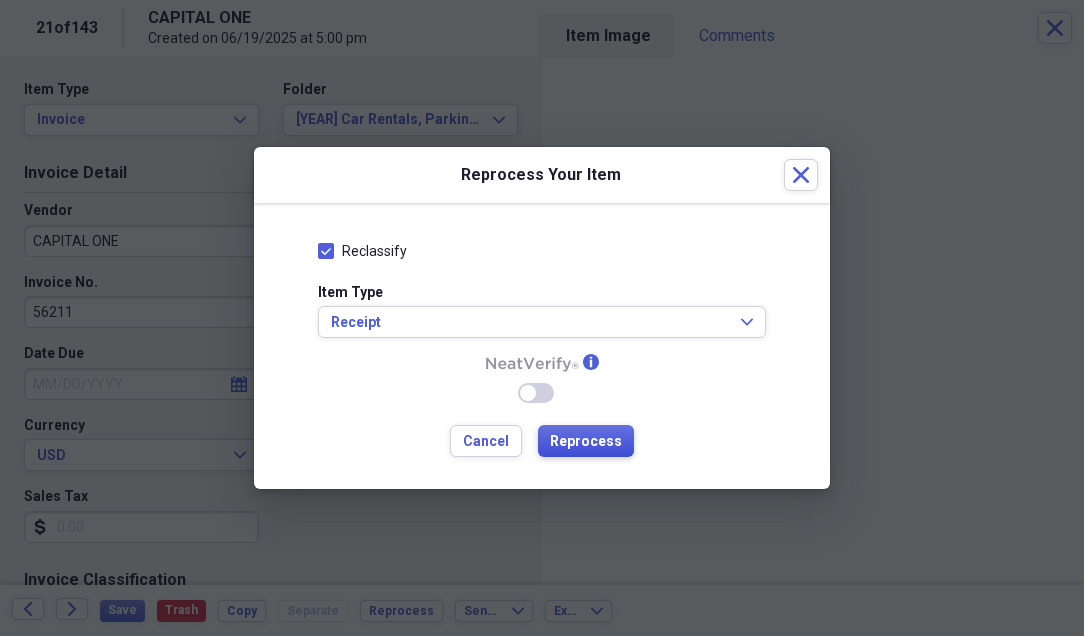 click on "Reprocess" at bounding box center [586, 442] 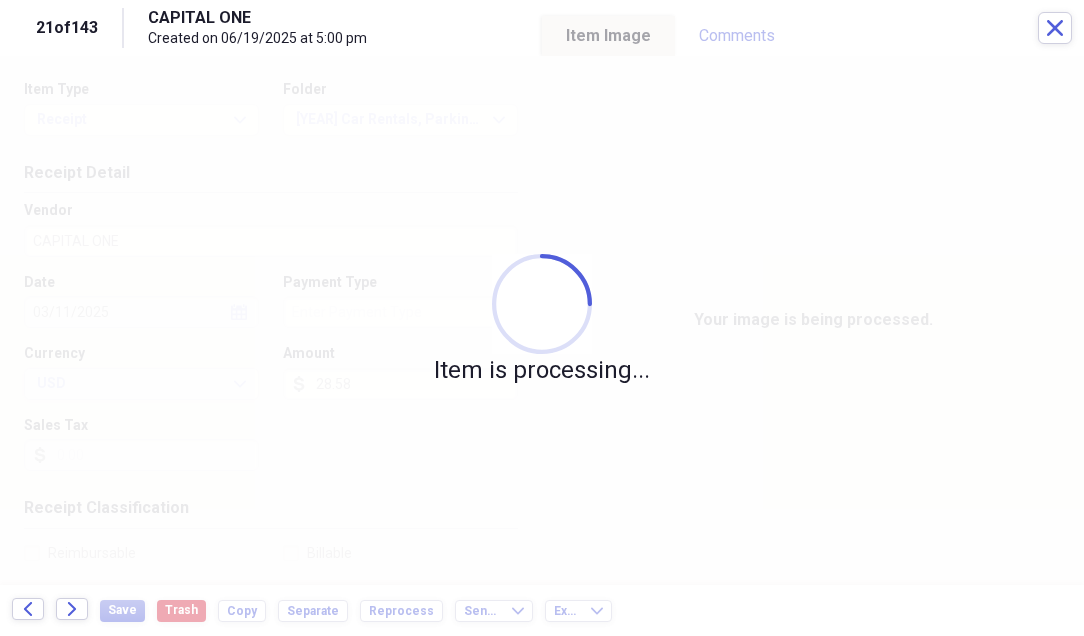 type on "Visa" 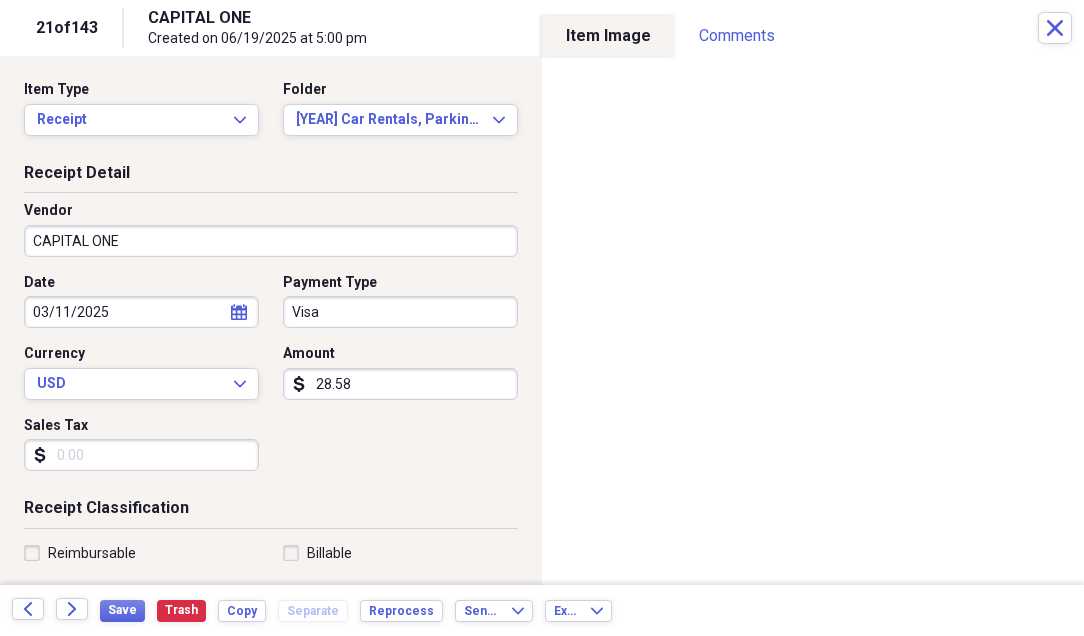 click on "CAPITAL ONE" at bounding box center (271, 241) 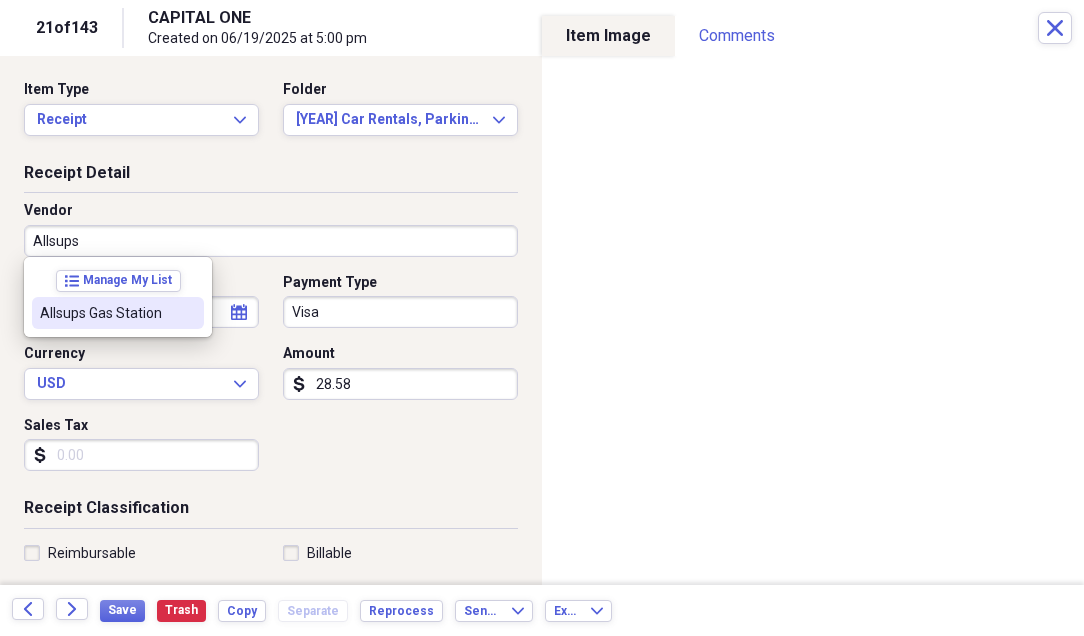 click on "Allsups Gas Station" at bounding box center [106, 313] 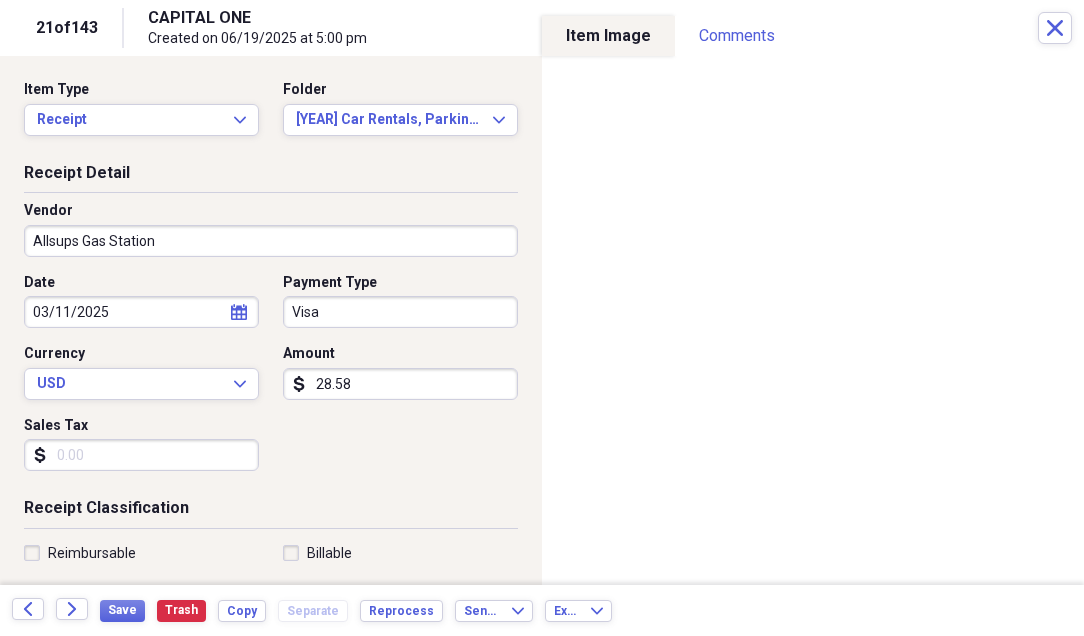type on "Meals/Restaurants" 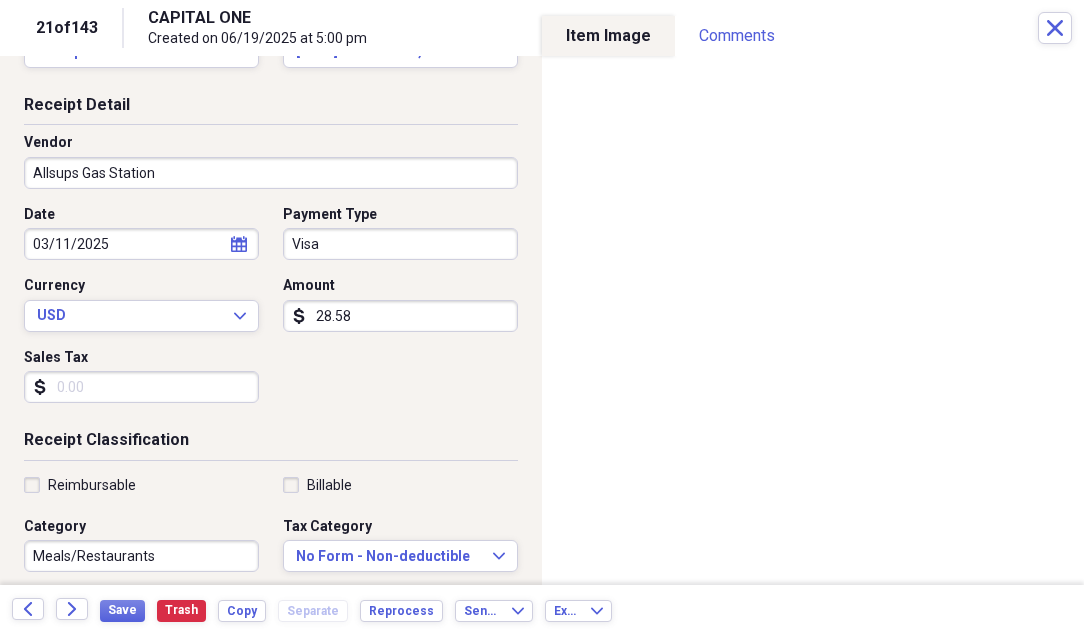 scroll, scrollTop: 300, scrollLeft: 0, axis: vertical 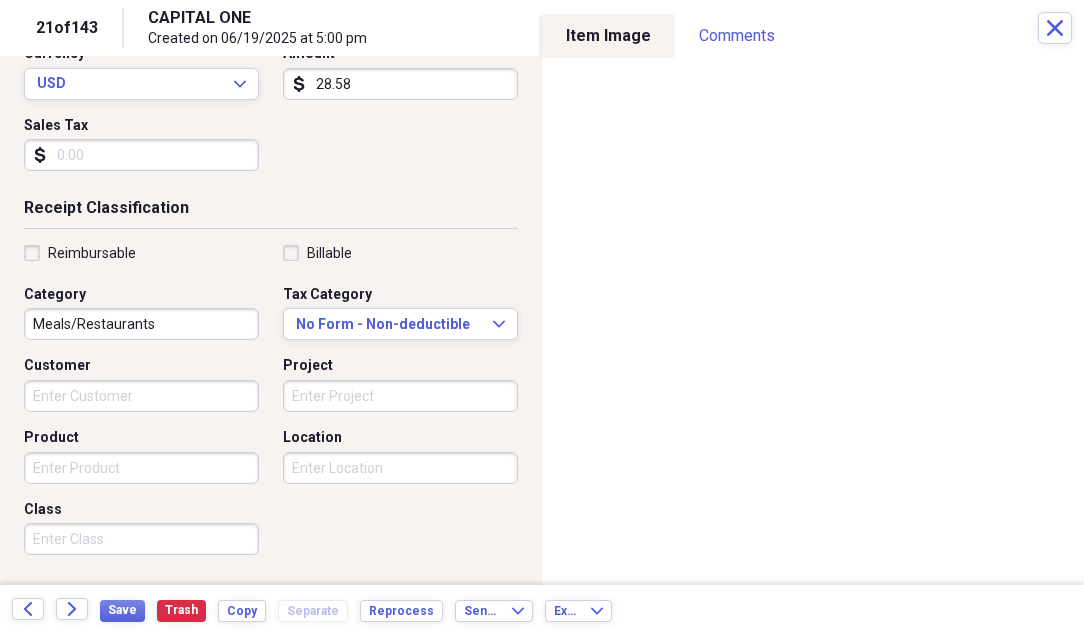 drag, startPoint x: 26, startPoint y: 255, endPoint x: 55, endPoint y: 281, distance: 38.948685 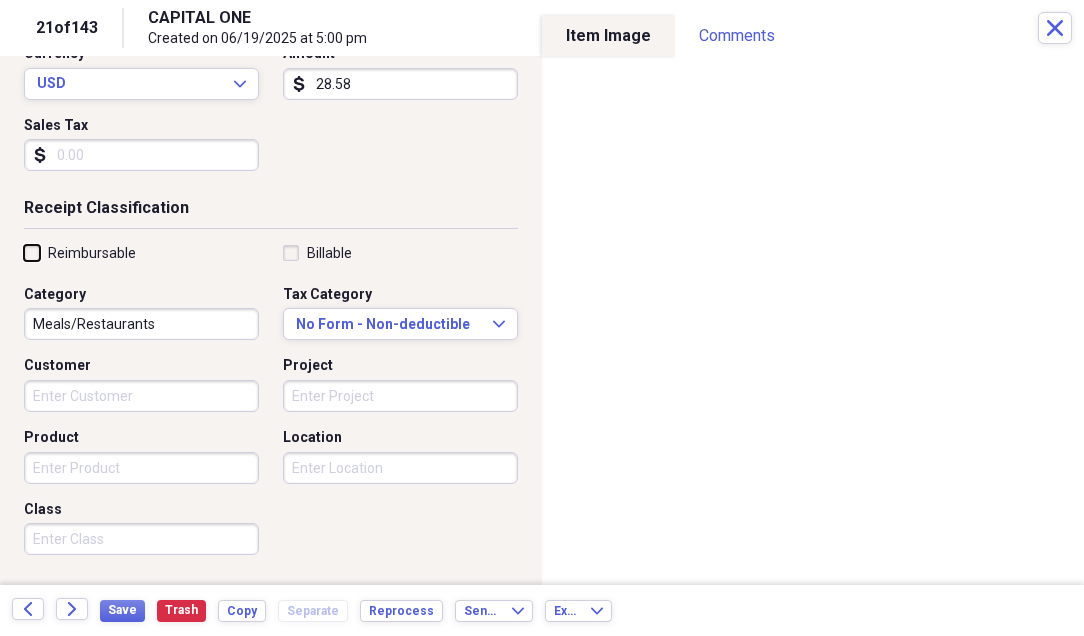 click on "Reimbursable" at bounding box center [24, 252] 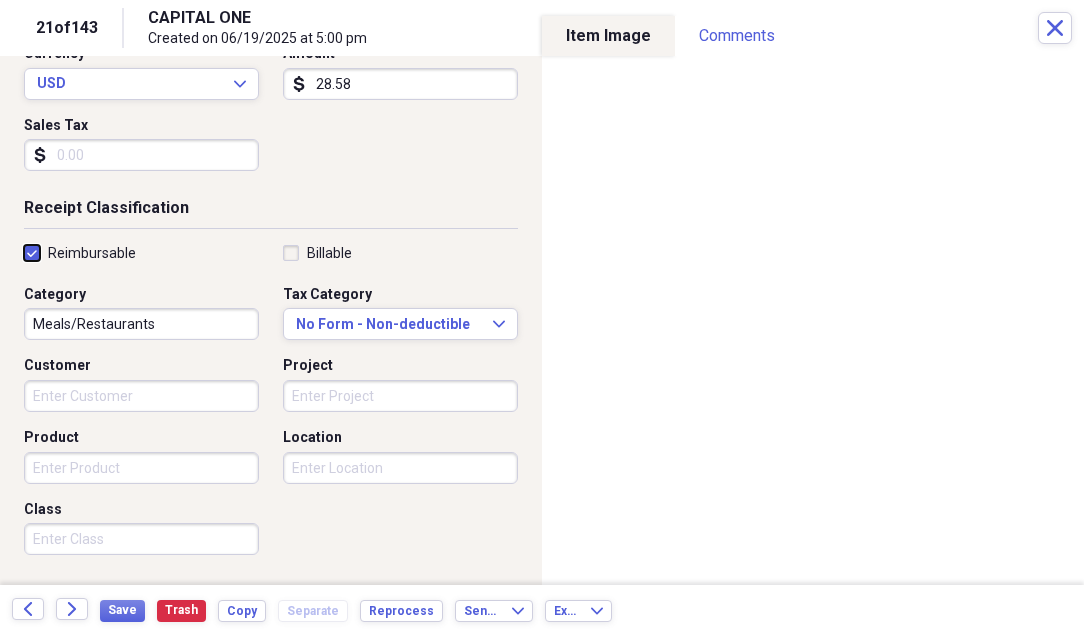 checkbox on "true" 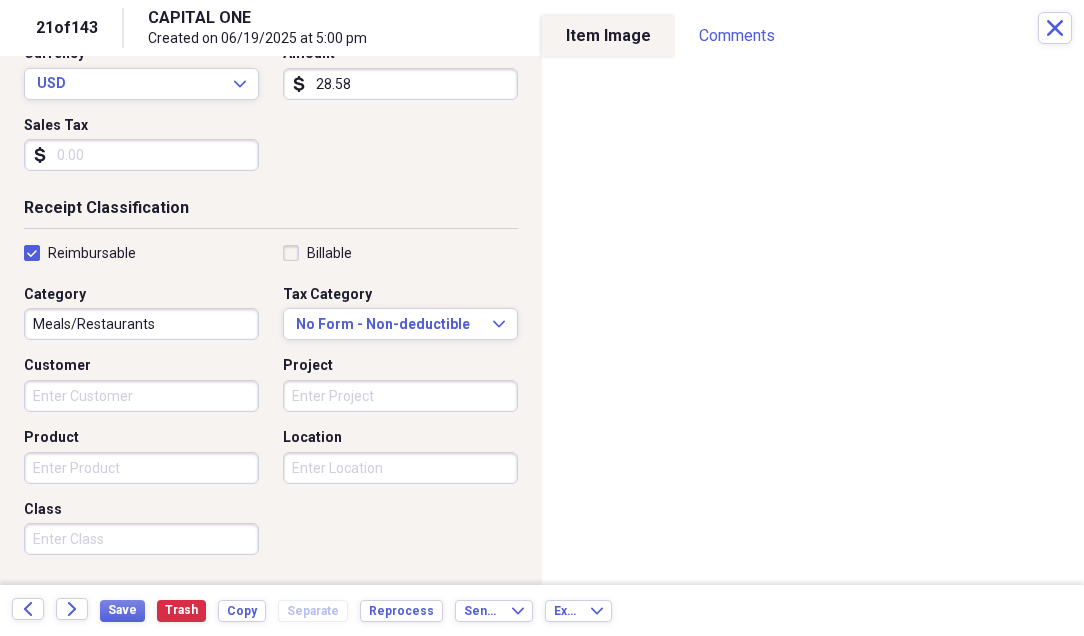 click on "Meals/Restaurants" at bounding box center [141, 324] 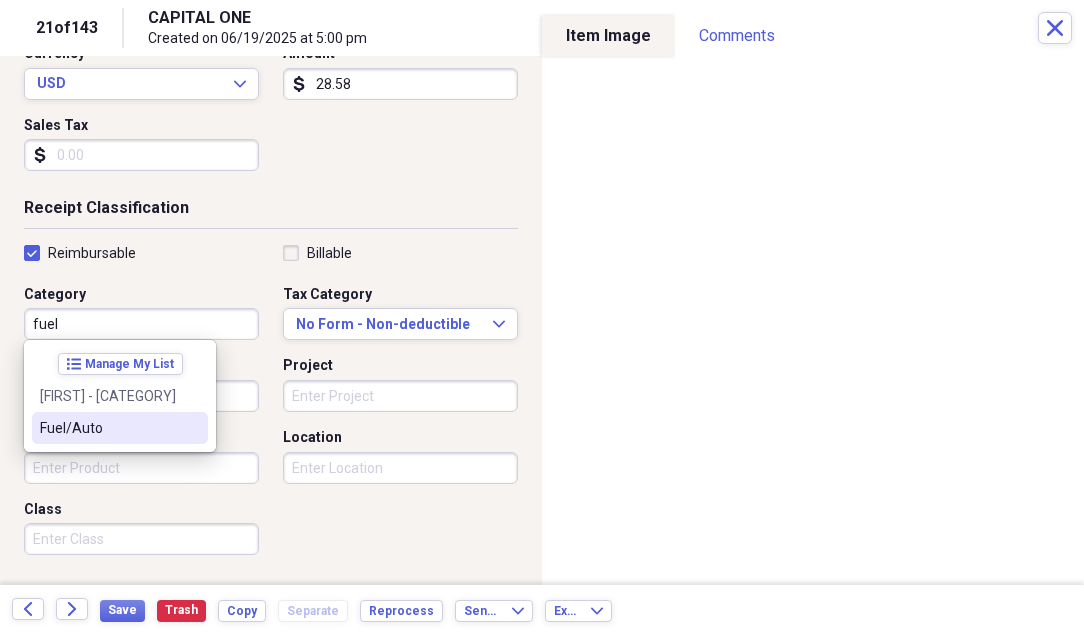 click on "Fuel/Auto" at bounding box center [108, 428] 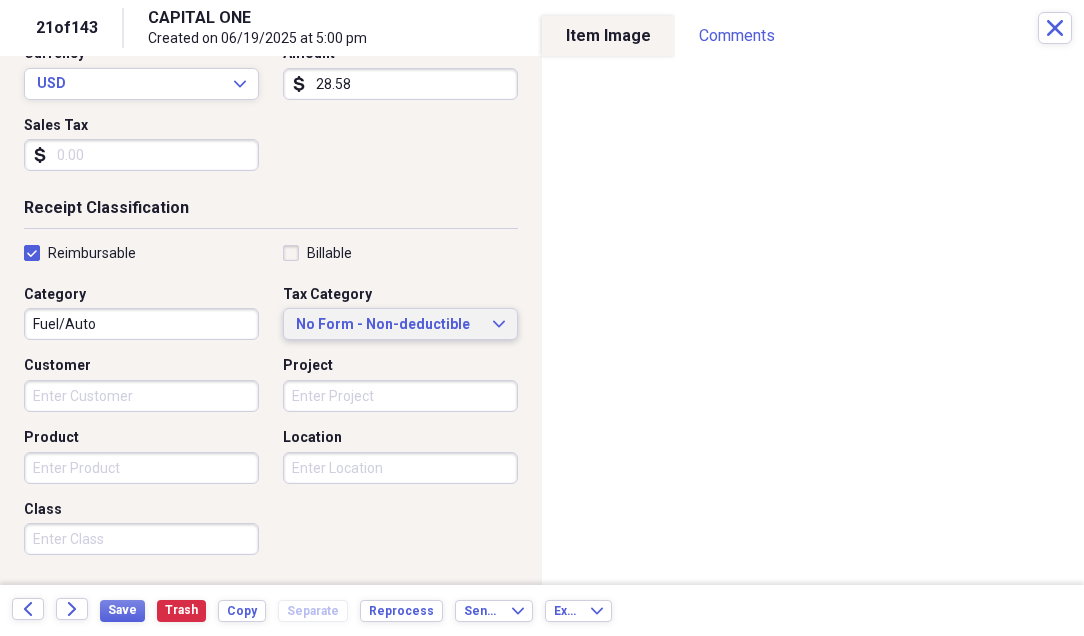 click on "No Form - Non-deductible" at bounding box center (388, 325) 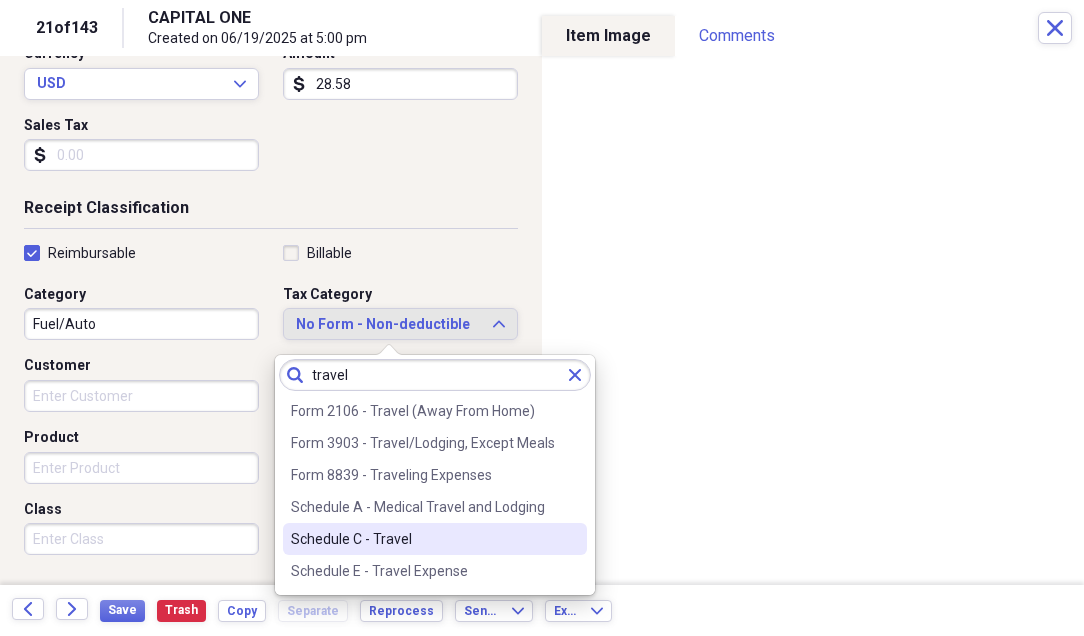 type on "travel" 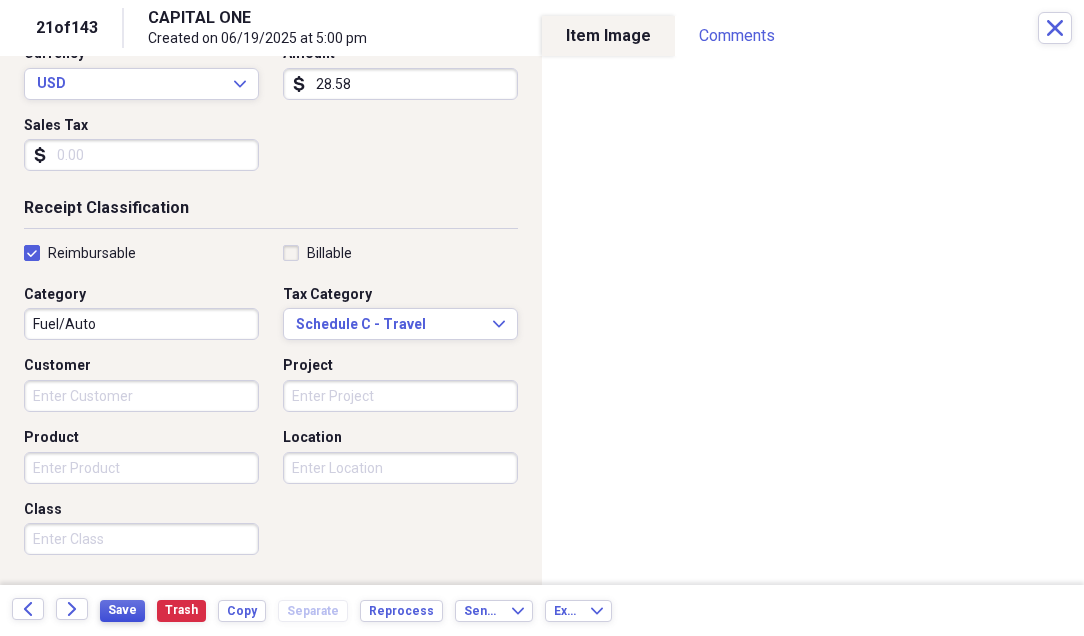 click on "Save" at bounding box center (122, 610) 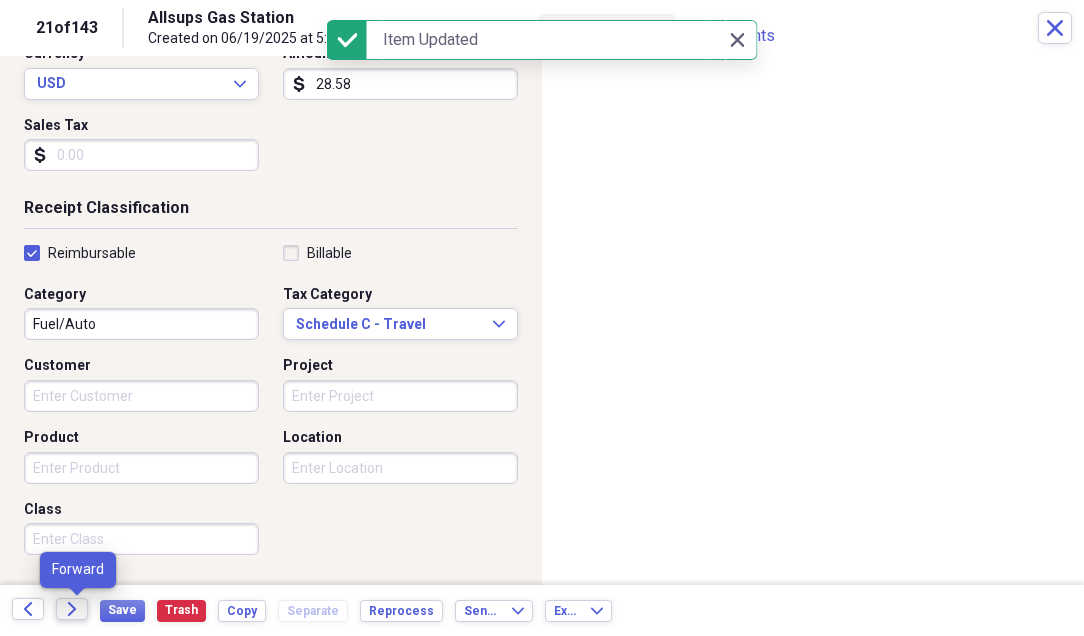 click on "Forward" 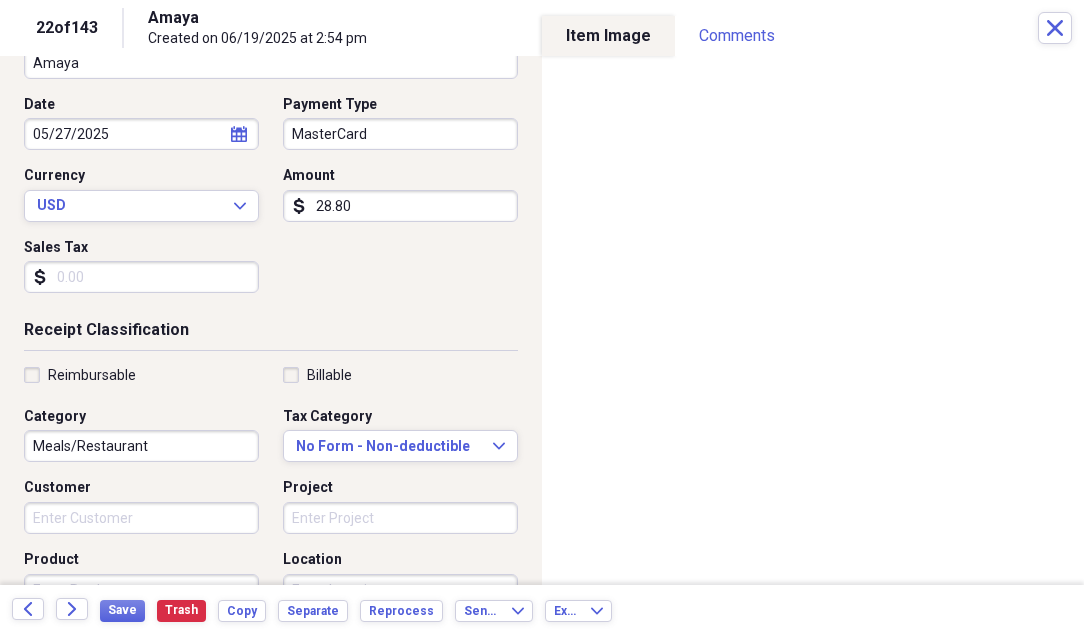 scroll, scrollTop: 200, scrollLeft: 0, axis: vertical 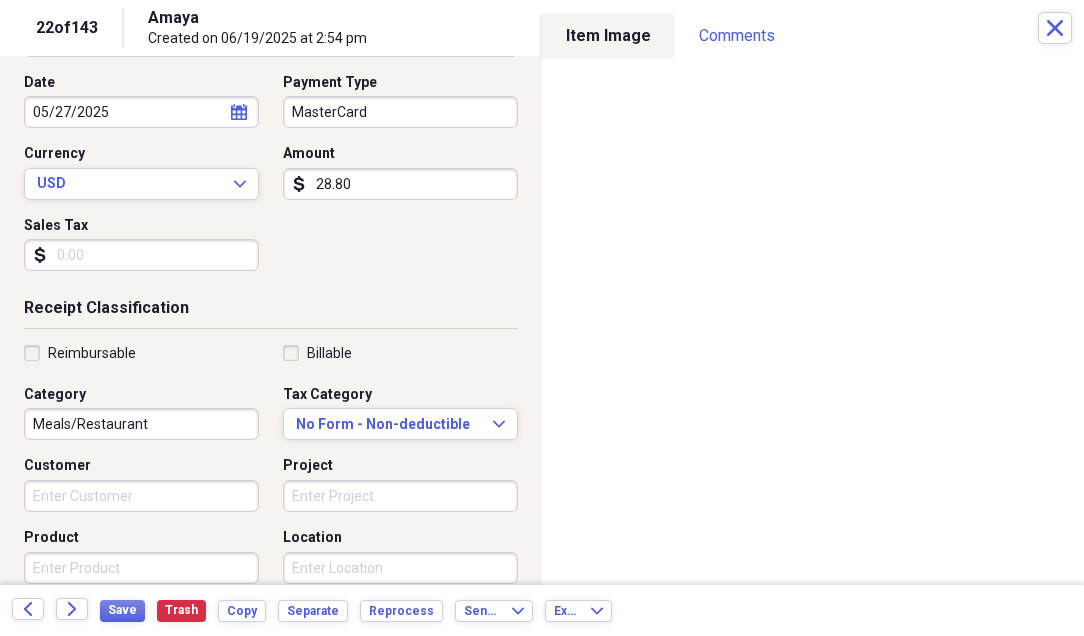 drag, startPoint x: 36, startPoint y: 358, endPoint x: 48, endPoint y: 361, distance: 12.369317 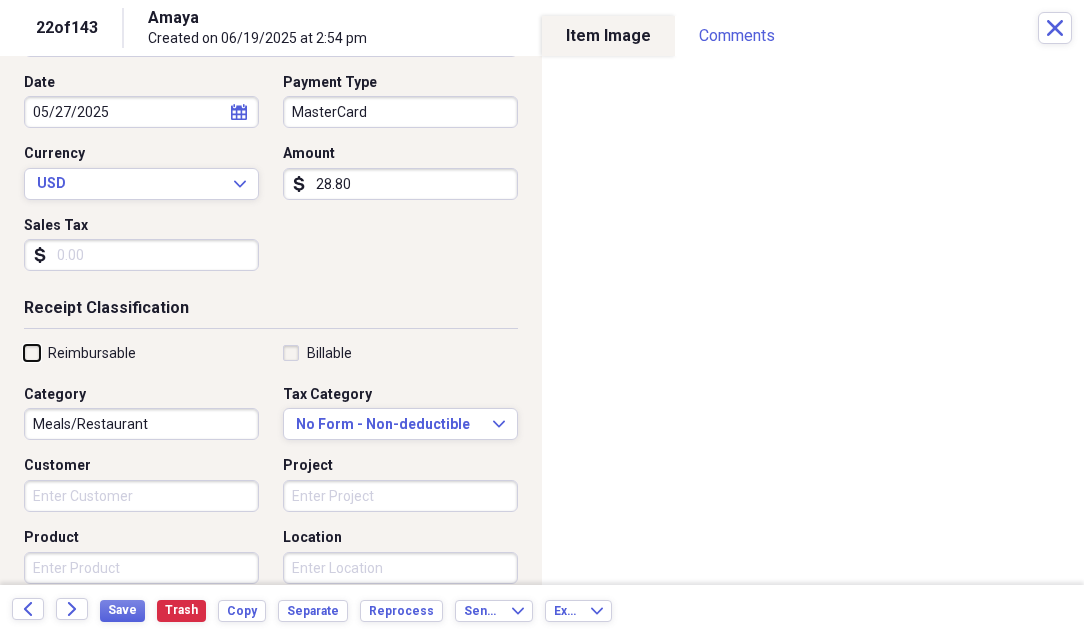 click on "Reimbursable" at bounding box center [24, 352] 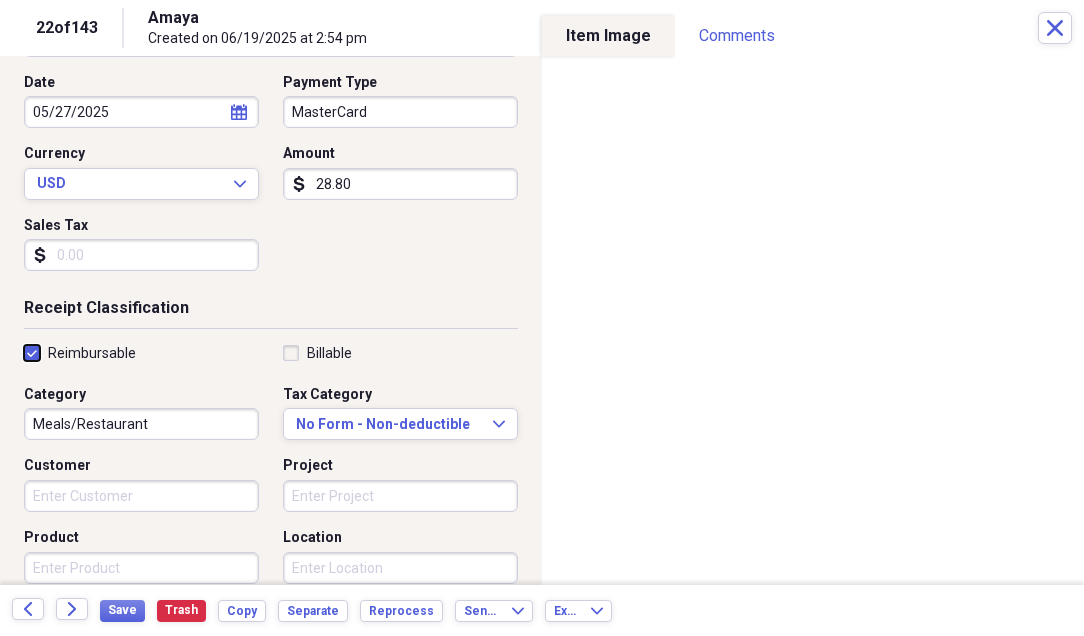 checkbox on "true" 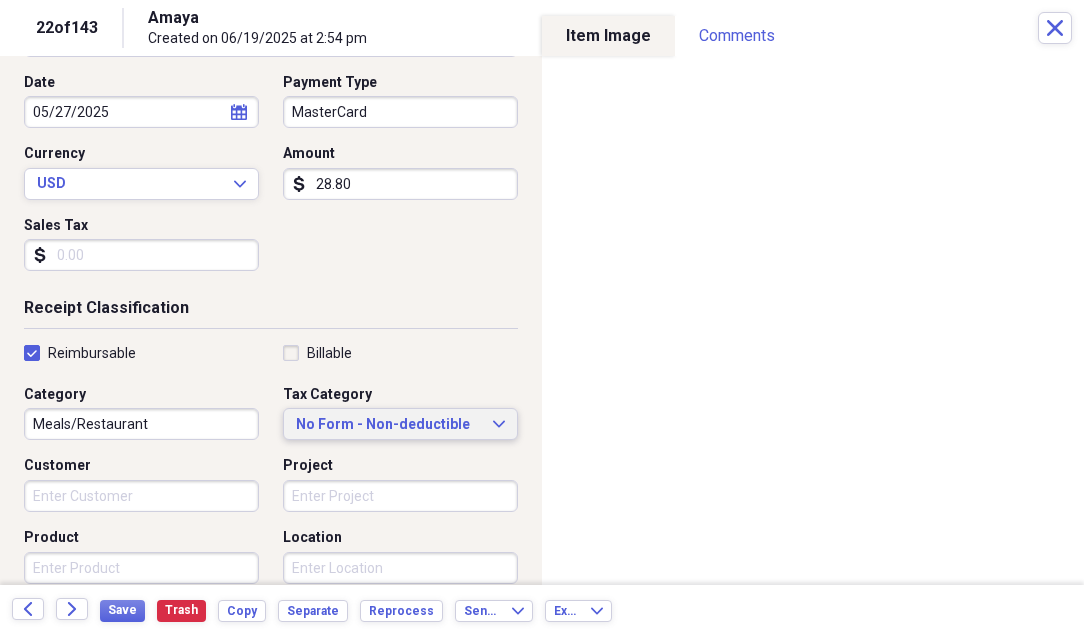 click on "No Form - Non-deductible" at bounding box center (388, 425) 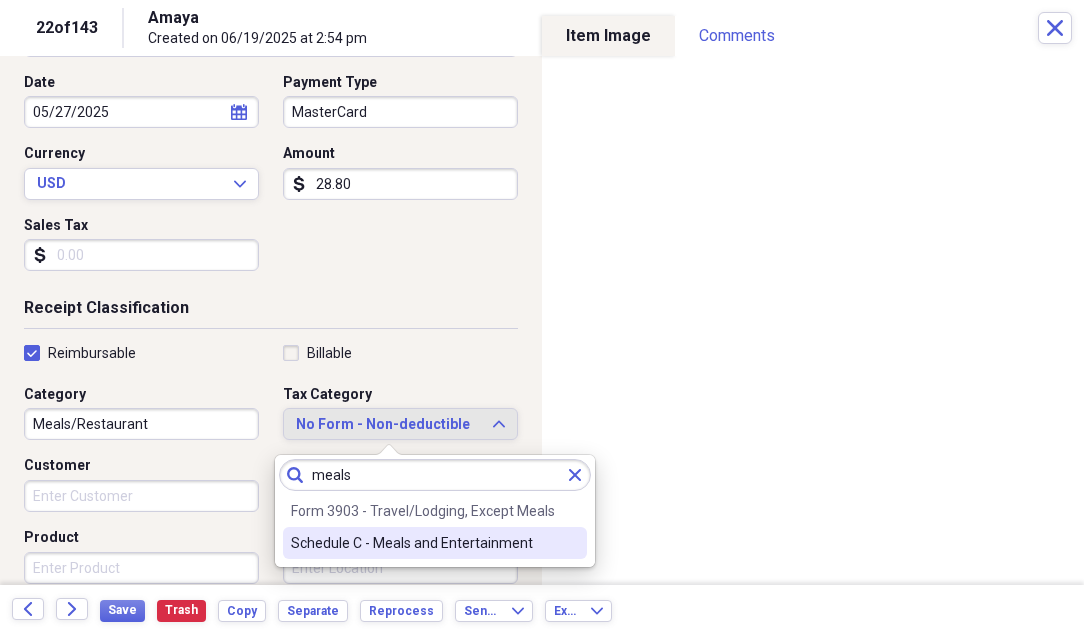 type on "meals" 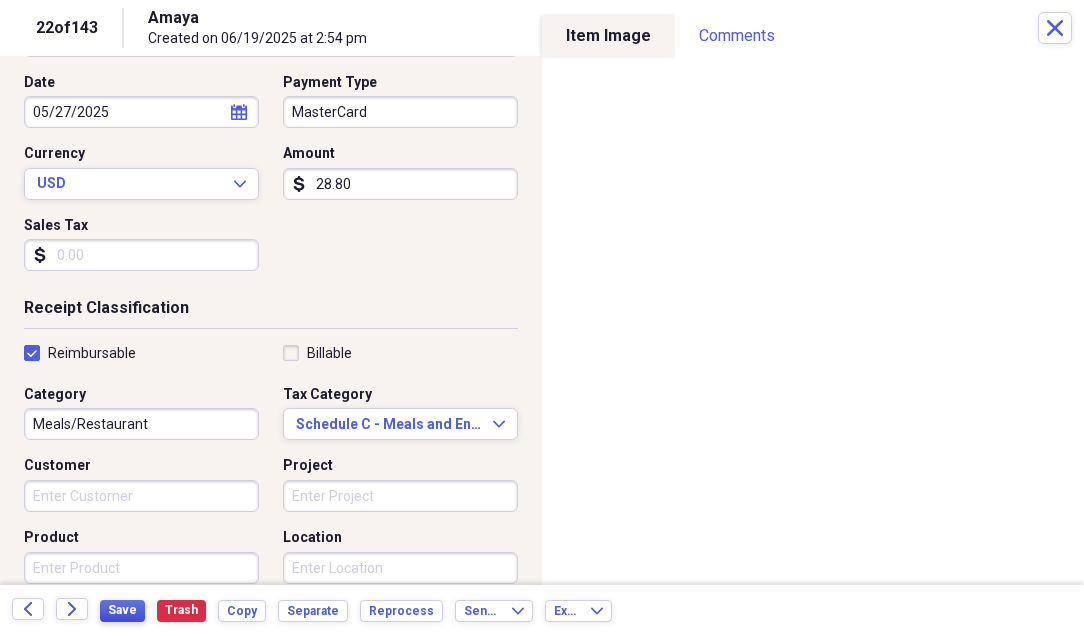 click on "Save" at bounding box center (122, 610) 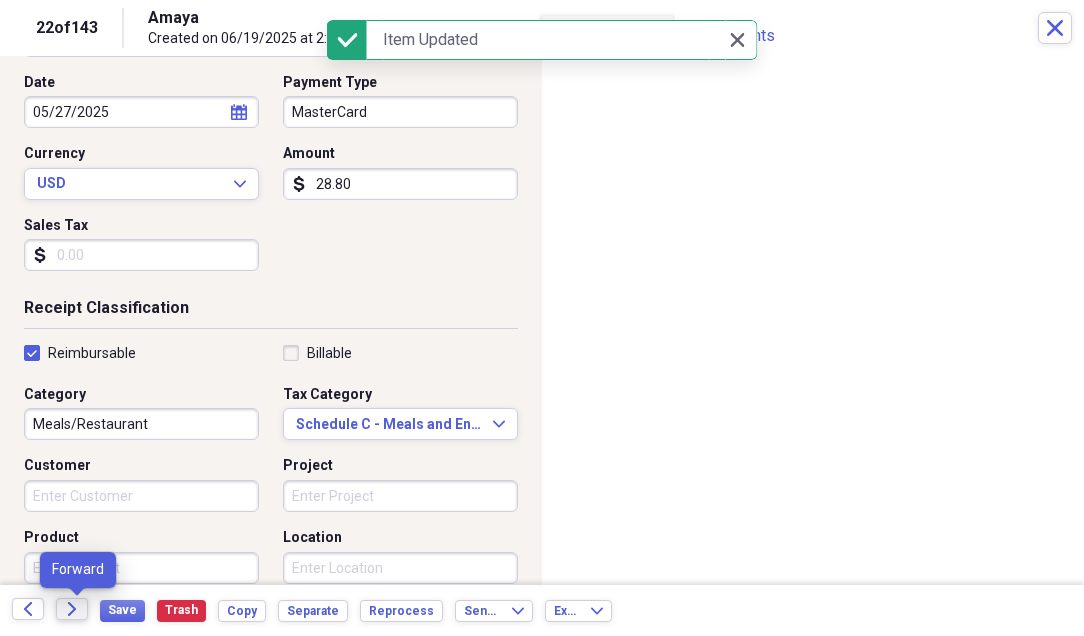 click on "Forward" 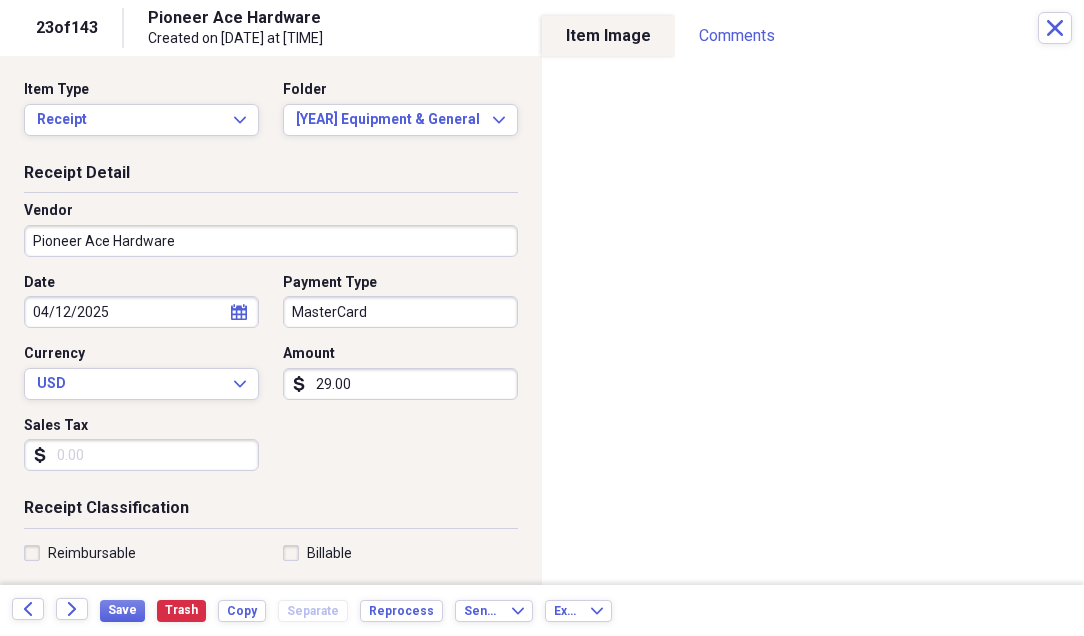 click on "Reimbursable" at bounding box center [80, 553] 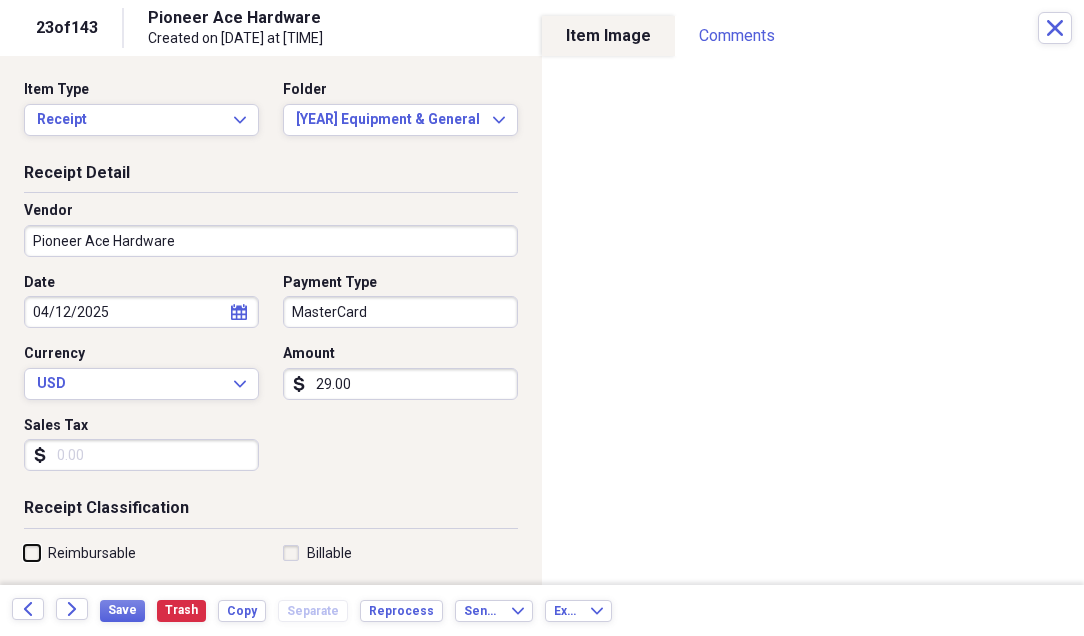 click on "Reimbursable" at bounding box center [24, 552] 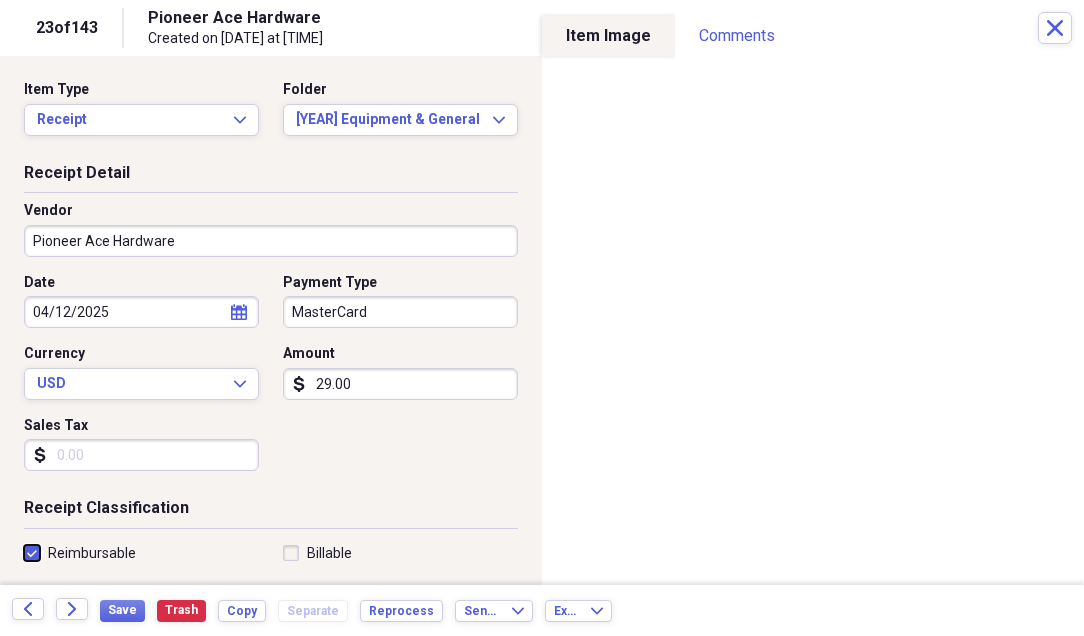 checkbox on "true" 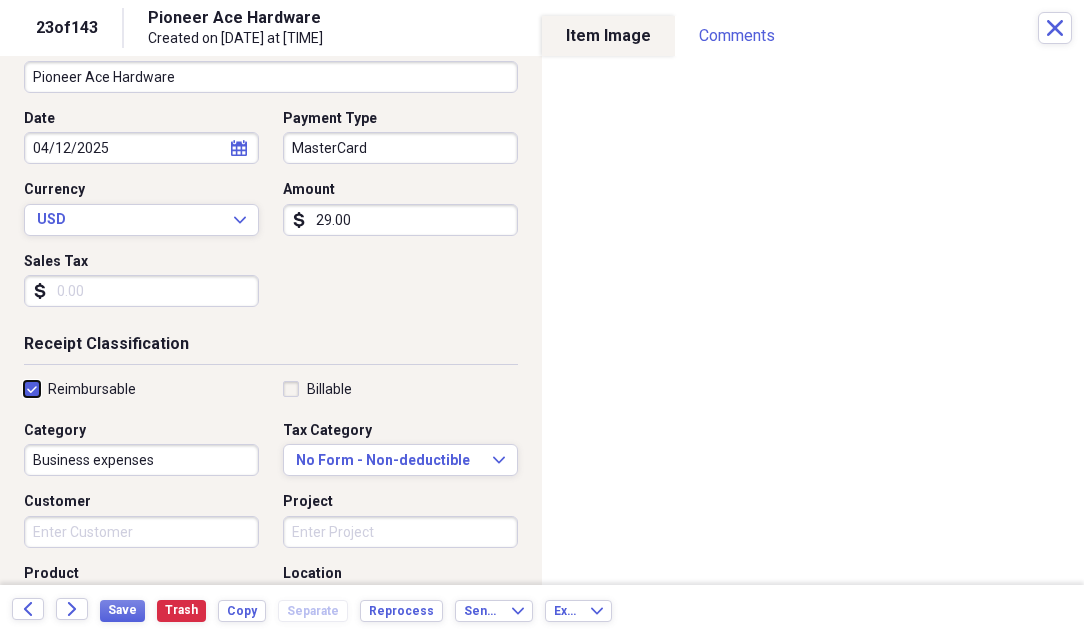 scroll, scrollTop: 200, scrollLeft: 0, axis: vertical 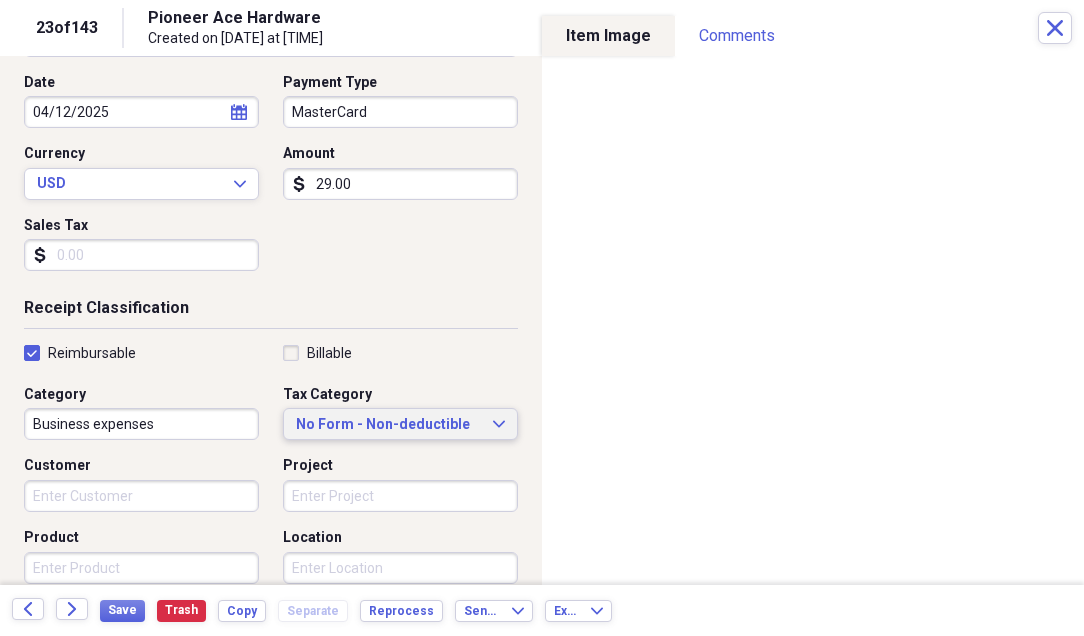 click on "No Form - Non-deductible" at bounding box center (388, 425) 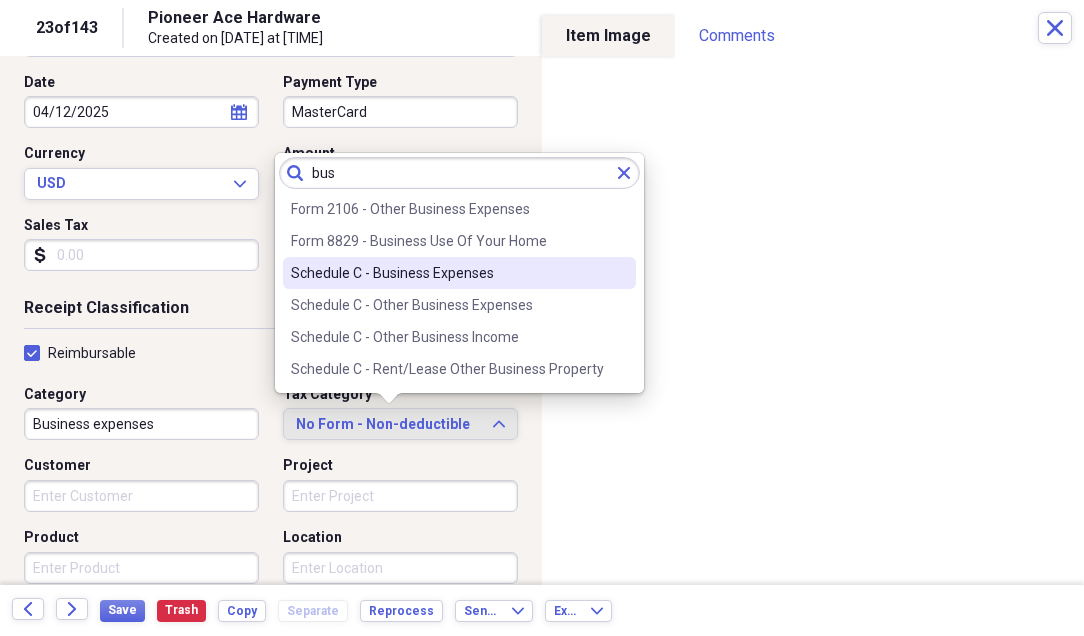 type on "bus" 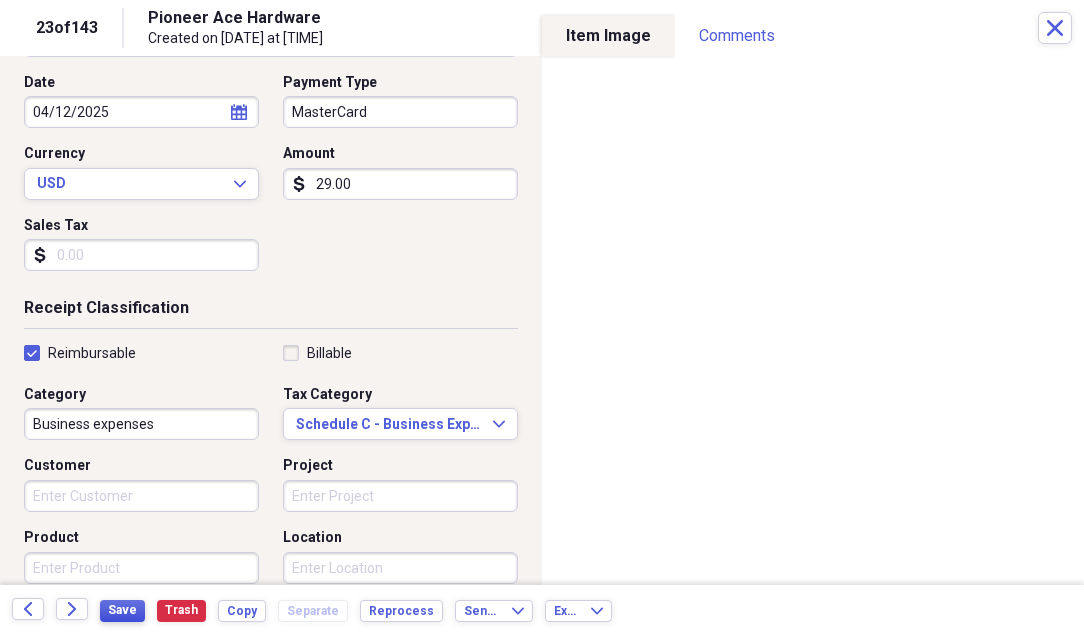 click on "Save" at bounding box center [122, 610] 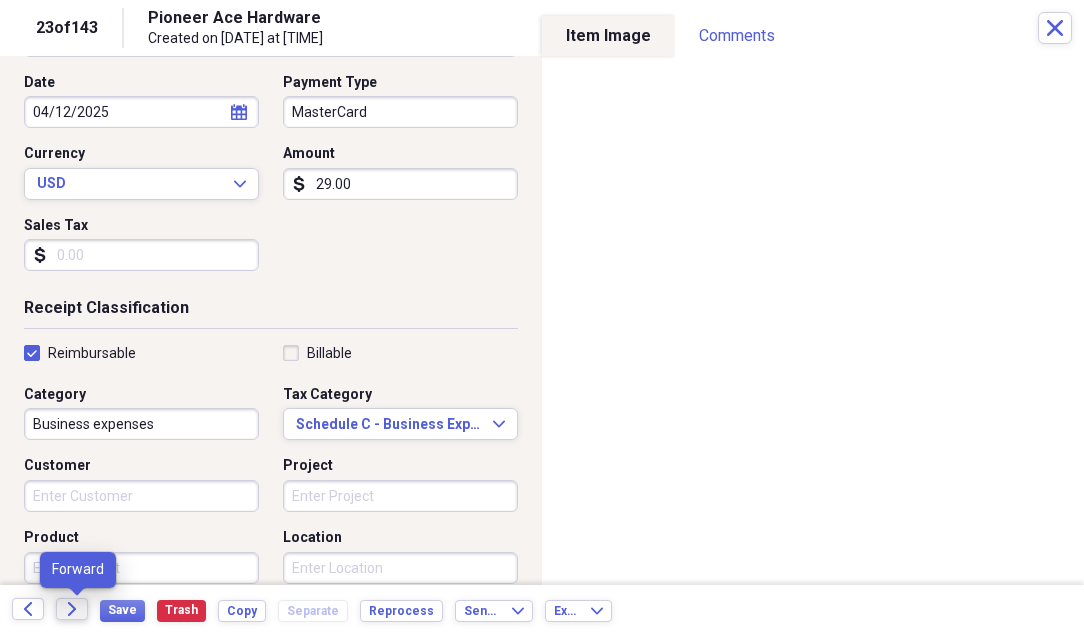 click on "Forward" 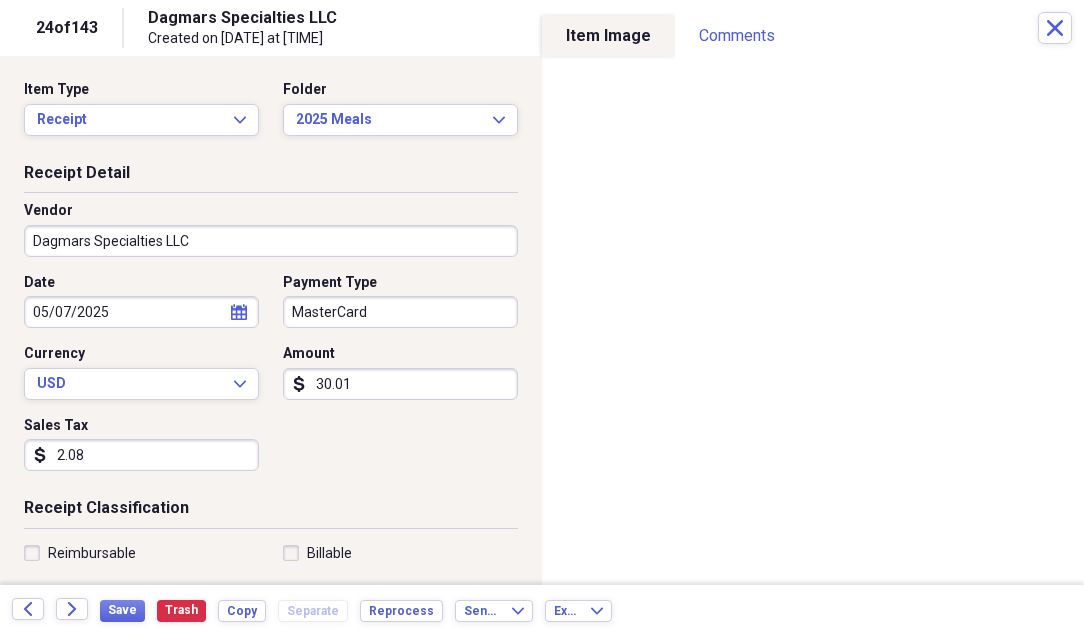 click on "Reimbursable" at bounding box center (80, 553) 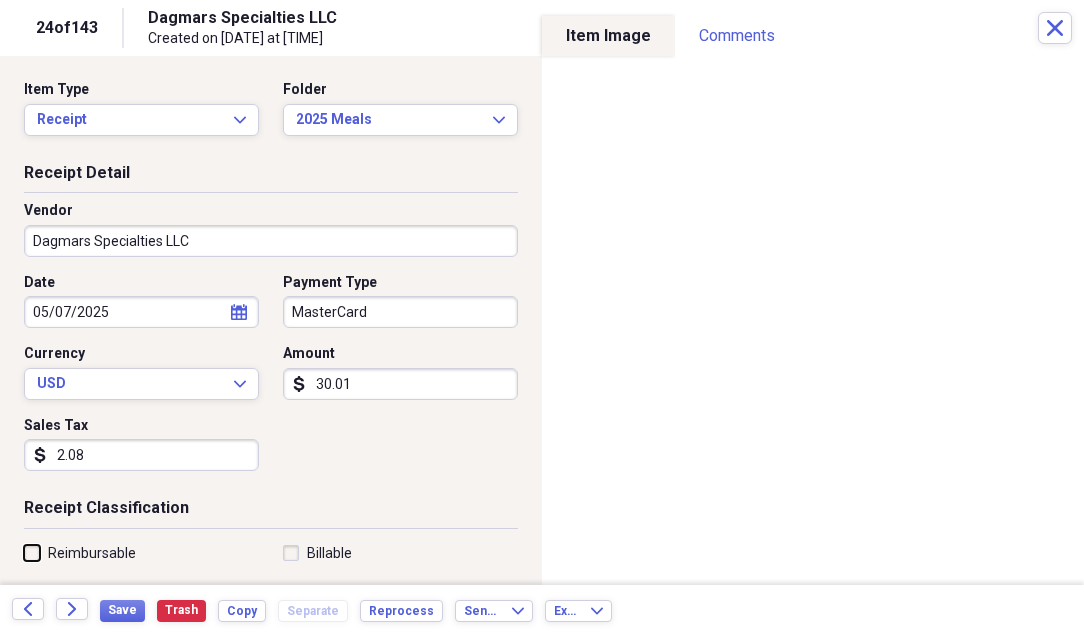 click on "Reimbursable" at bounding box center (24, 552) 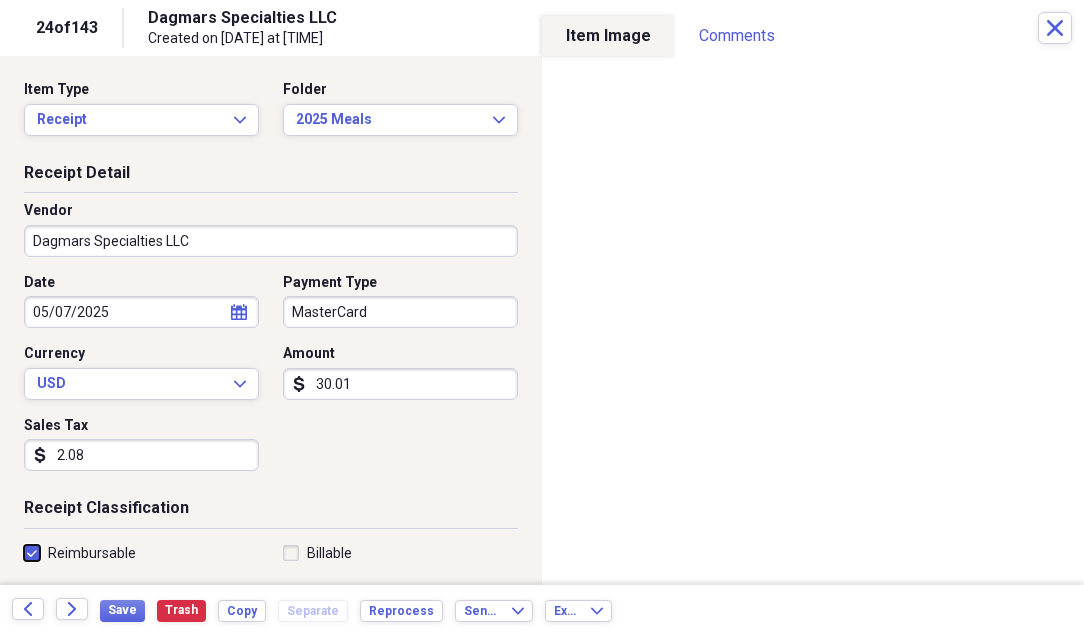 checkbox on "true" 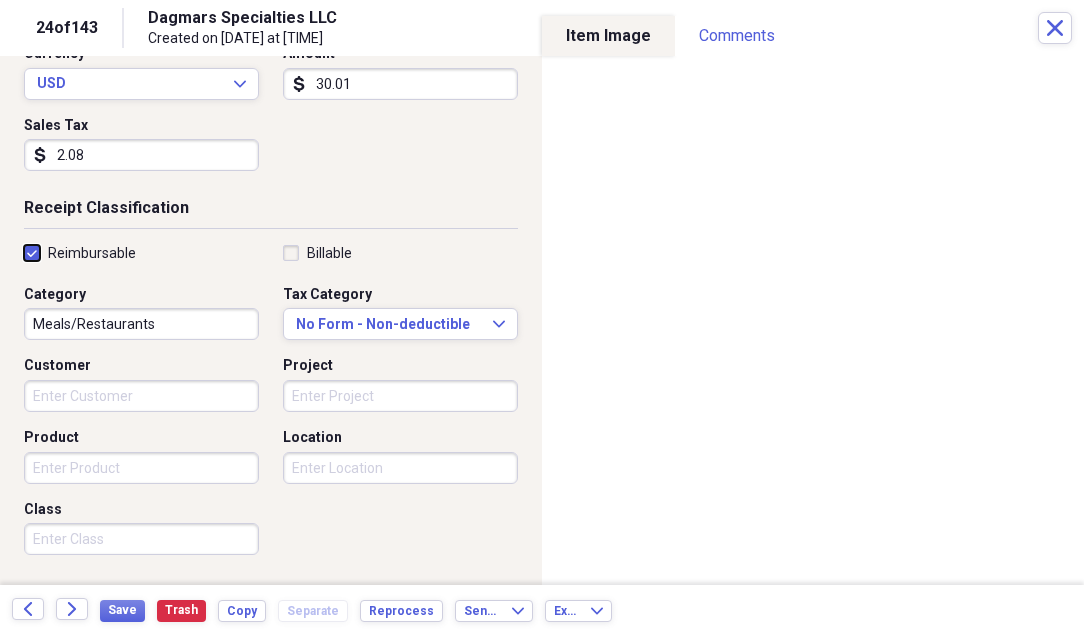 scroll, scrollTop: 400, scrollLeft: 0, axis: vertical 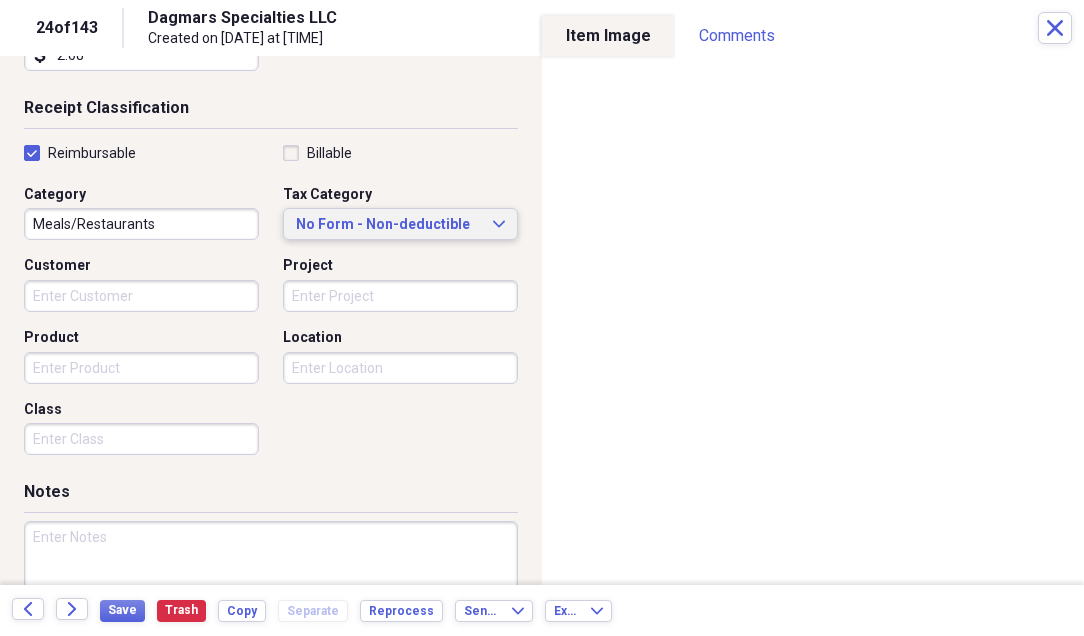 click on "No Form - Non-deductible" at bounding box center (388, 225) 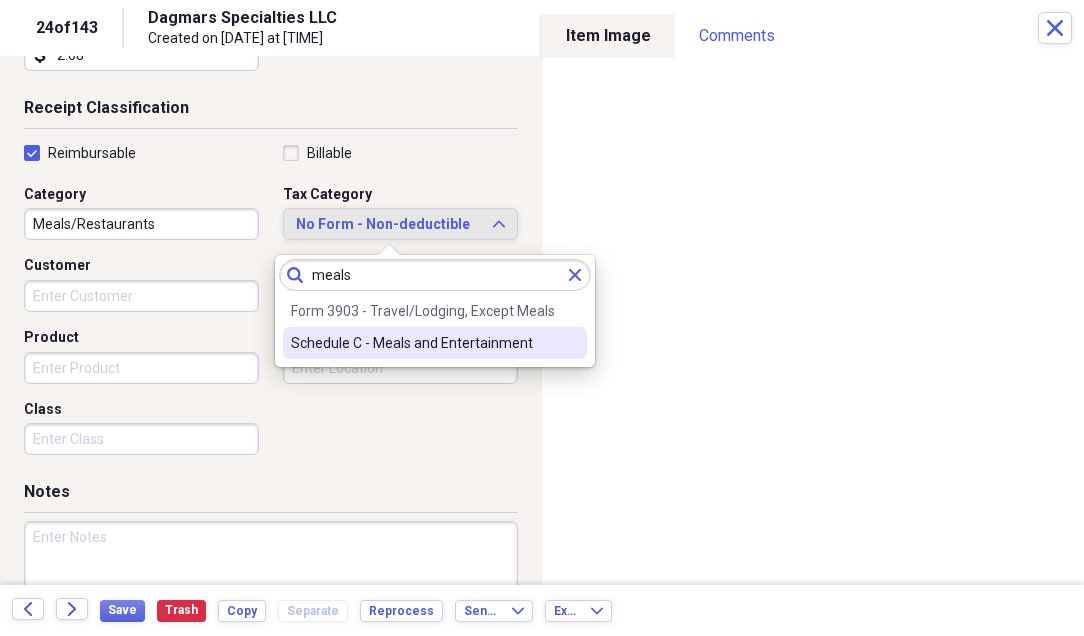 type on "meals" 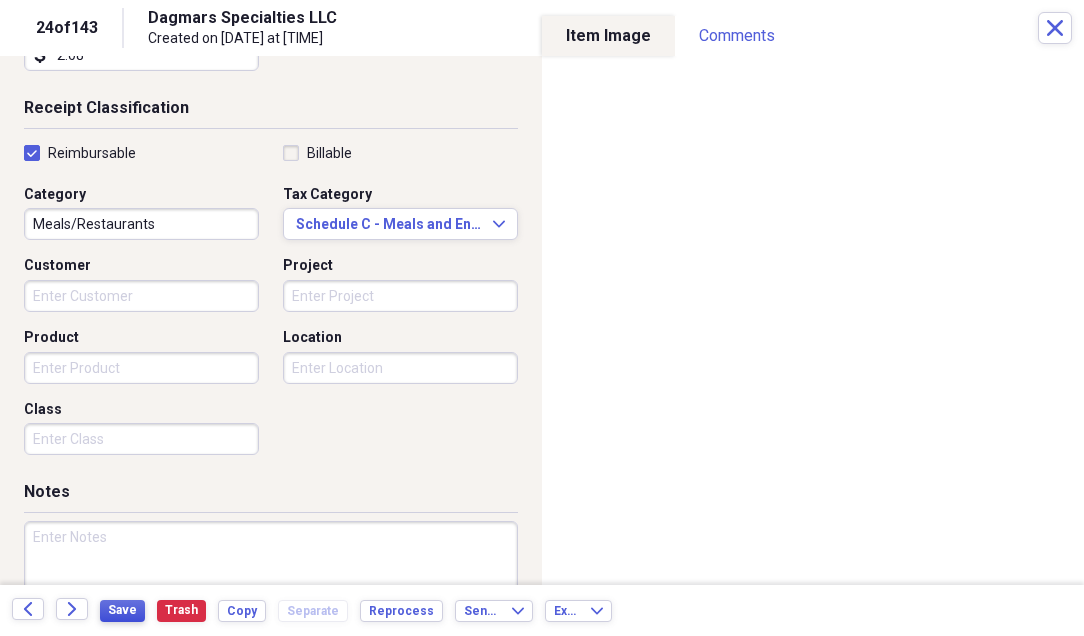 click on "Save" at bounding box center (122, 610) 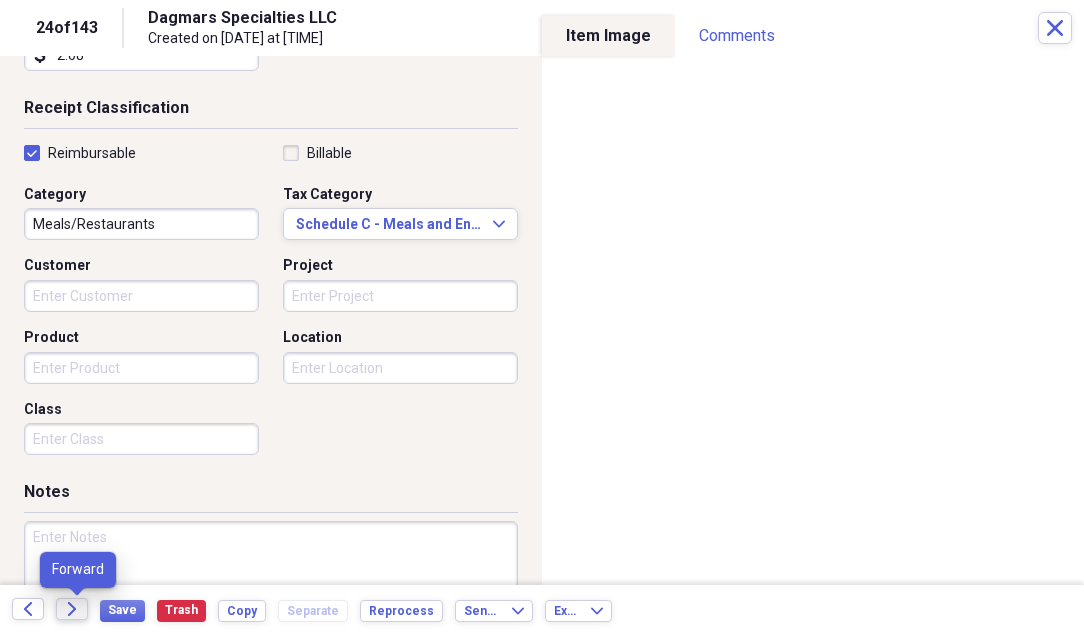 click 